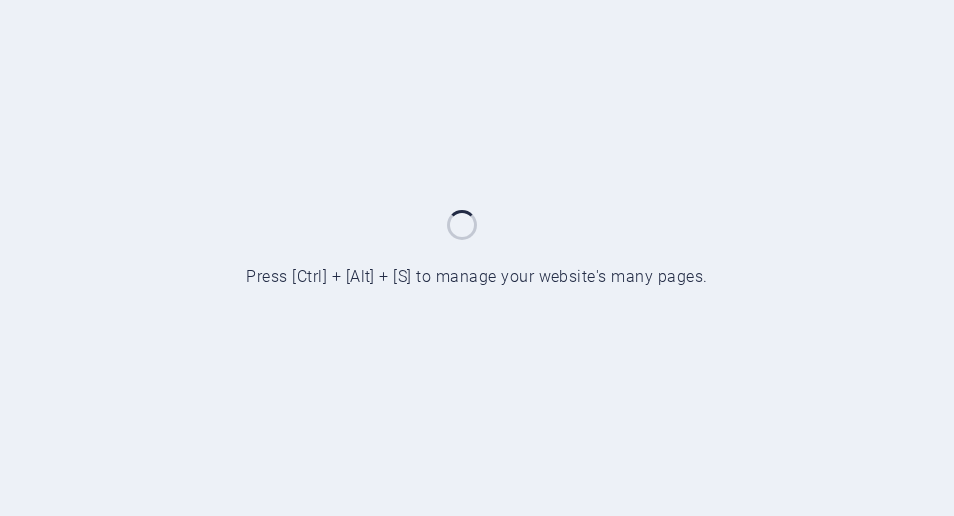 scroll, scrollTop: 0, scrollLeft: 0, axis: both 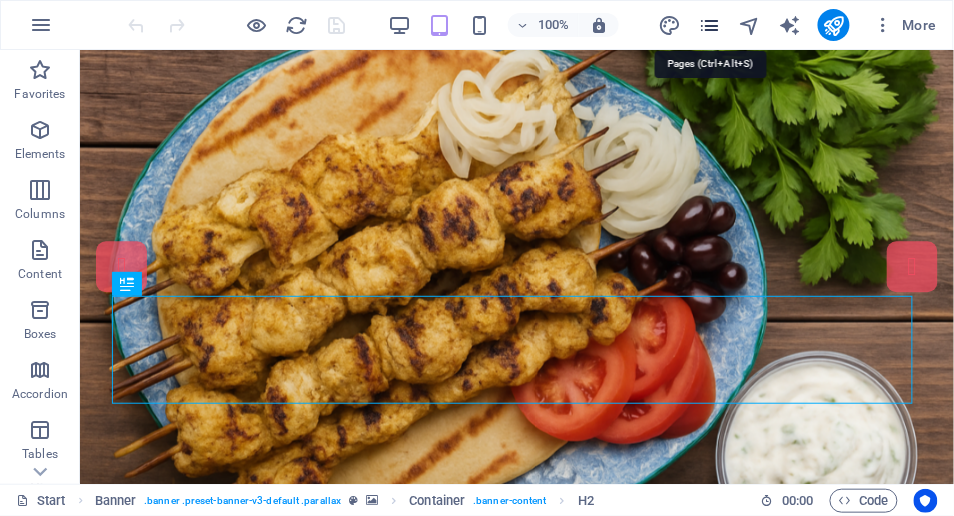 click at bounding box center [709, 25] 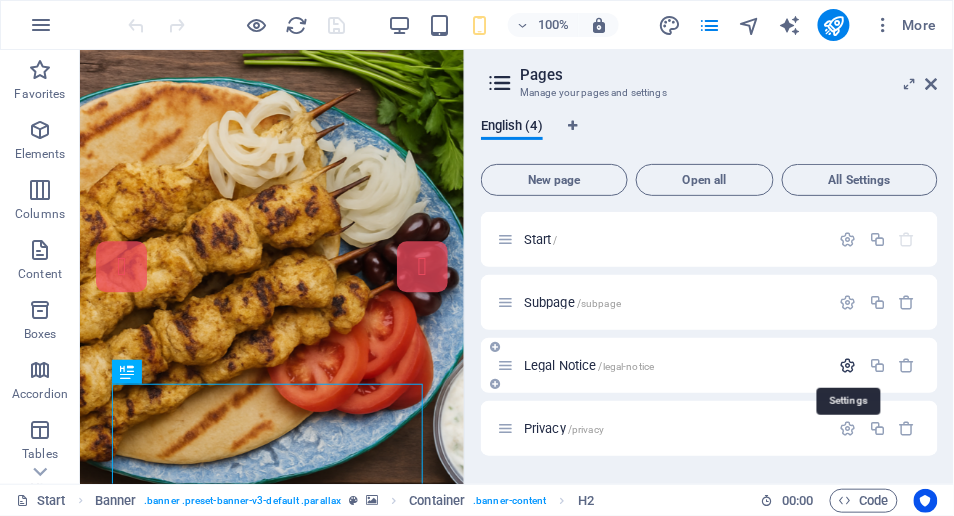 click at bounding box center (848, 365) 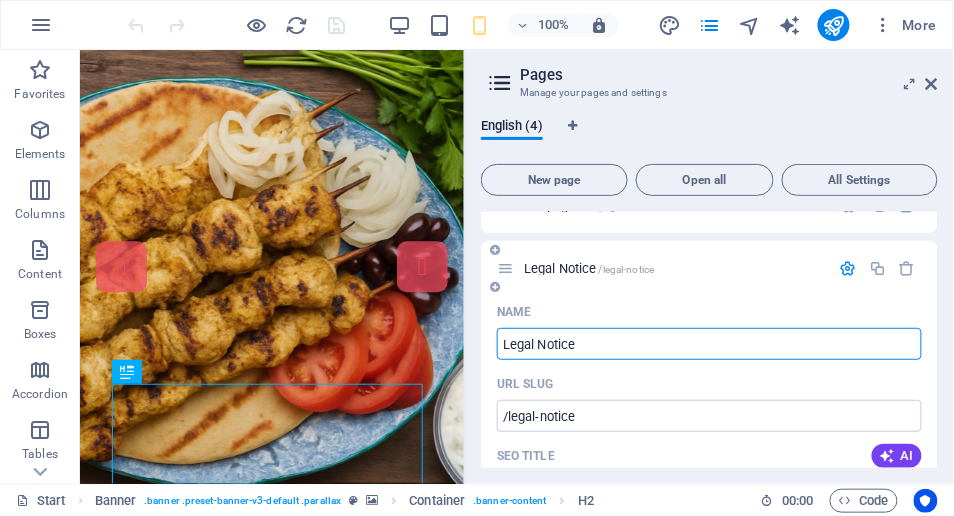scroll, scrollTop: 66, scrollLeft: 0, axis: vertical 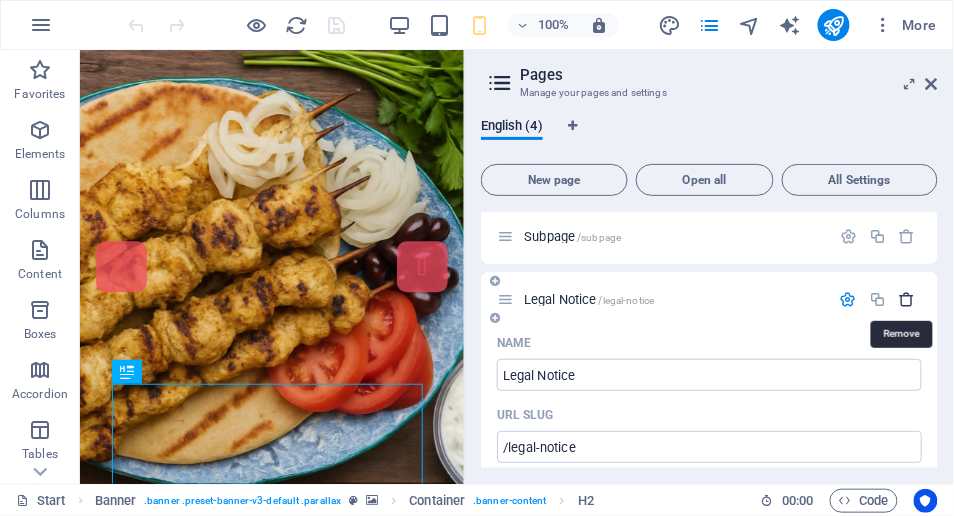 click at bounding box center (907, 299) 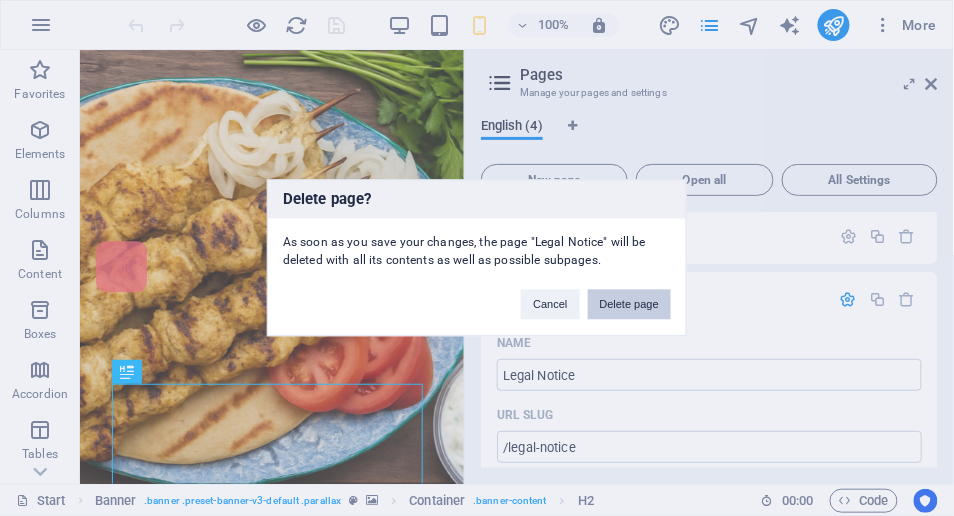 click on "Delete page" at bounding box center [629, 305] 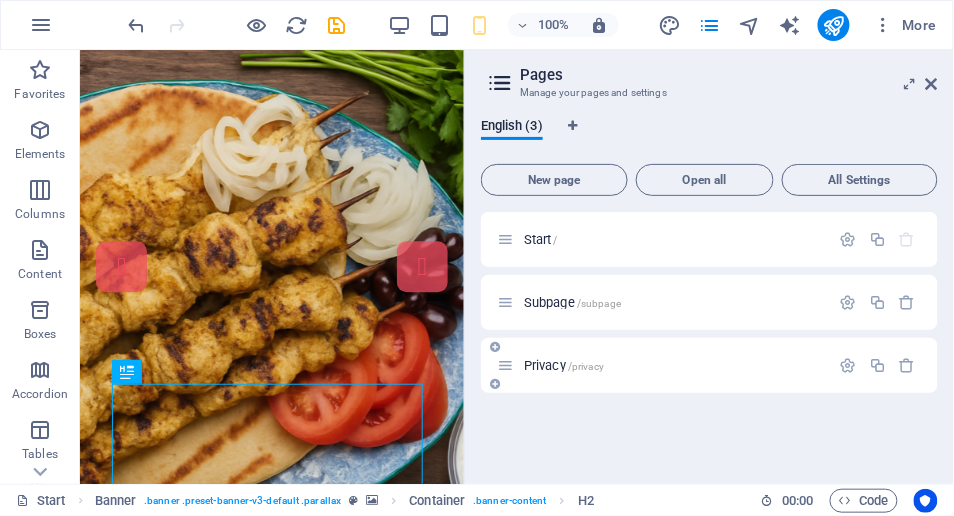 scroll, scrollTop: 0, scrollLeft: 0, axis: both 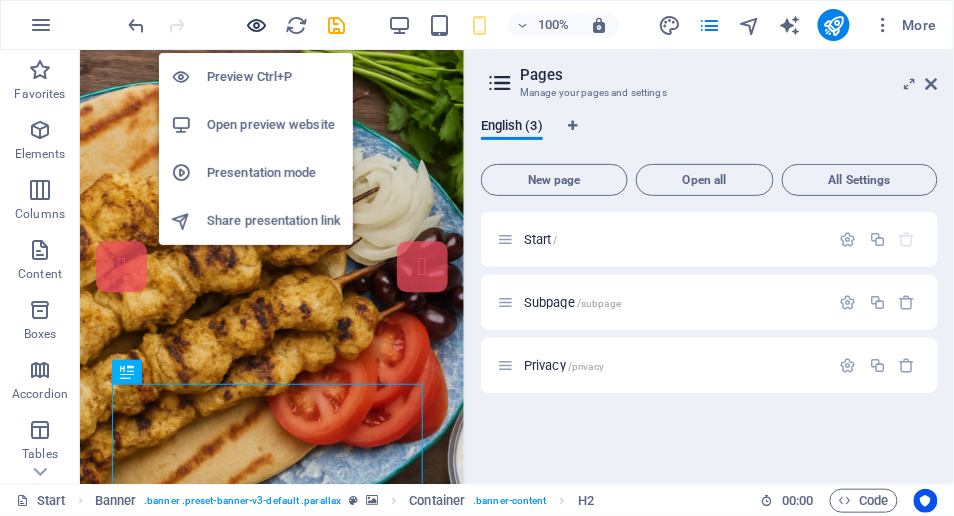 click at bounding box center (257, 25) 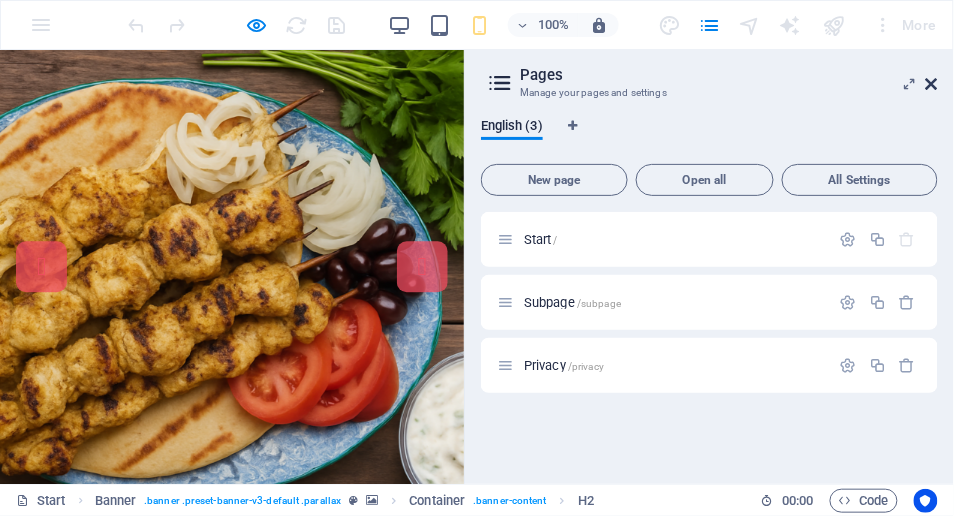 click at bounding box center [932, 84] 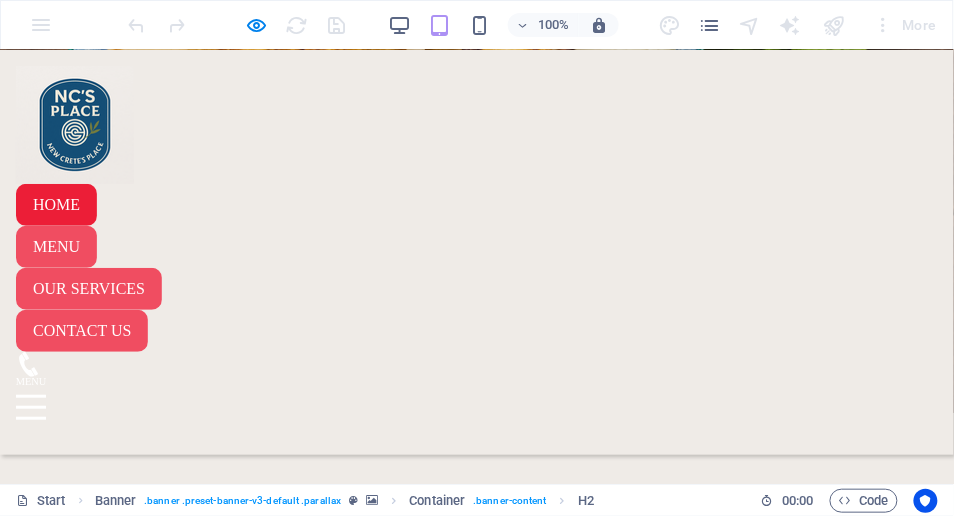 scroll, scrollTop: 266, scrollLeft: 0, axis: vertical 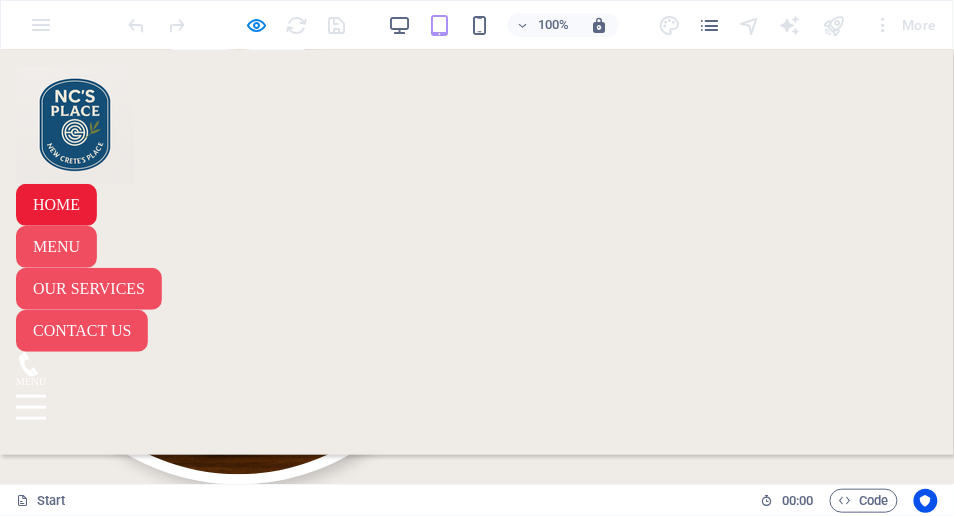 click on "Legal Notice" at bounding box center (450, 4824) 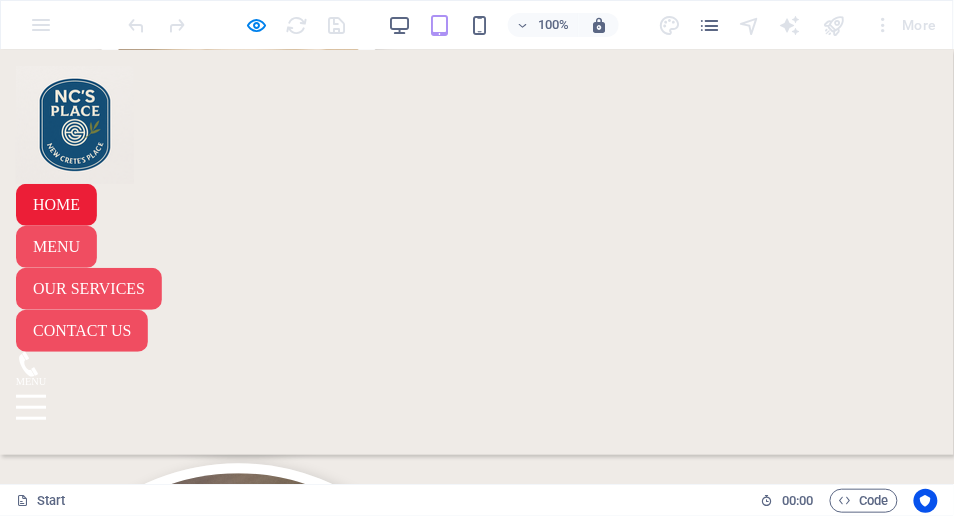 scroll, scrollTop: 6411, scrollLeft: 0, axis: vertical 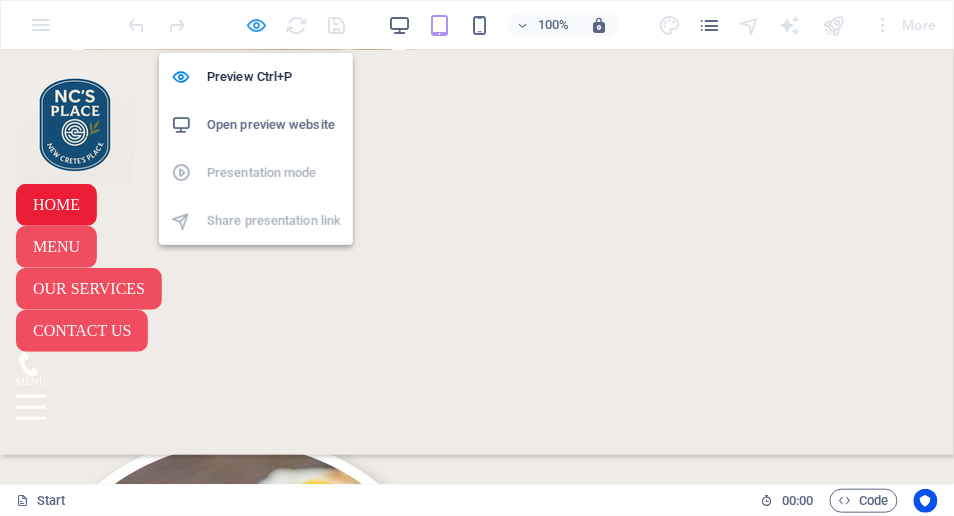 click at bounding box center (257, 25) 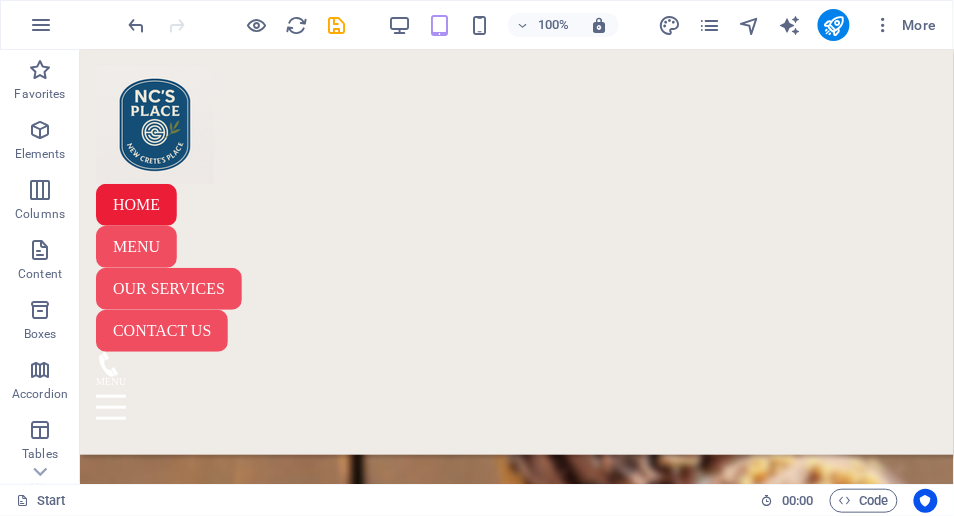 scroll, scrollTop: 12690, scrollLeft: 0, axis: vertical 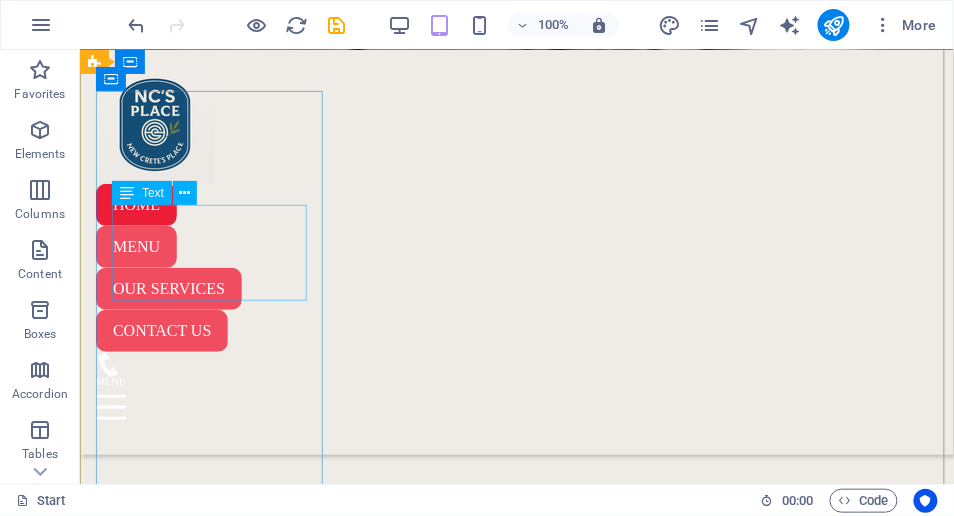 click on "2/36 south terrace Fremantle FREMANTLE   6160 Legal Notice  |  Privacy" at bounding box center (516, 3036) 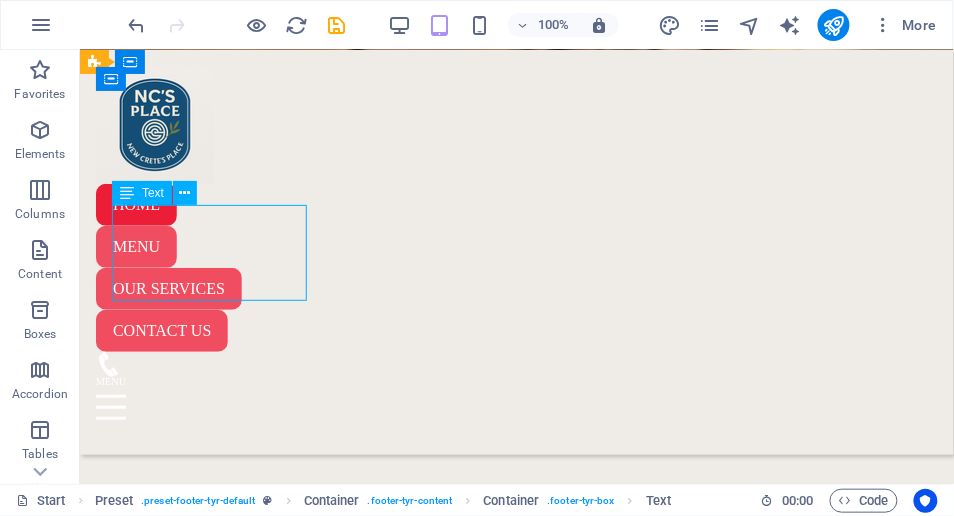 click on "2/36 south terrace Fremantle FREMANTLE   6160 Legal Notice  |  Privacy" at bounding box center (516, 3036) 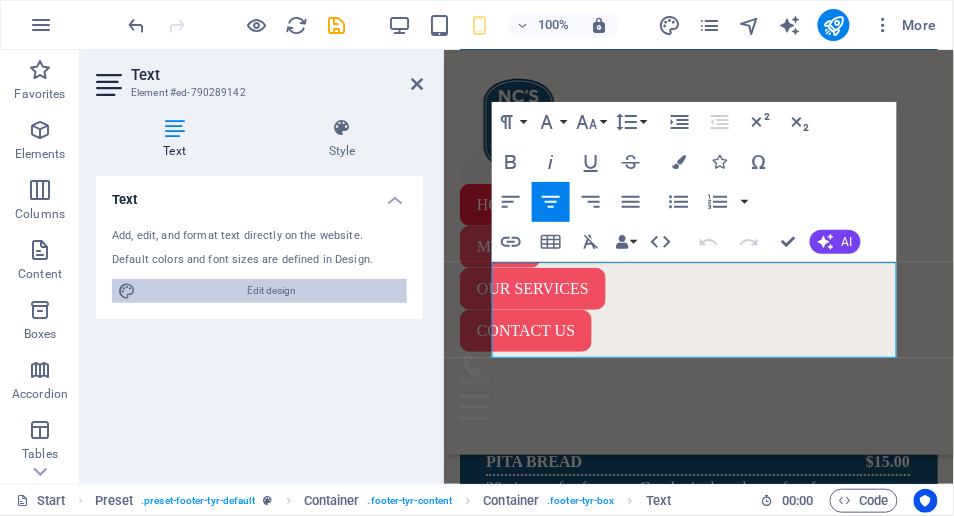 scroll, scrollTop: 15050, scrollLeft: 0, axis: vertical 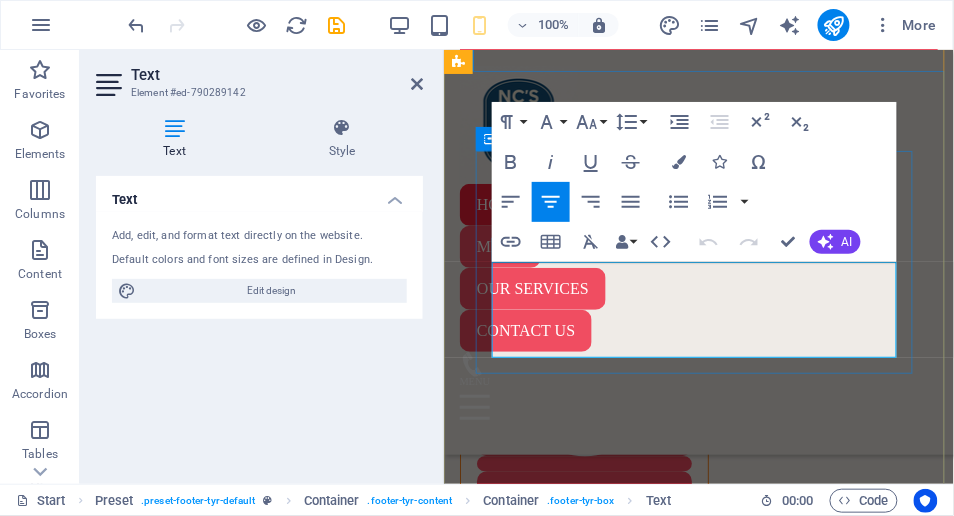 drag, startPoint x: 706, startPoint y: 338, endPoint x: 619, endPoint y: 338, distance: 87 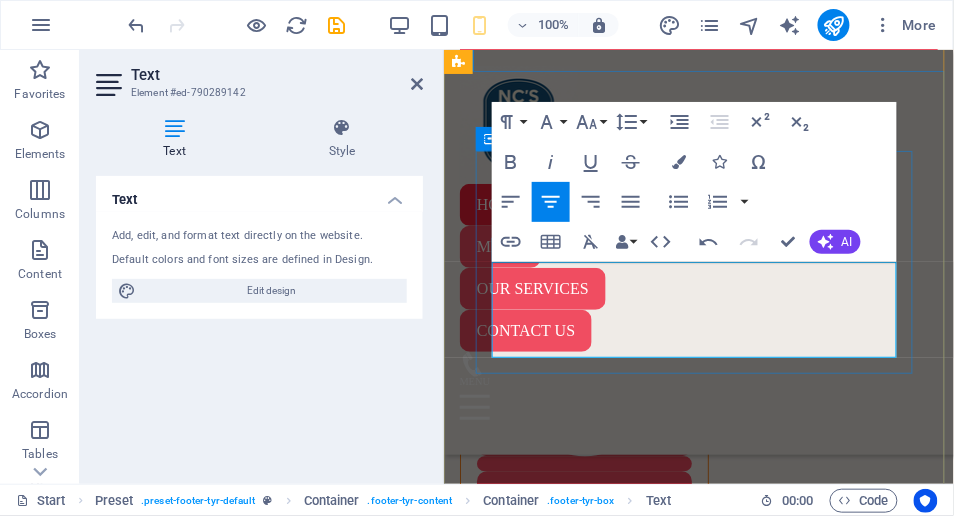 drag, startPoint x: 732, startPoint y: 336, endPoint x: 671, endPoint y: 333, distance: 61.073727 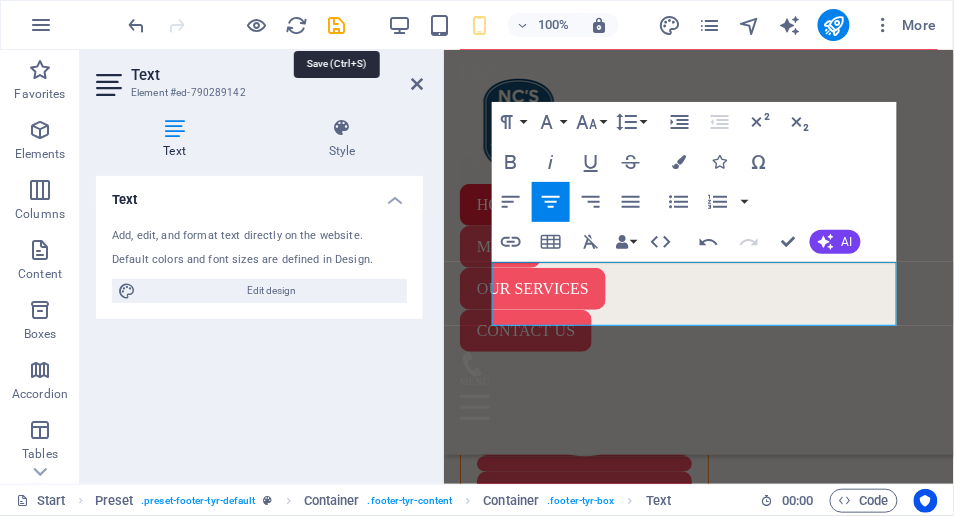 click at bounding box center [337, 25] 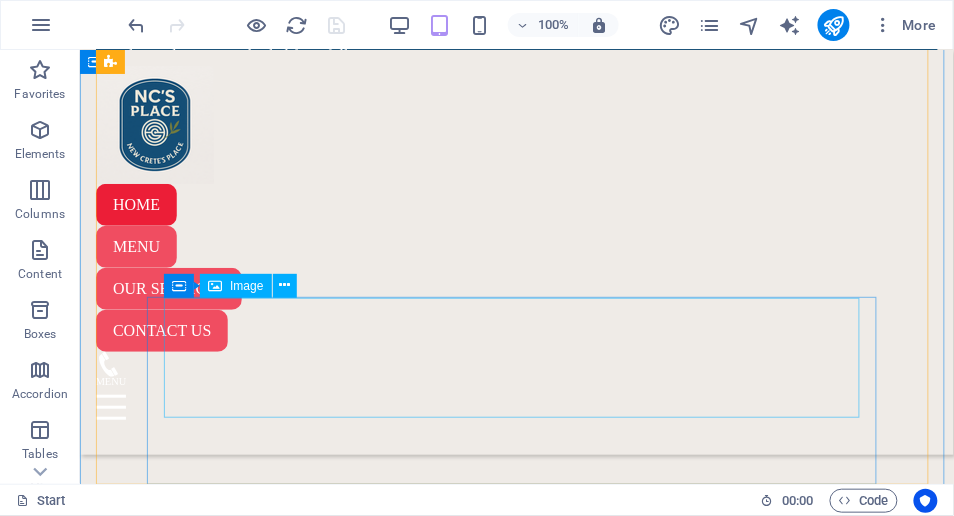 scroll, scrollTop: 11613, scrollLeft: 0, axis: vertical 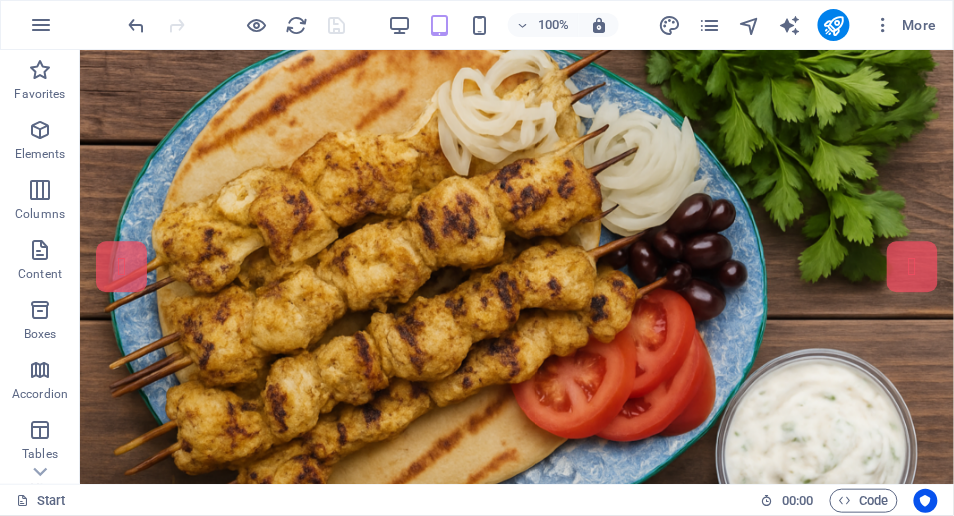 drag, startPoint x: 949, startPoint y: 417, endPoint x: 988, endPoint y: 93, distance: 326.33878 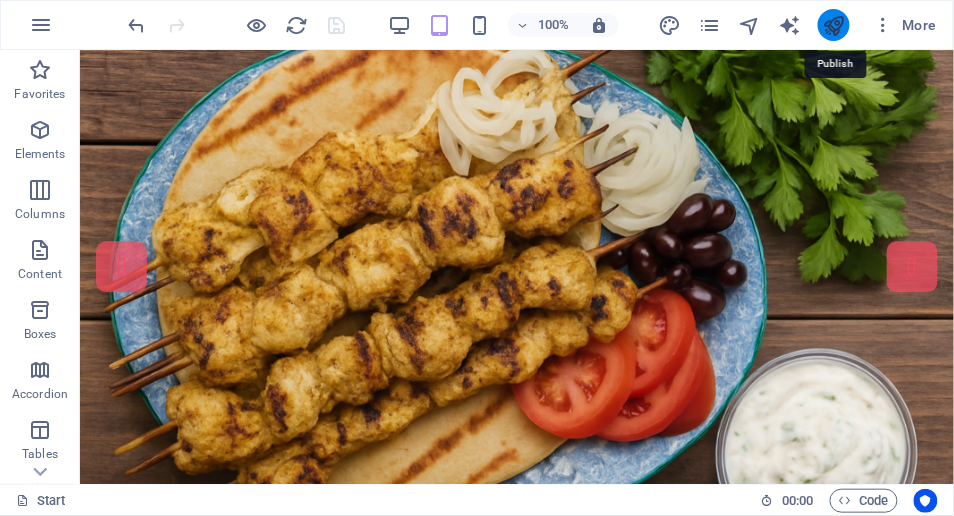 click at bounding box center (833, 25) 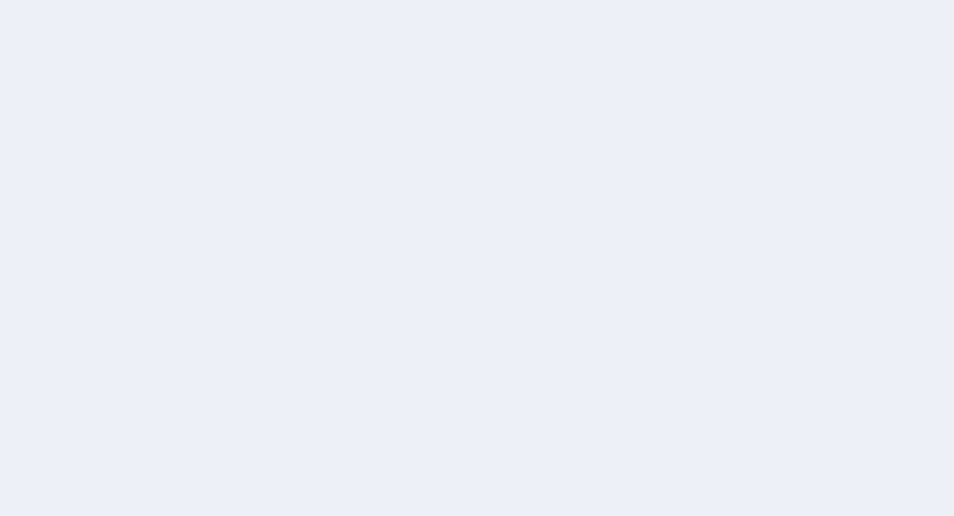 scroll, scrollTop: 0, scrollLeft: 0, axis: both 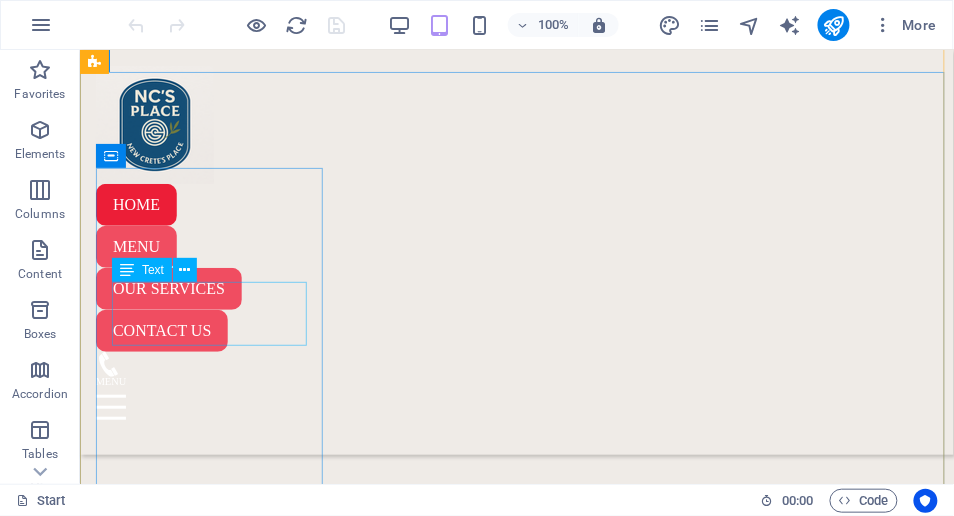 click on "[NUMBER]/[NUMBER] [STREET] [CITY] [CITY]   [POSTAL_CODE]" at bounding box center (516, 3111) 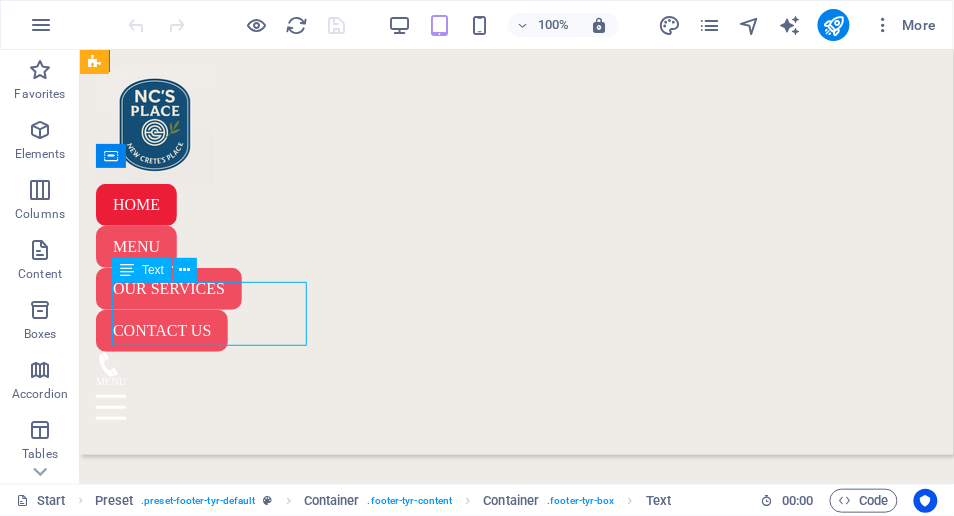 click on "[NUMBER]/[NUMBER] [STREET] [CITY] [CITY]   [POSTAL_CODE]" at bounding box center [516, 3111] 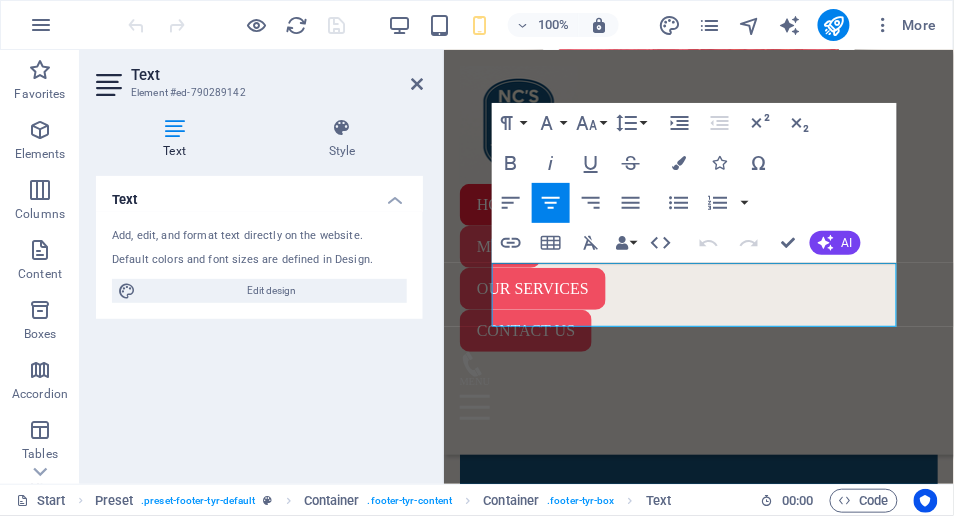 scroll, scrollTop: 15049, scrollLeft: 0, axis: vertical 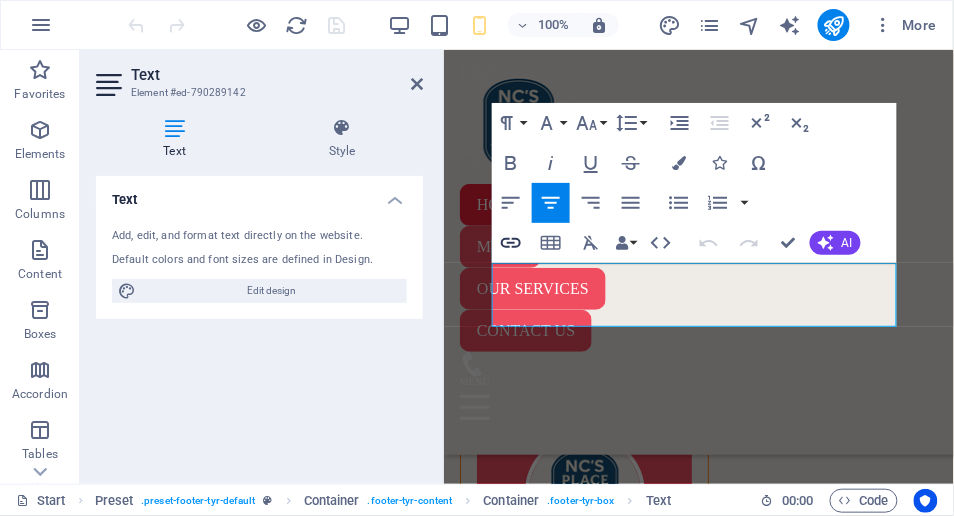click 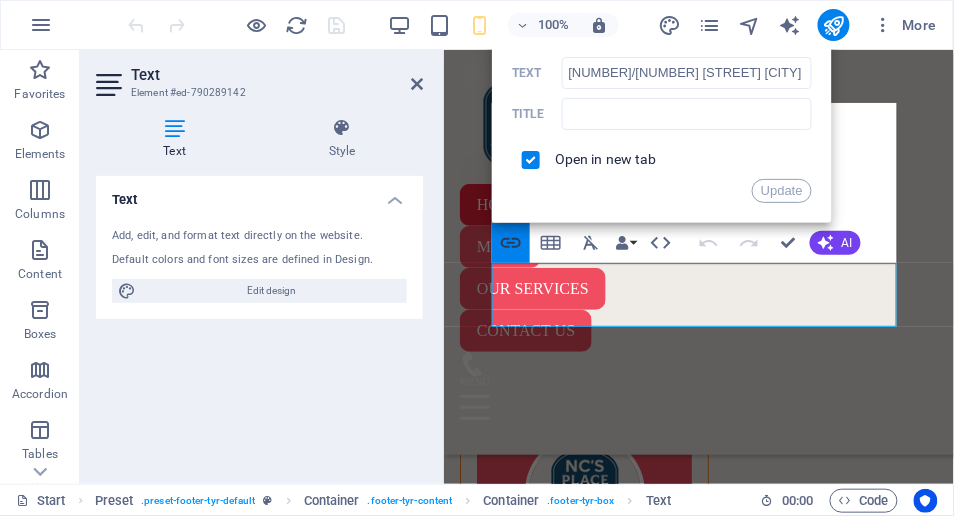 scroll, scrollTop: 0, scrollLeft: 219, axis: horizontal 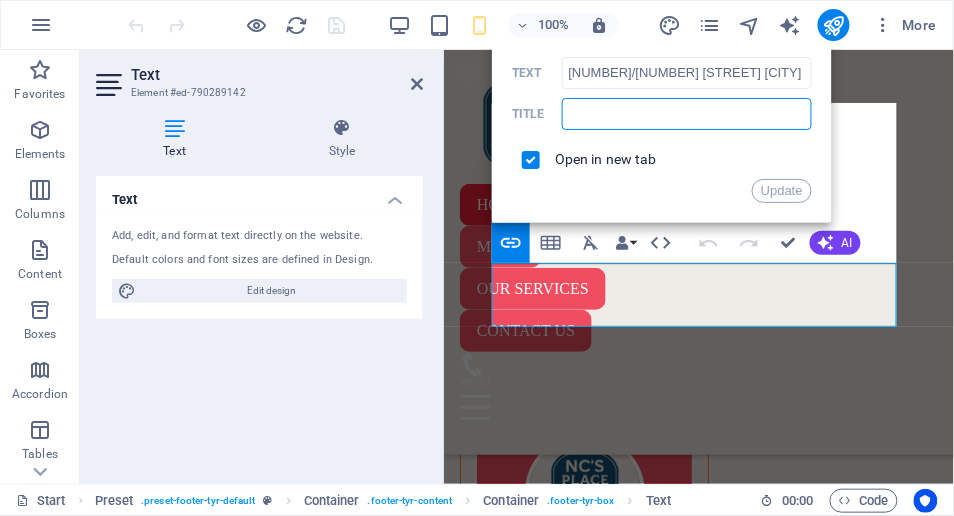 click at bounding box center [687, 114] 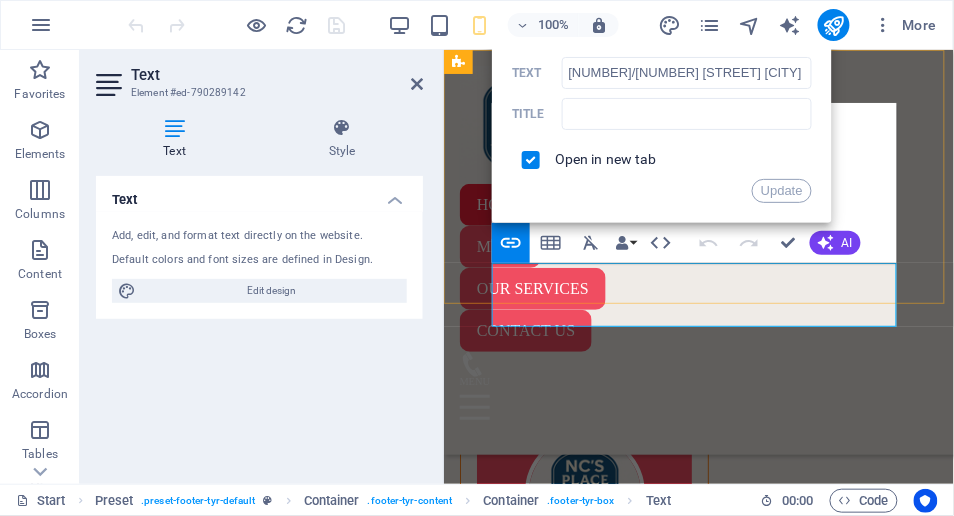 click on "Home About us Services Menu Facts Contact HOME MENU OUR SERVICES CONTACT US" at bounding box center (698, 251) 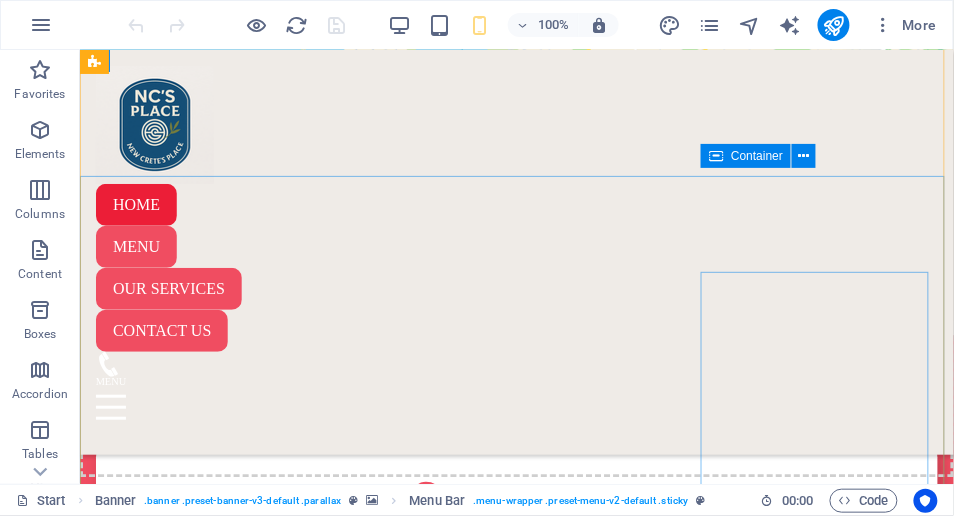 scroll, scrollTop: 12511, scrollLeft: 0, axis: vertical 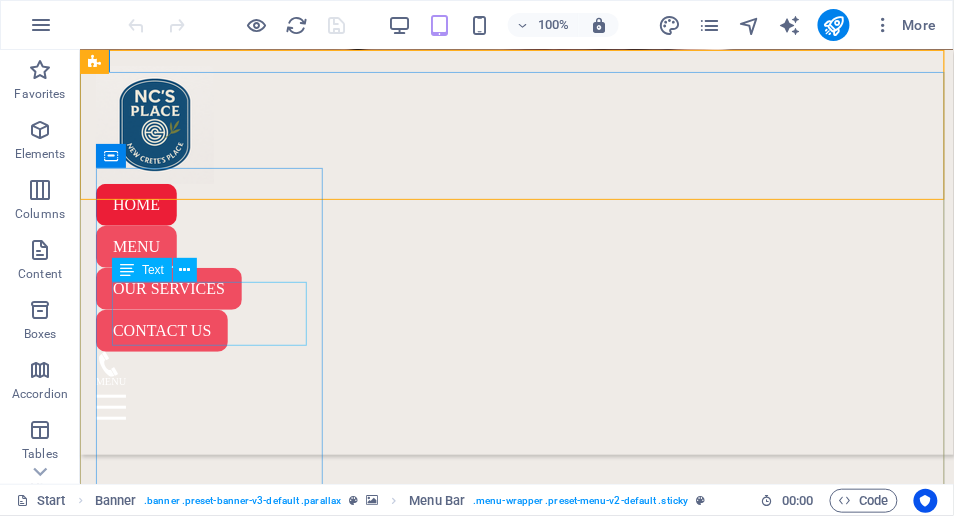 click on "[NUMBER]/[NUMBER] [STREET] [CITY] [CITY]   [POSTAL_CODE]" at bounding box center (516, 3111) 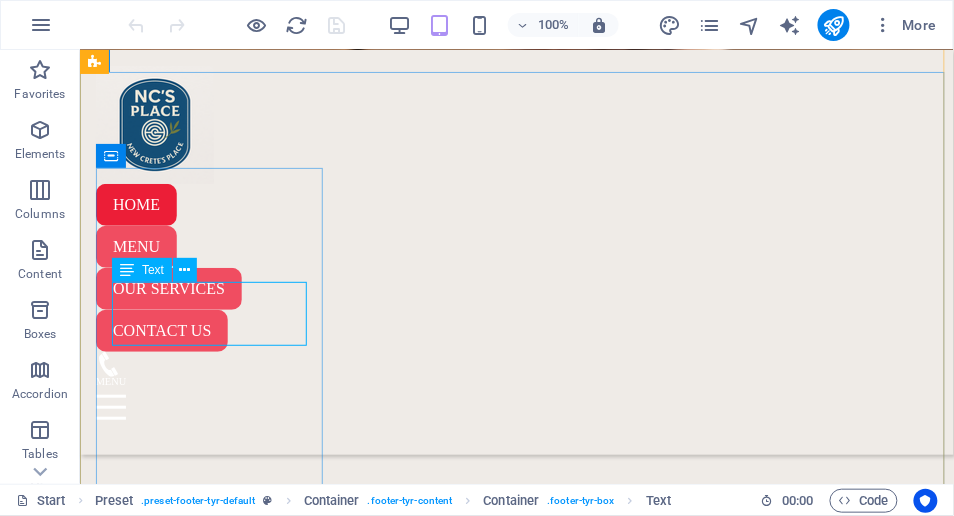click on "Text" at bounding box center (153, 270) 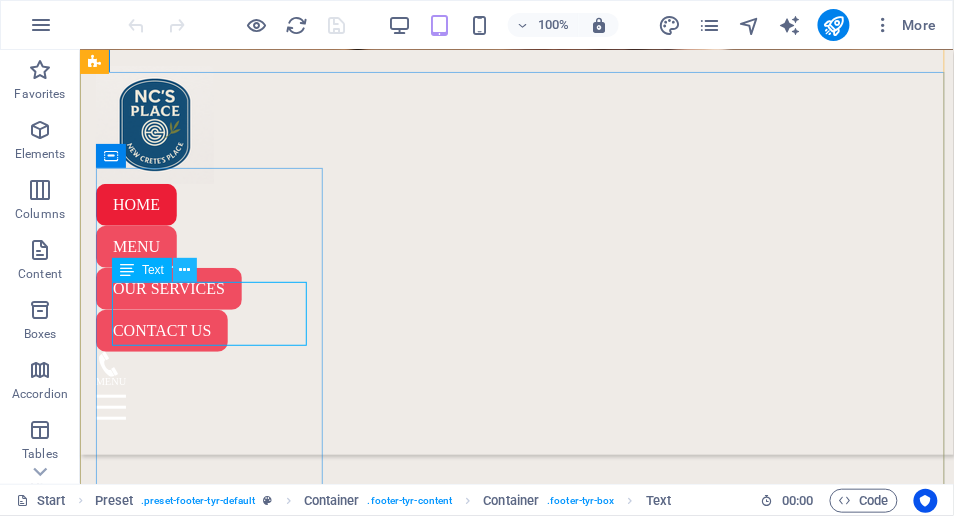 click at bounding box center (185, 270) 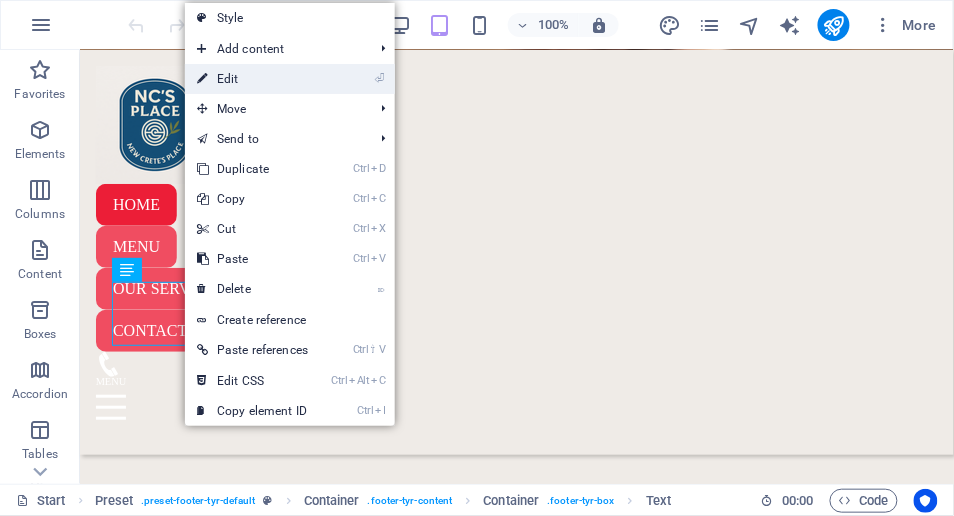 click on "⏎  Edit" at bounding box center [252, 79] 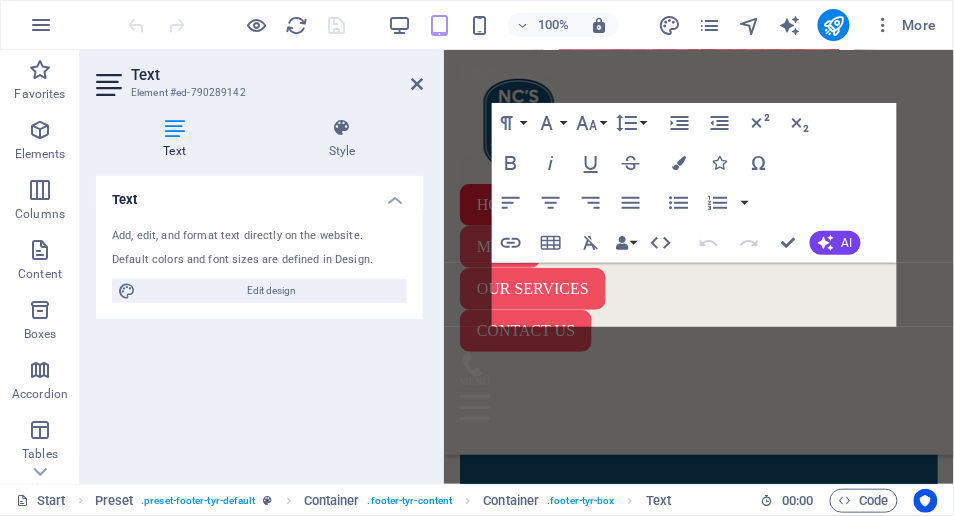 scroll, scrollTop: 15049, scrollLeft: 0, axis: vertical 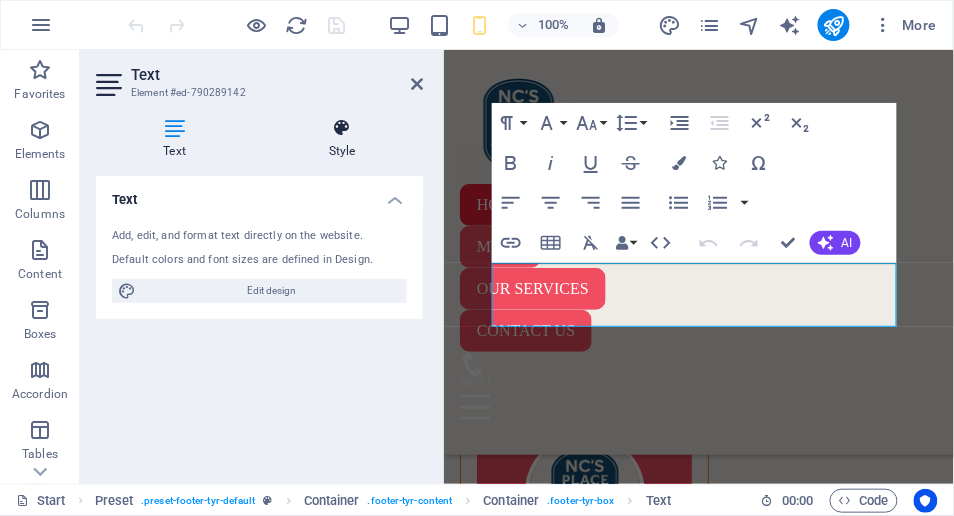 click on "Style" at bounding box center (342, 139) 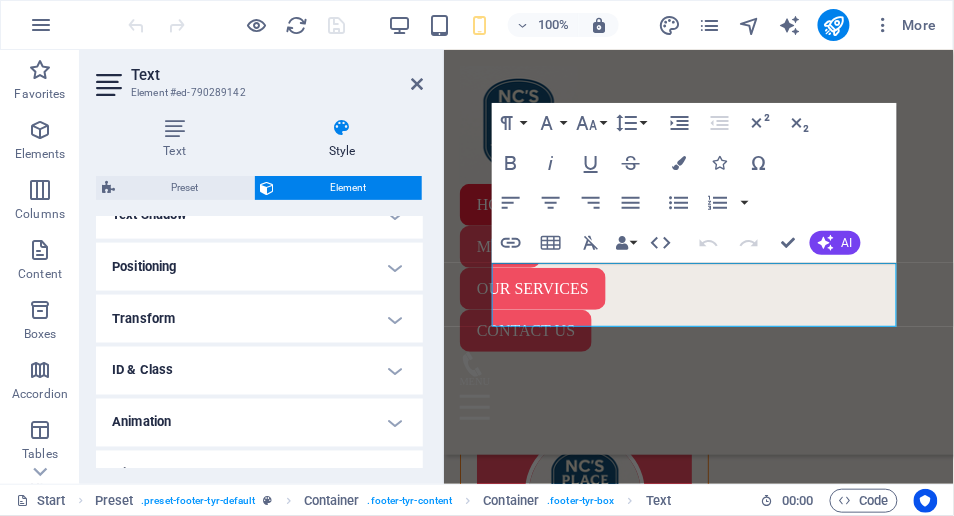 scroll, scrollTop: 594, scrollLeft: 0, axis: vertical 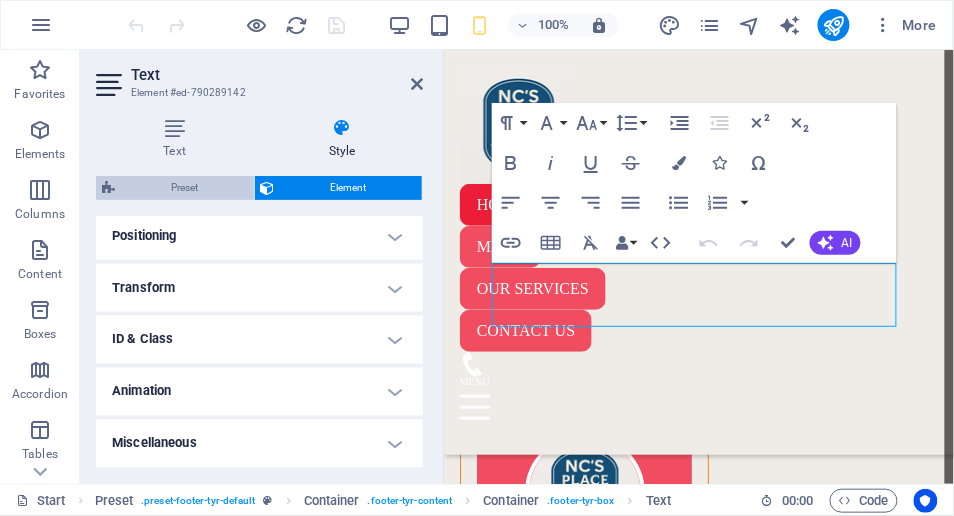 click on "Preset" at bounding box center (184, 188) 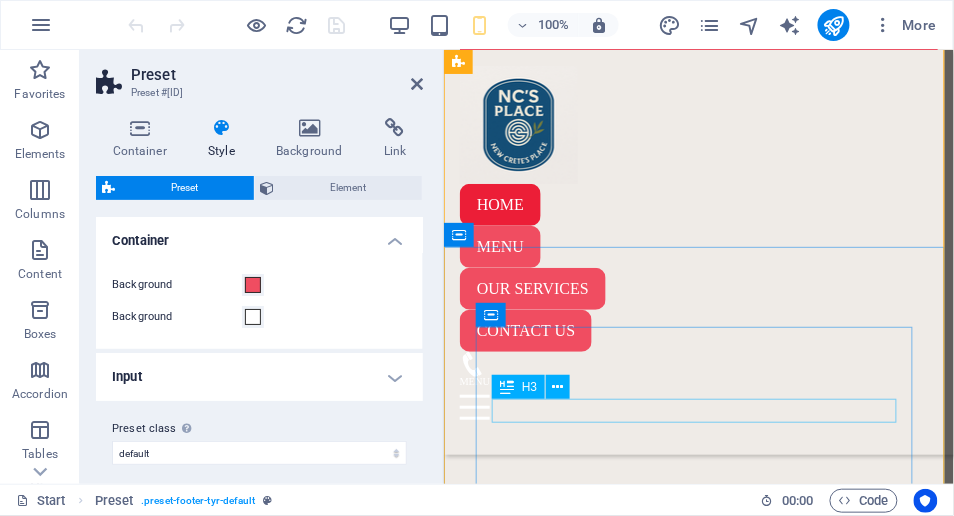 scroll, scrollTop: 14941, scrollLeft: 0, axis: vertical 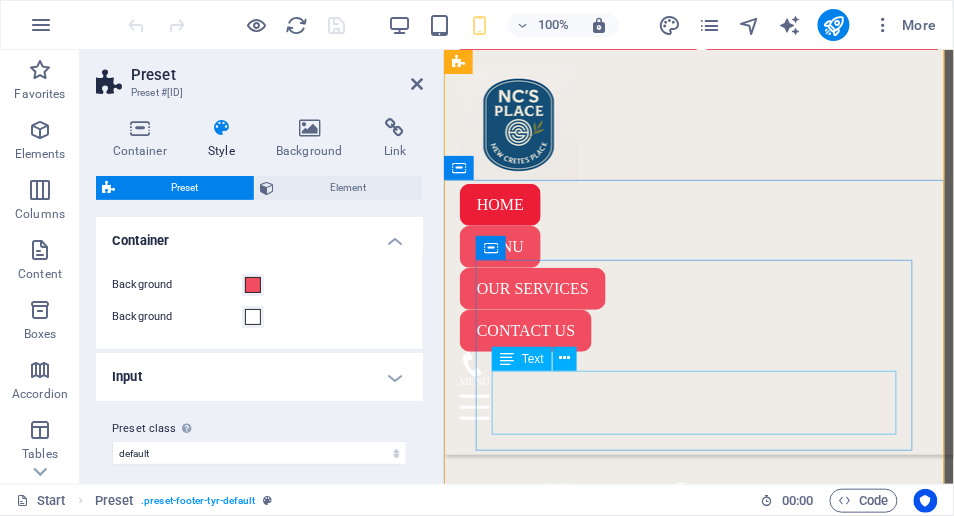 click on "[NUMBER]/[NUMBER] [STREET] [CITY] [CITY]   [POSTAL_CODE]" at bounding box center [698, 1975] 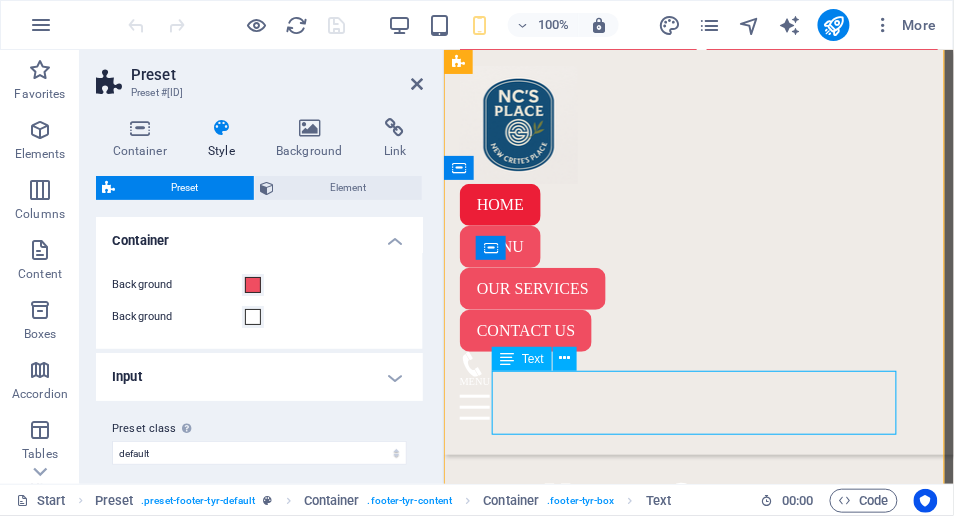 click on "[NUMBER]/[NUMBER] [STREET] [CITY] [CITY]   [POSTAL_CODE]" at bounding box center (698, 1975) 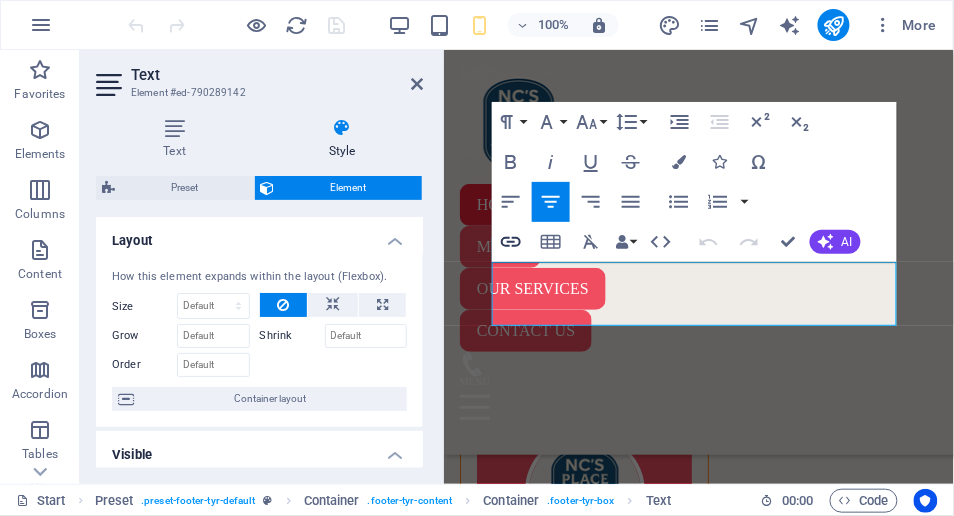 click 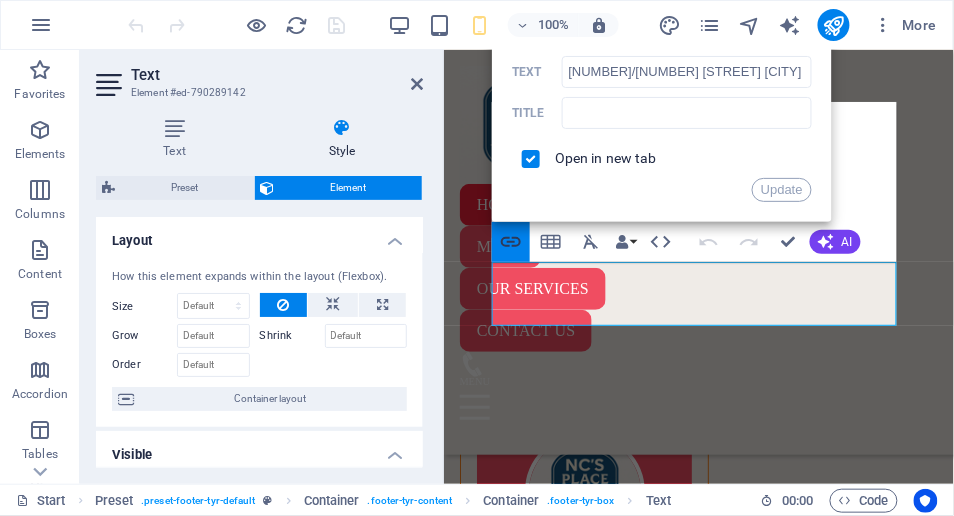 scroll, scrollTop: 0, scrollLeft: 219, axis: horizontal 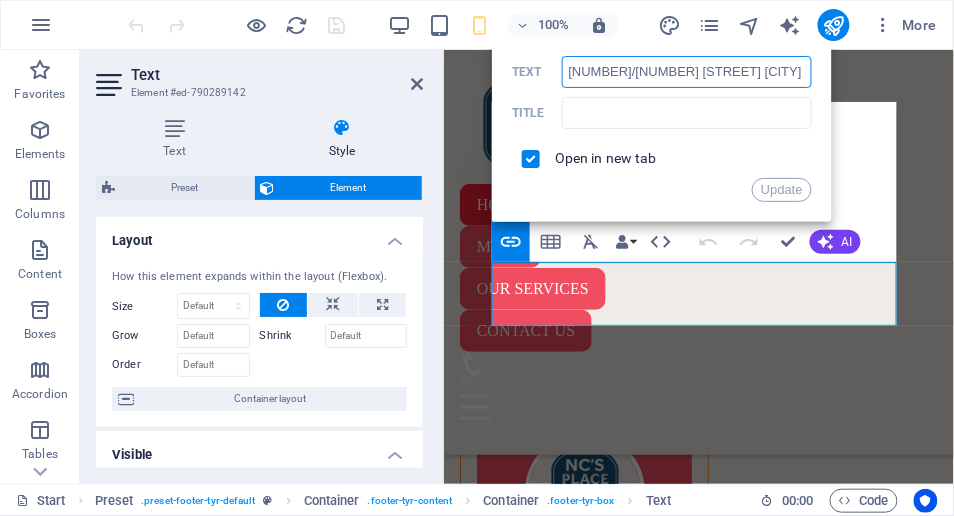 click on "[NUMBER]/[NUMBER] [STREET] [CITY]" at bounding box center (687, 72) 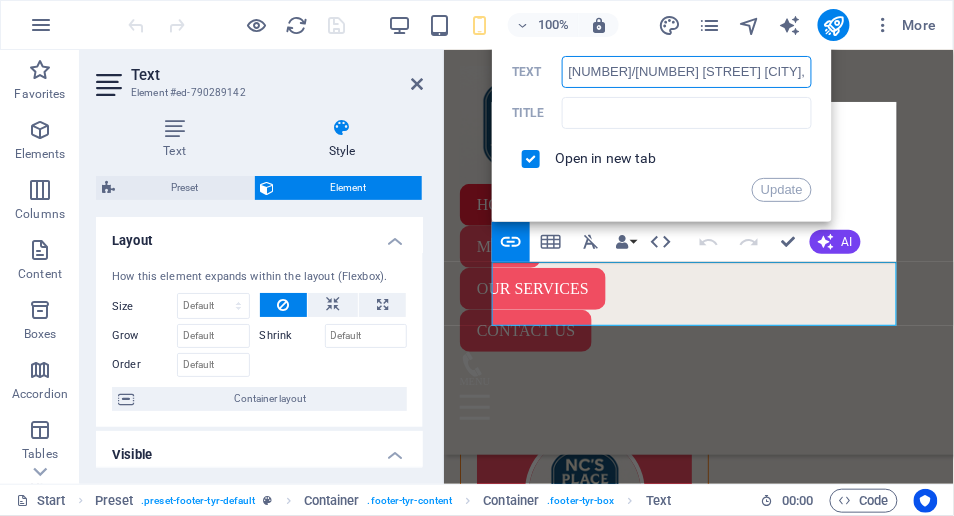 drag, startPoint x: 566, startPoint y: 69, endPoint x: 824, endPoint y: 80, distance: 258.23438 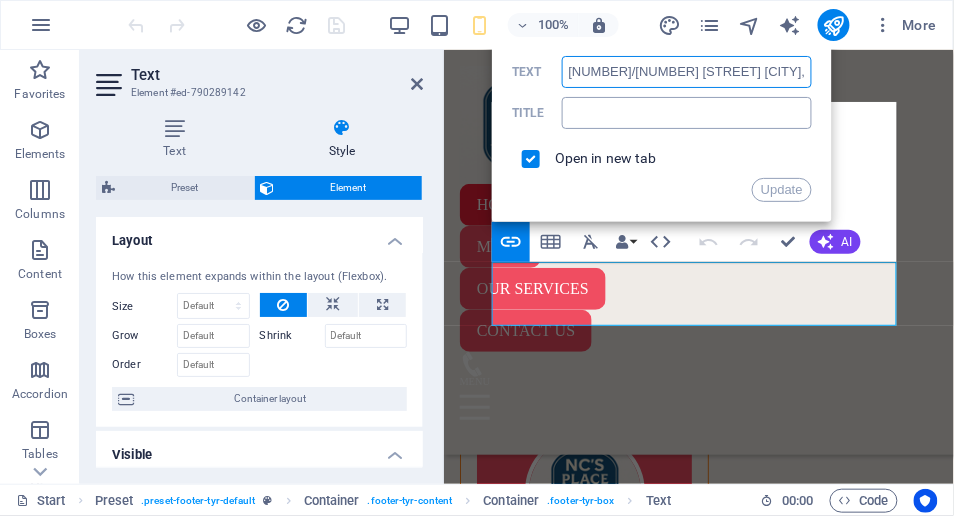 type on "[NUMBER]/[NUMBER] [STREET] [CITY], [STATE] [POSTAL_CODE]" 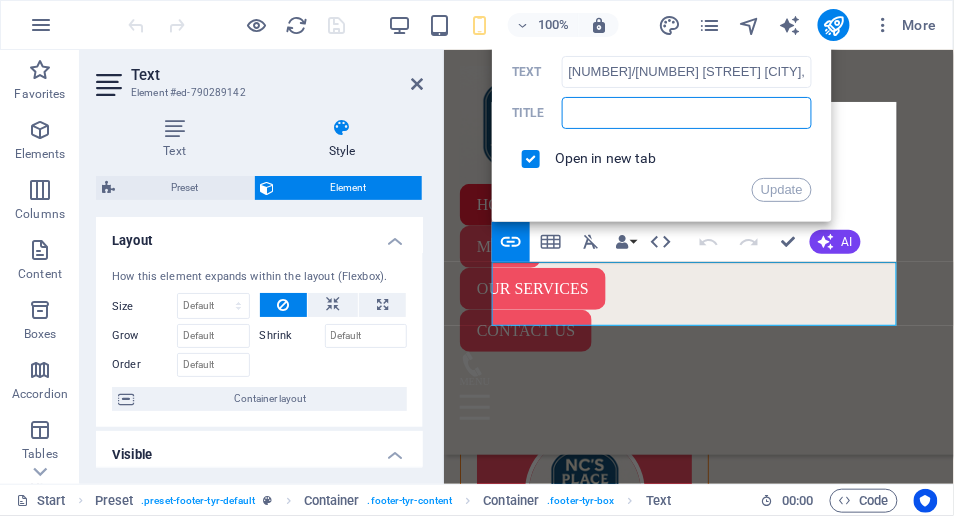 click at bounding box center [687, 113] 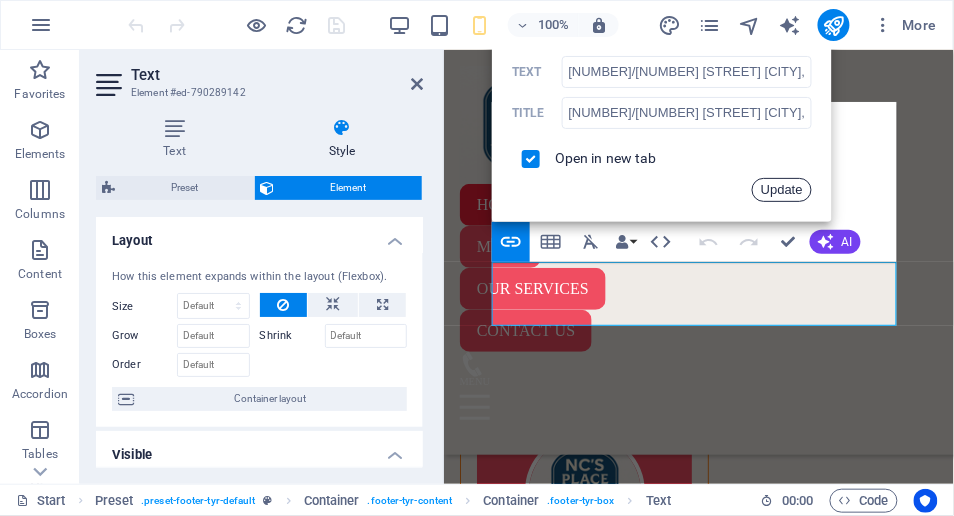 click on "Update" at bounding box center (782, 190) 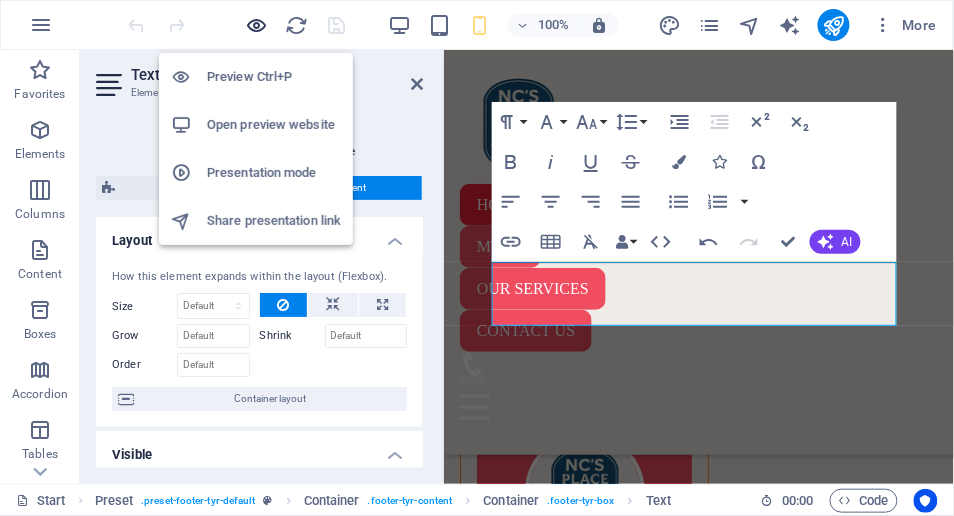 click at bounding box center (257, 25) 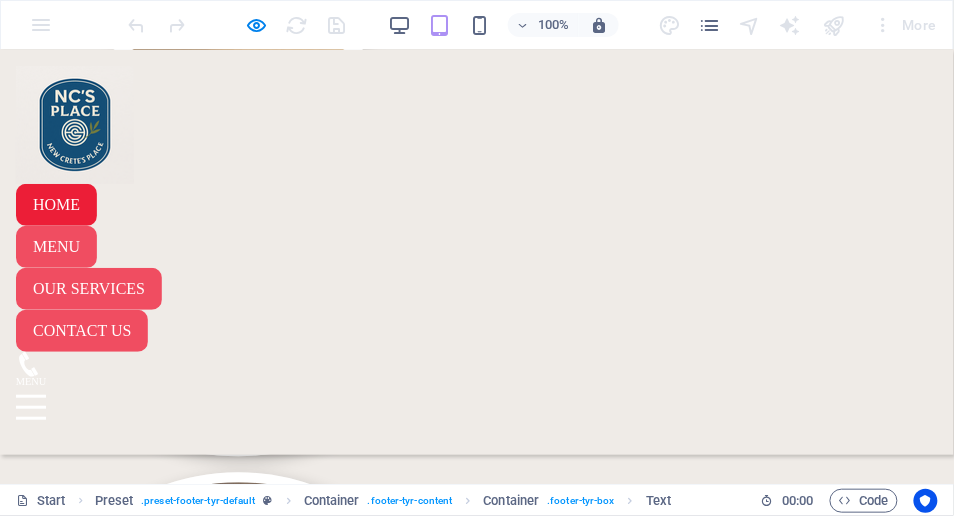 scroll, scrollTop: 6352, scrollLeft: 0, axis: vertical 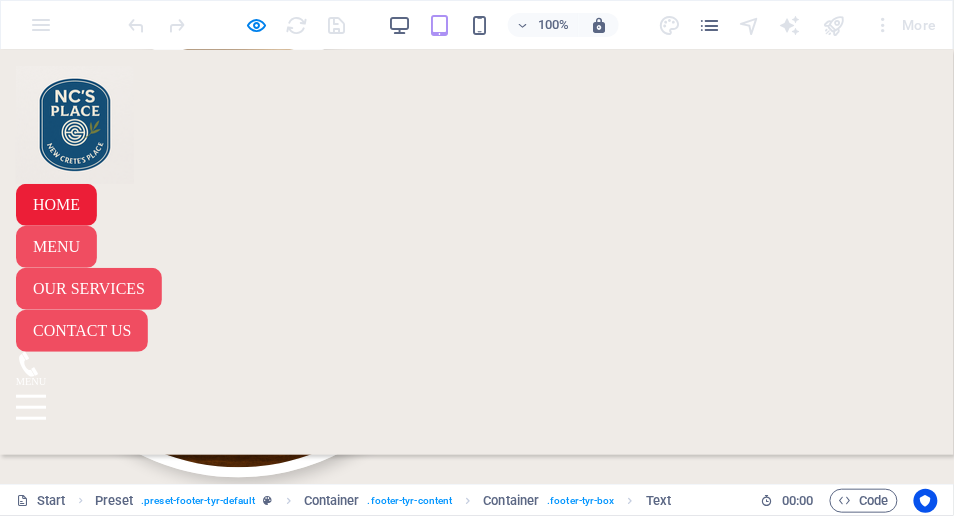 click on "[NUMBER]/[NUMBER] [STREET] [CITY], [STATE] [POSTAL_CODE]" at bounding box center [477, 4753] 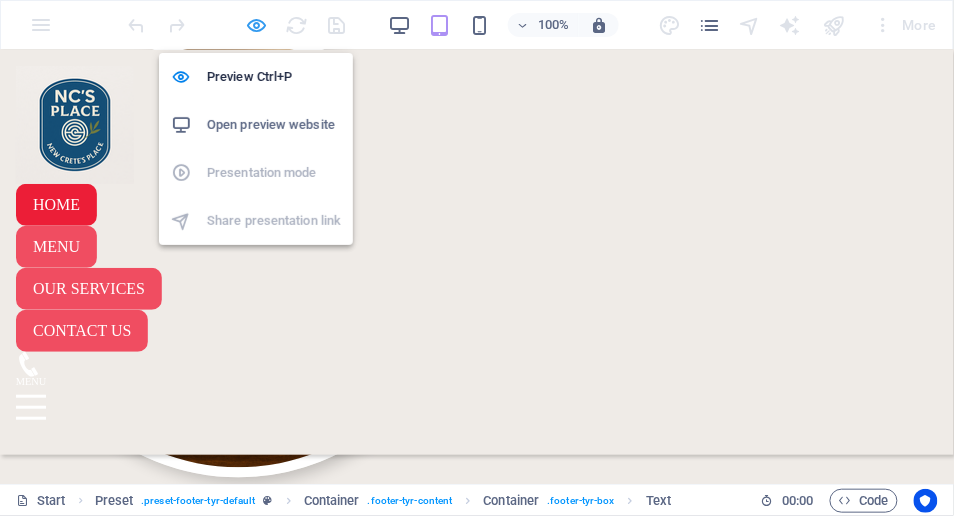 click at bounding box center [257, 25] 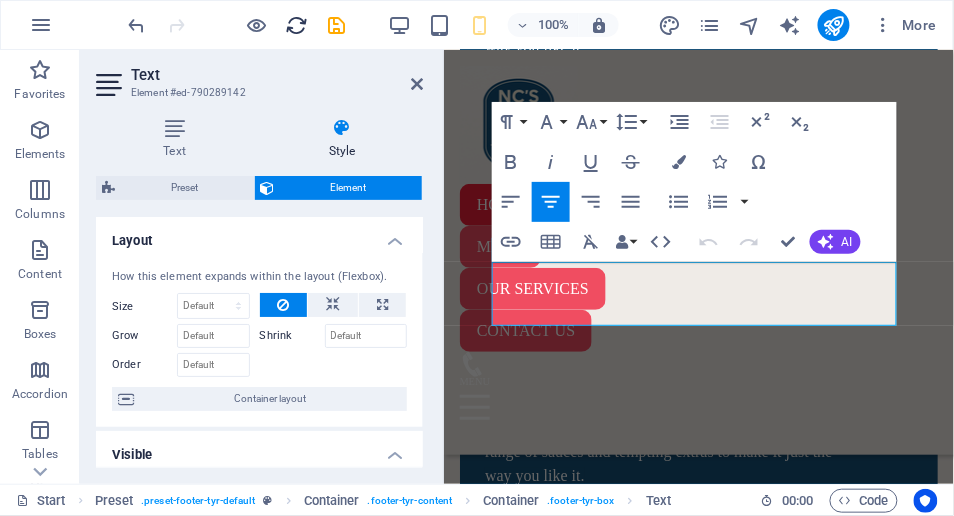 scroll, scrollTop: 15050, scrollLeft: 0, axis: vertical 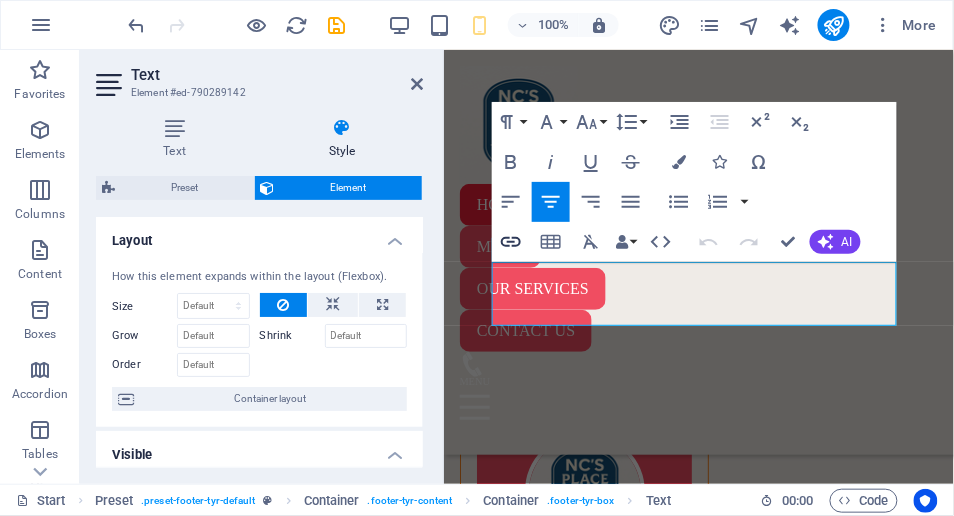 click 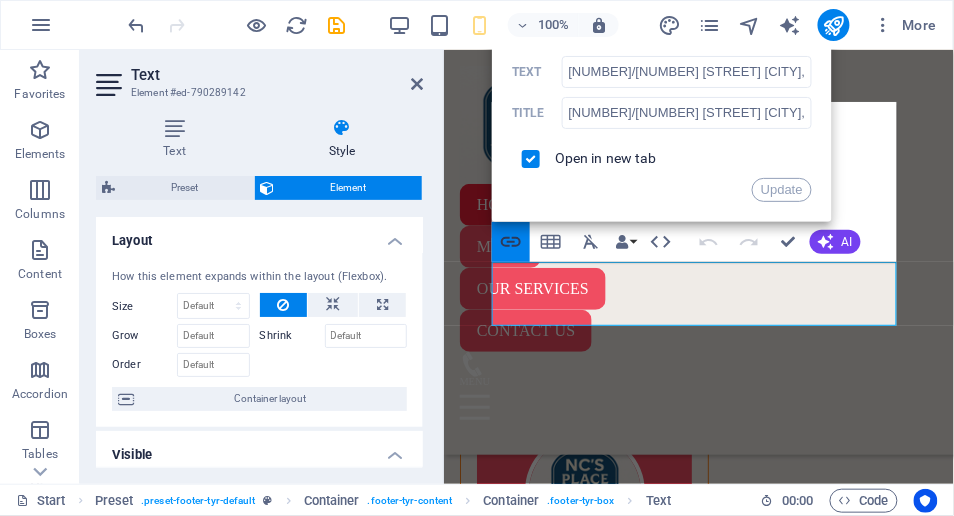 scroll, scrollTop: 0, scrollLeft: 219, axis: horizontal 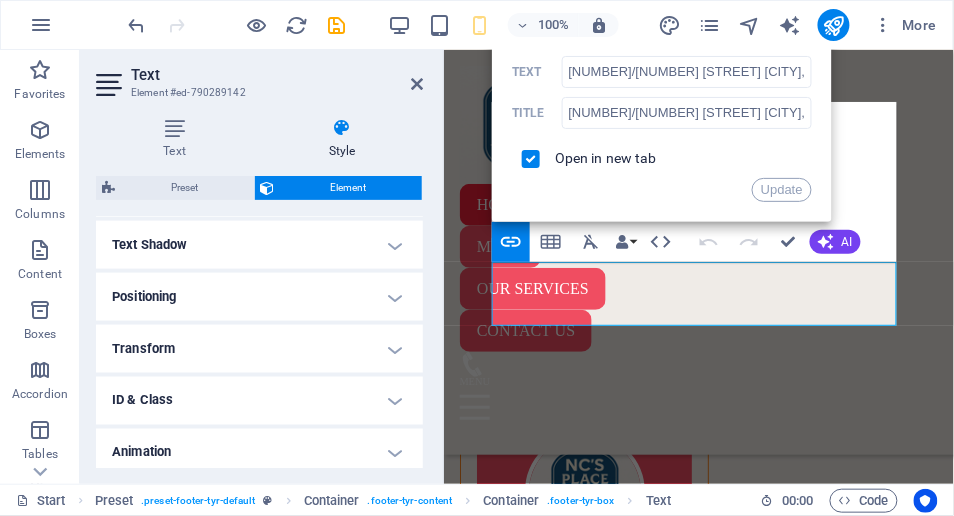 click on "Text Shadow" at bounding box center (259, 245) 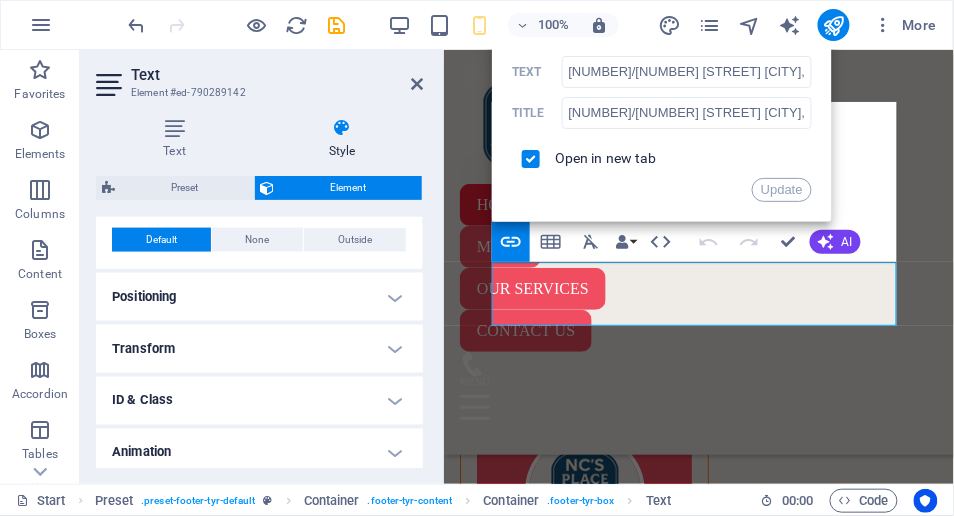 scroll, scrollTop: 600, scrollLeft: 0, axis: vertical 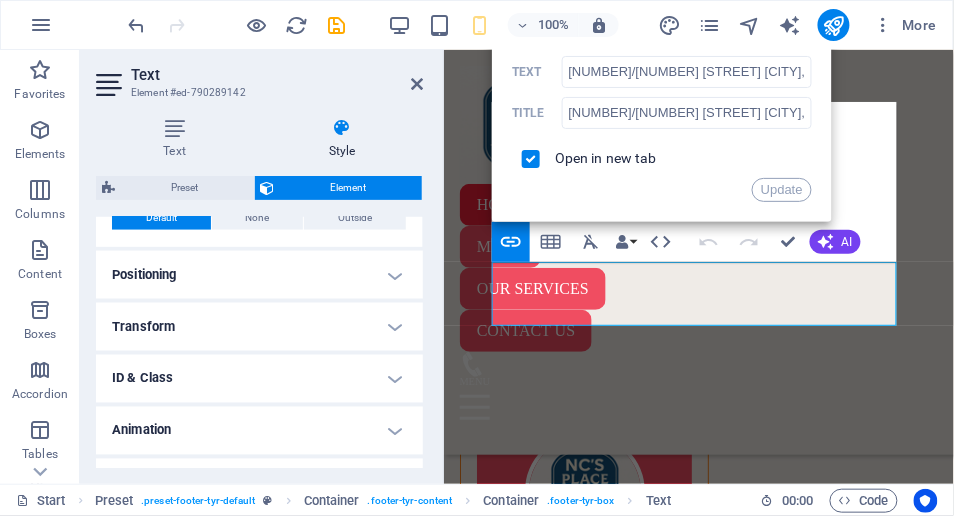 click on "Positioning" at bounding box center (259, 275) 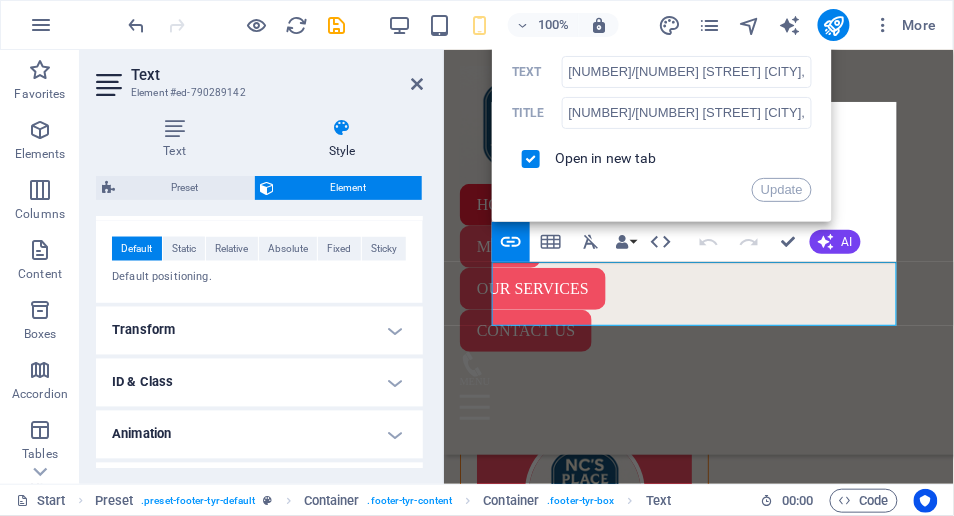 scroll, scrollTop: 708, scrollLeft: 0, axis: vertical 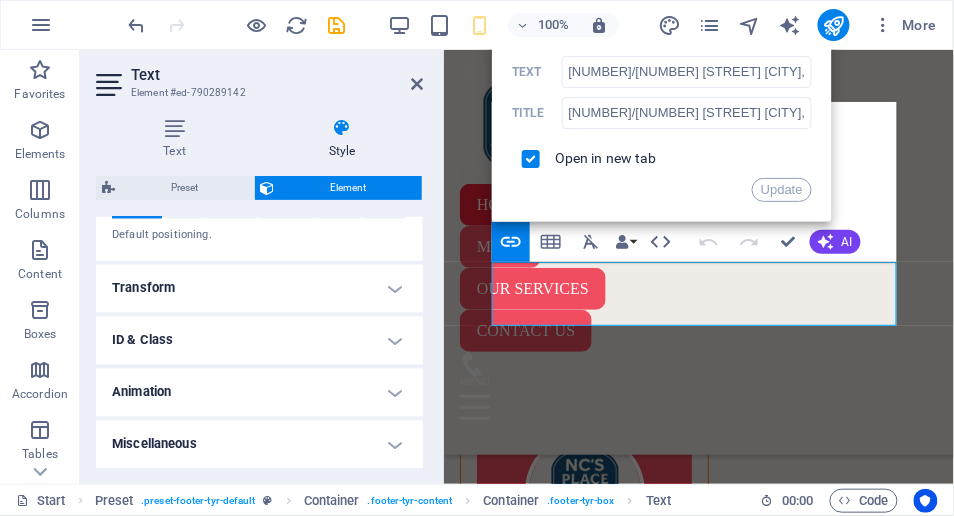 click on "ID & Class" at bounding box center (259, 341) 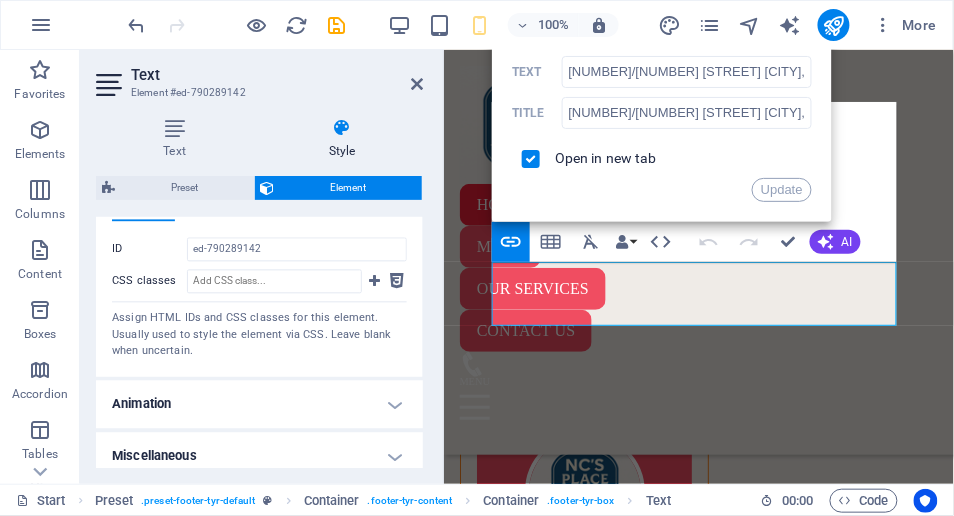 scroll, scrollTop: 888, scrollLeft: 0, axis: vertical 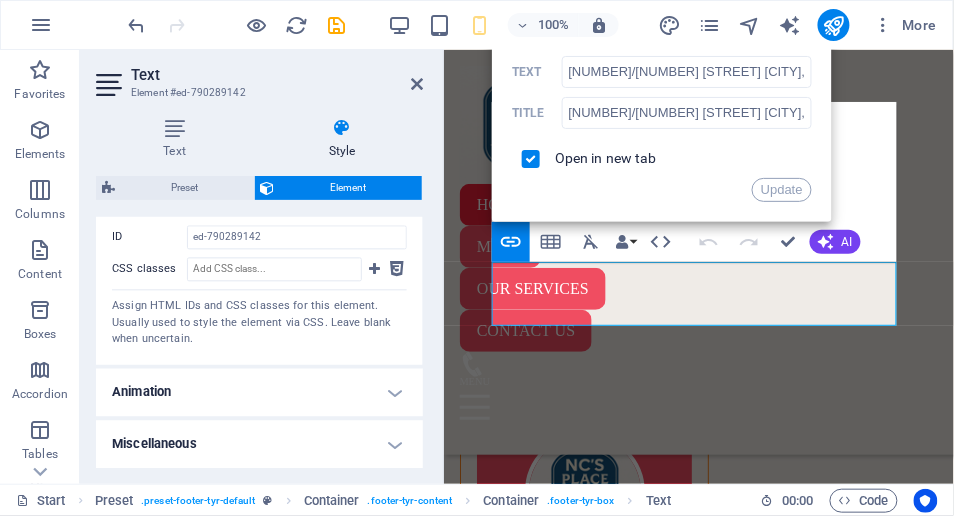 click on "Animation" at bounding box center [259, 393] 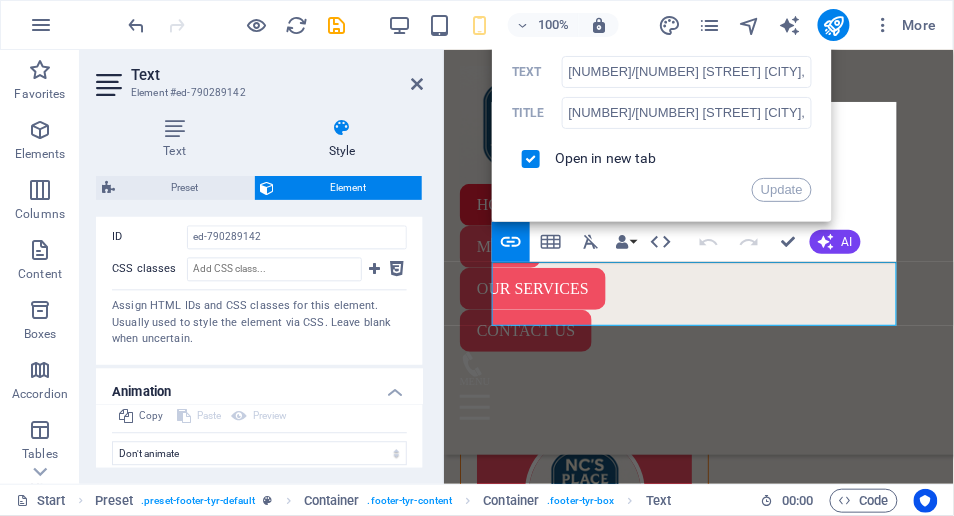 scroll, scrollTop: 953, scrollLeft: 0, axis: vertical 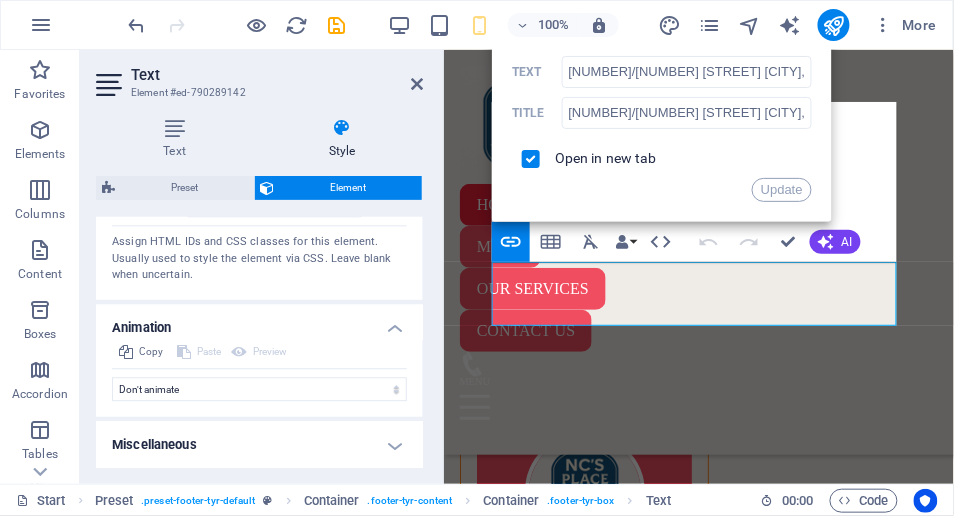 click on "Miscellaneous" at bounding box center (259, 445) 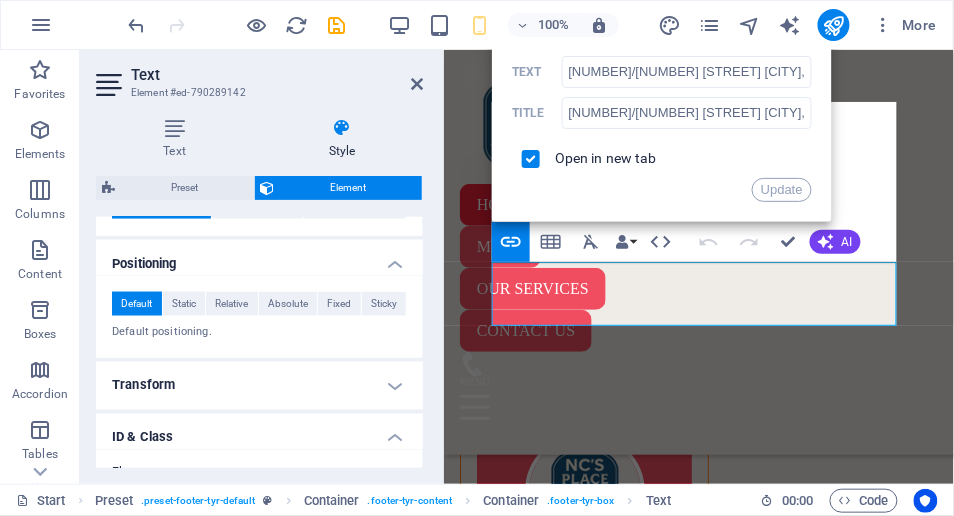 scroll, scrollTop: 611, scrollLeft: 0, axis: vertical 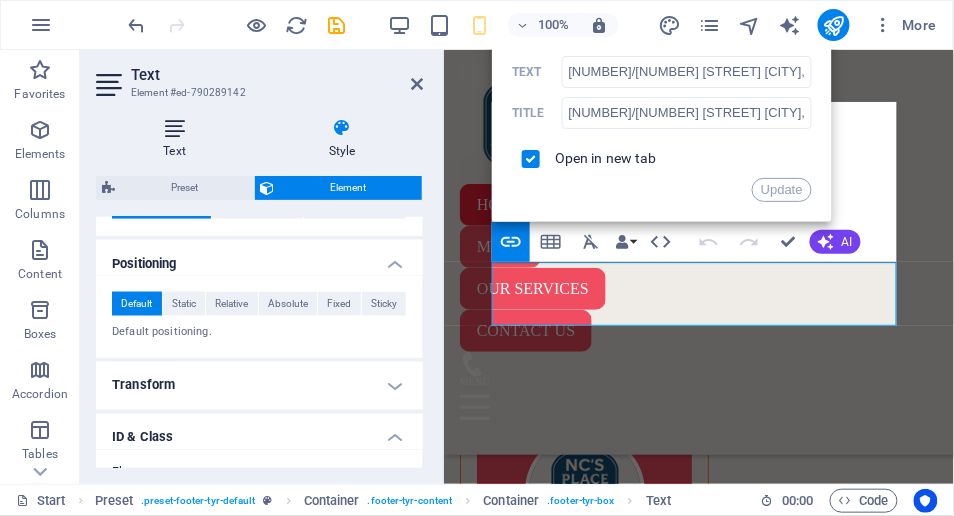 click at bounding box center (174, 128) 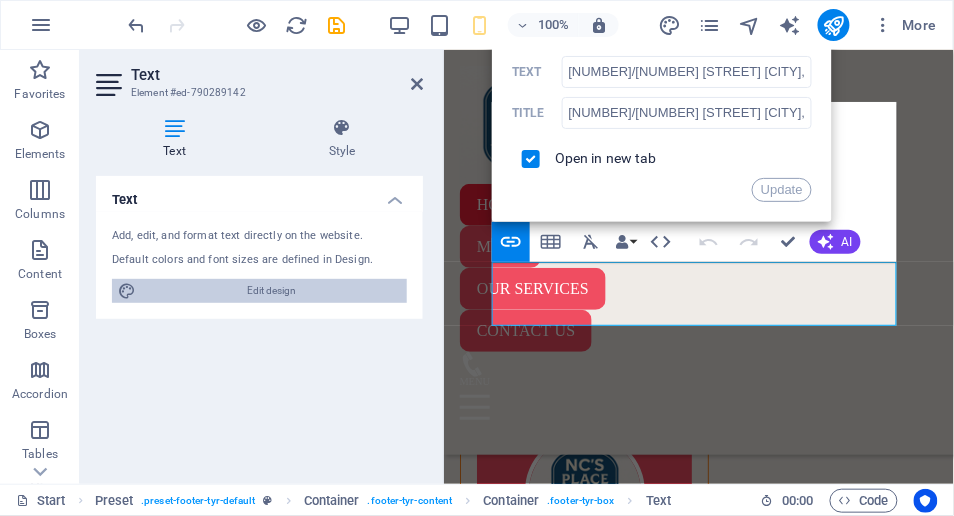 click on "Edit design" at bounding box center [271, 291] 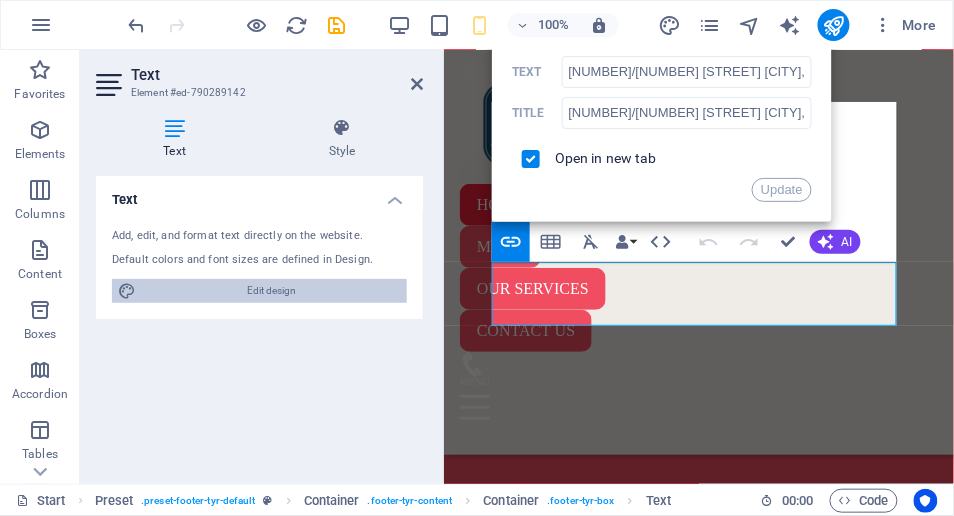 select on "ease-in-out" 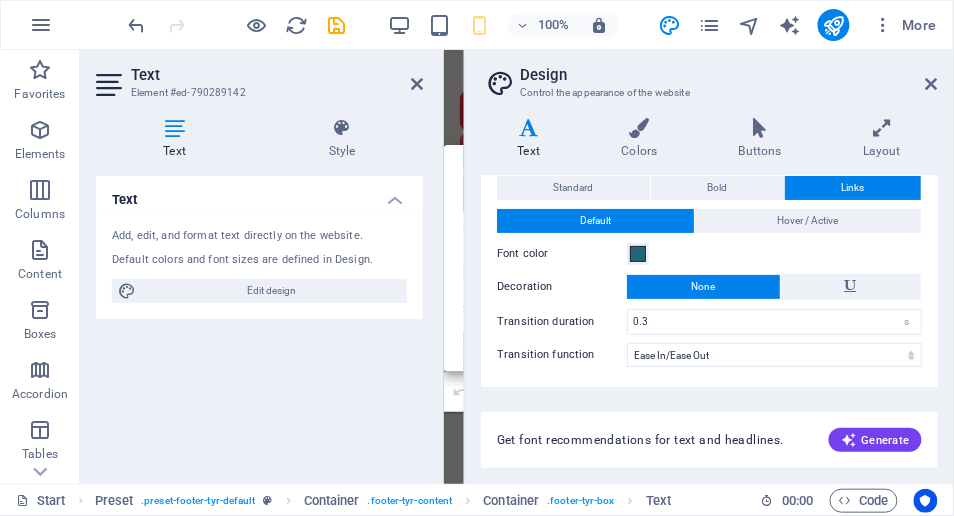 scroll, scrollTop: 106, scrollLeft: 0, axis: vertical 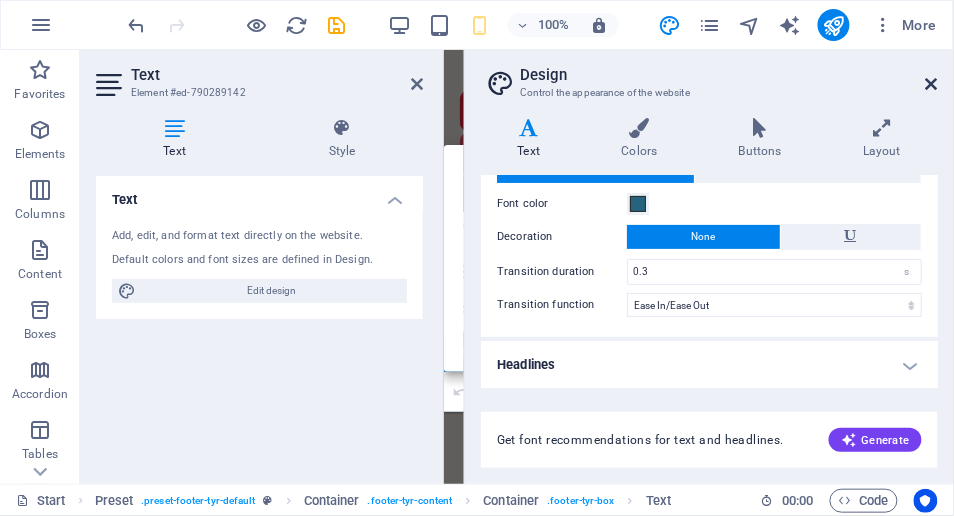 click at bounding box center [932, 84] 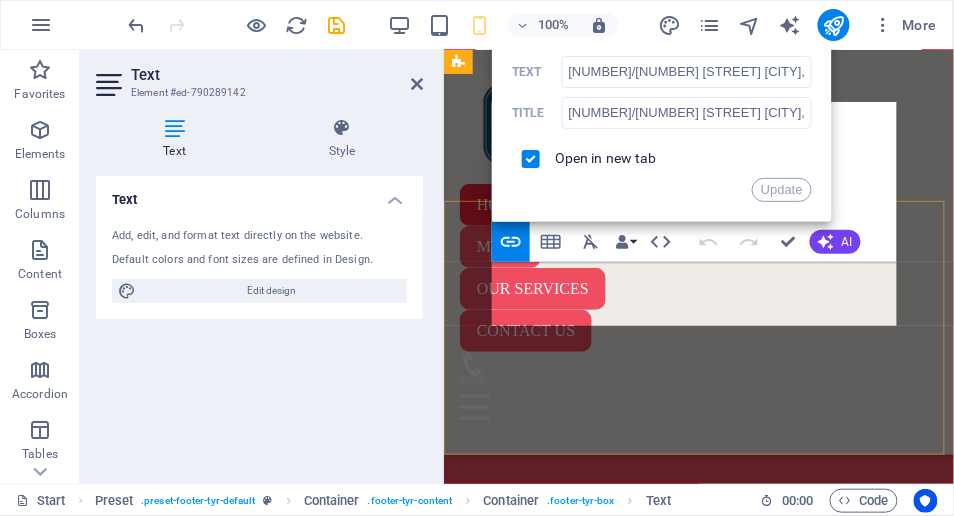 scroll, scrollTop: 15050, scrollLeft: 0, axis: vertical 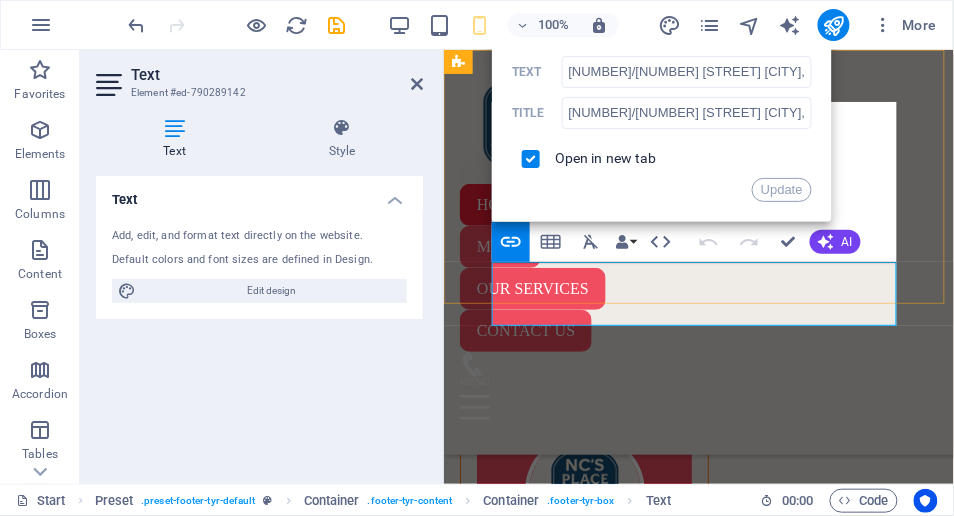 click on "Home About us Services Menu Facts Contact HOME MENU OUR SERVICES CONTACT US" at bounding box center [698, 251] 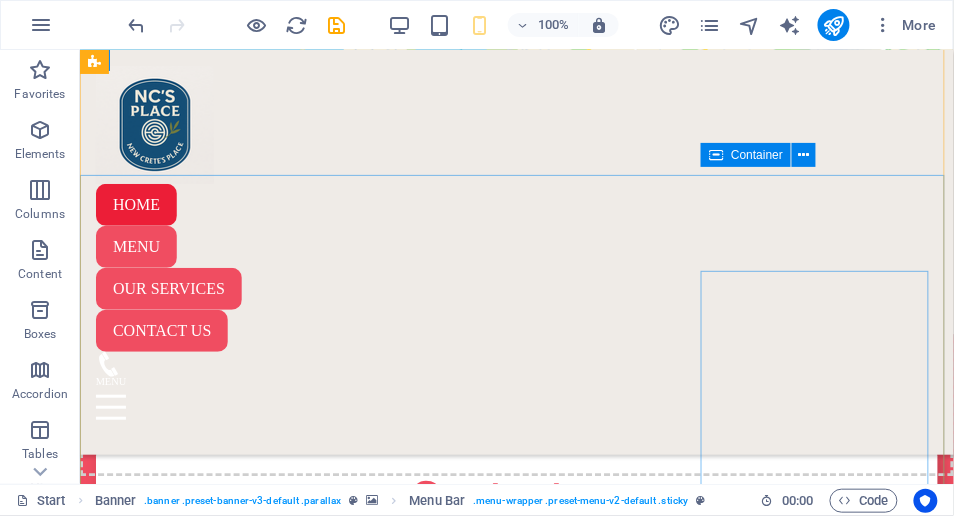 scroll, scrollTop: 12512, scrollLeft: 0, axis: vertical 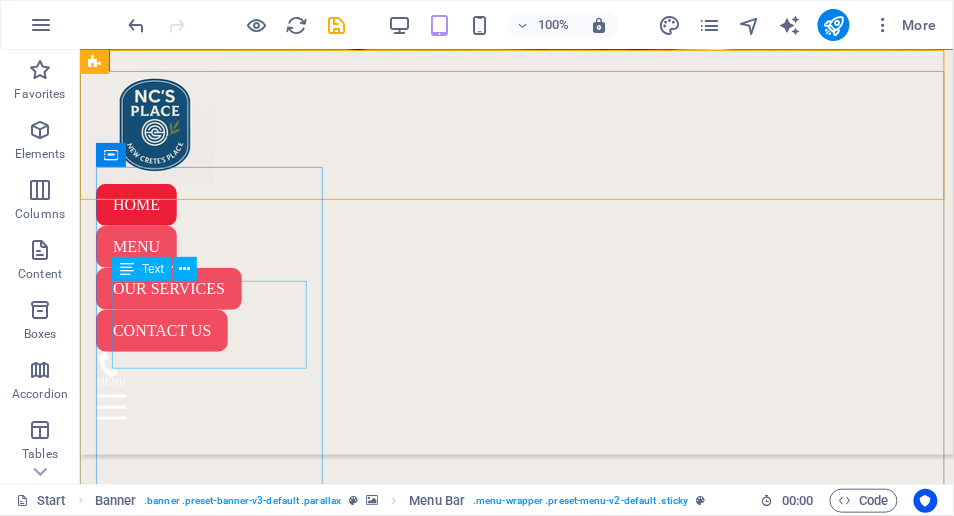 click on "[NUMBER]/[NUMBER] [STREET] [CITY], [STATE] [CITY]   [POSTAL_CODE]" at bounding box center (516, 3110) 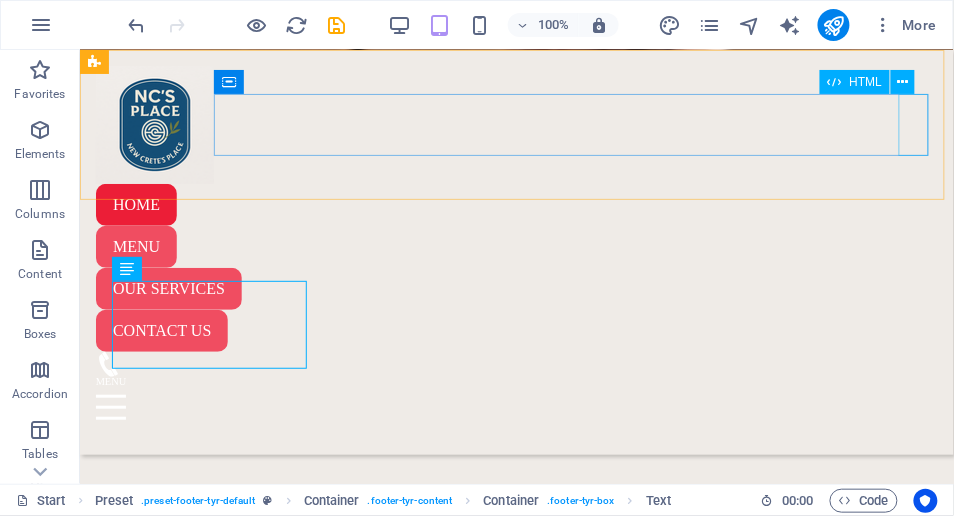 click at bounding box center (516, 407) 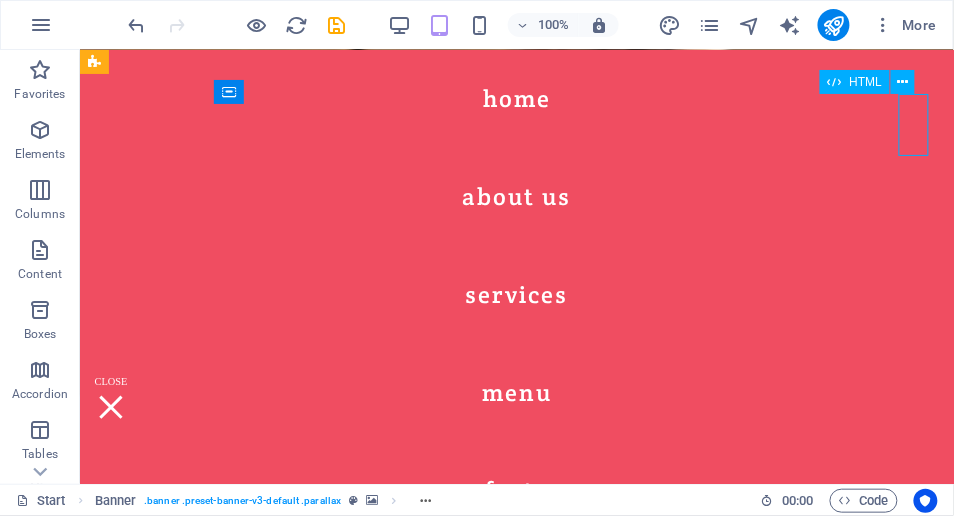 click at bounding box center (110, 407) 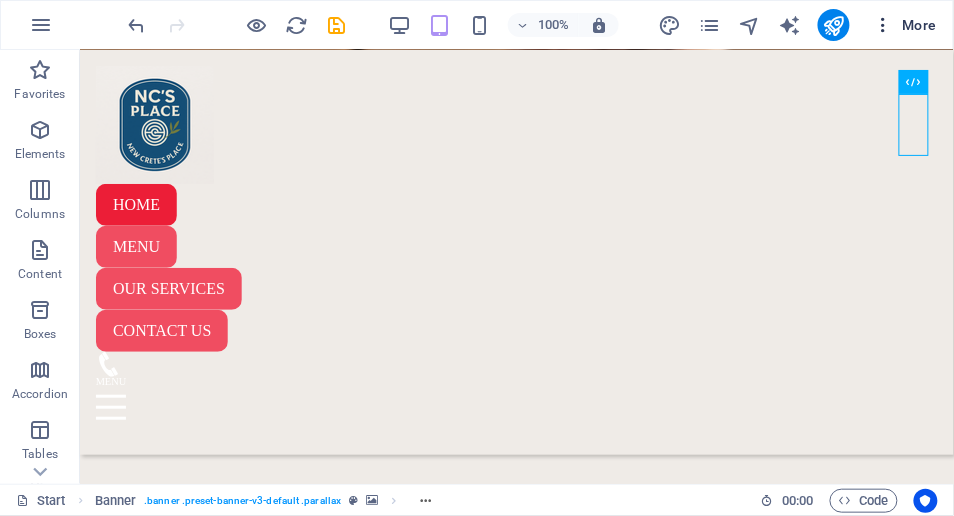 click on "More" at bounding box center [905, 25] 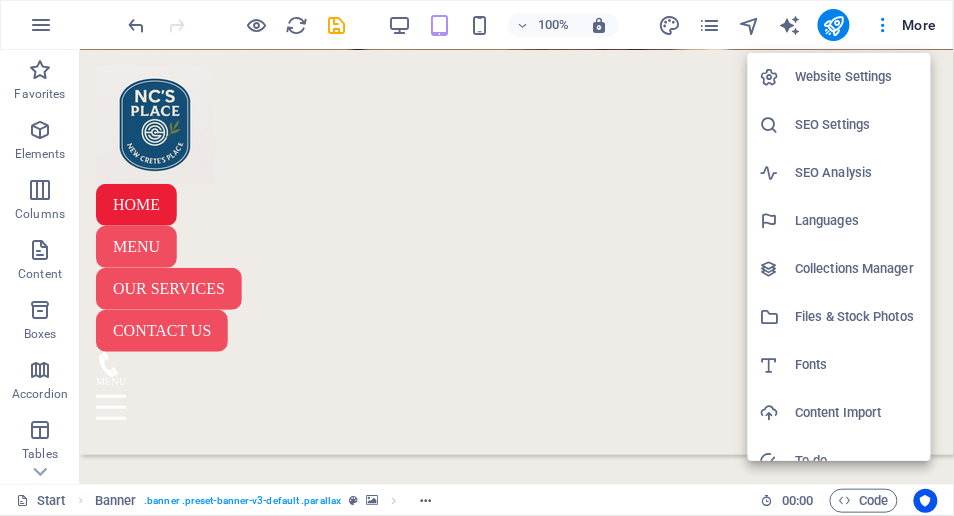 click on "Website Settings" at bounding box center (857, 77) 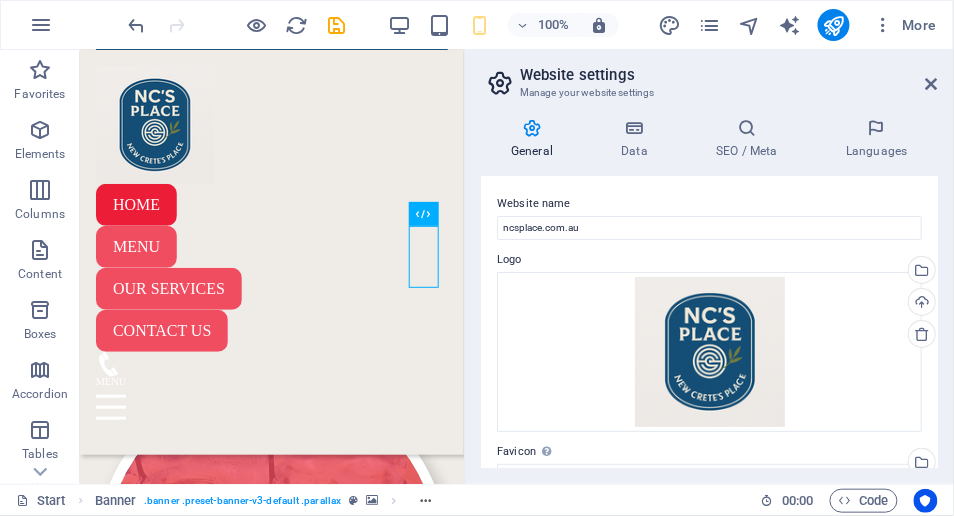 scroll, scrollTop: 16143, scrollLeft: 0, axis: vertical 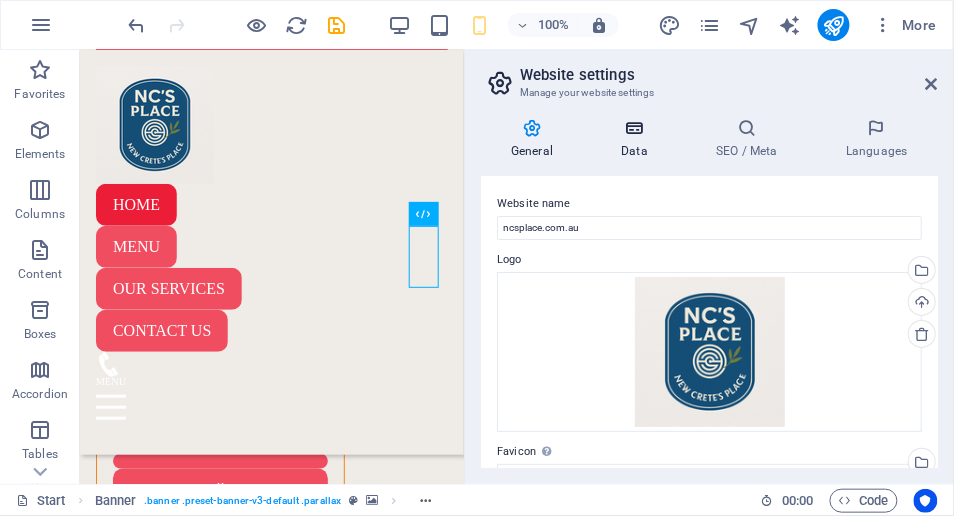 click on "Data" at bounding box center [638, 139] 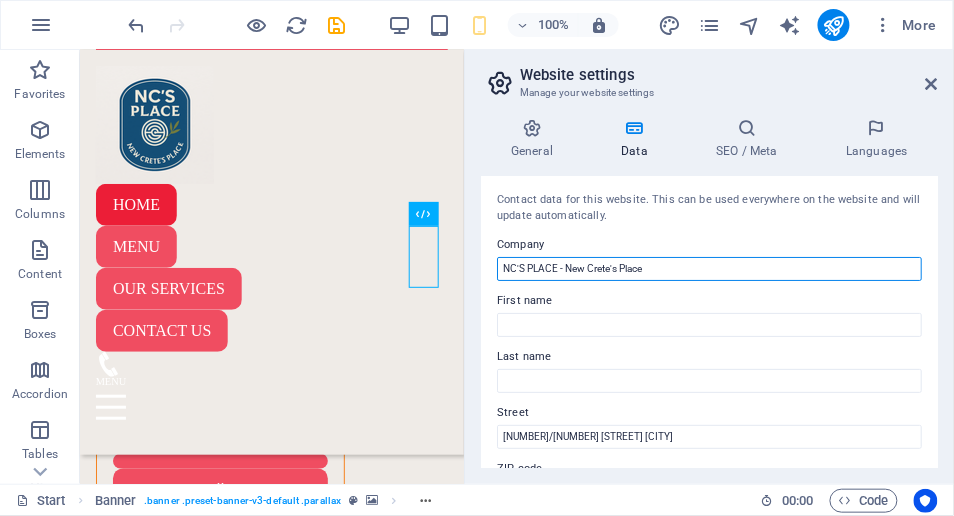 drag, startPoint x: 561, startPoint y: 267, endPoint x: 705, endPoint y: 276, distance: 144.28098 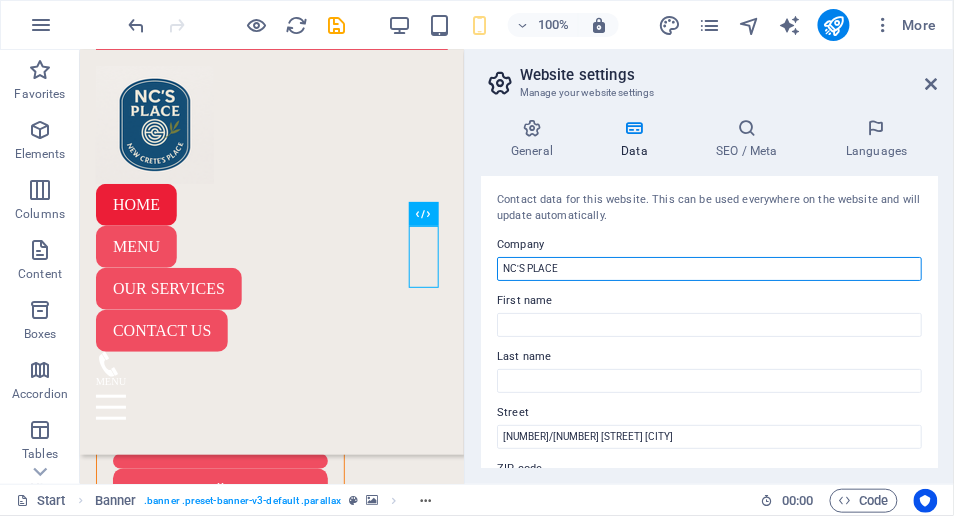 type on "NC'S PLACE" 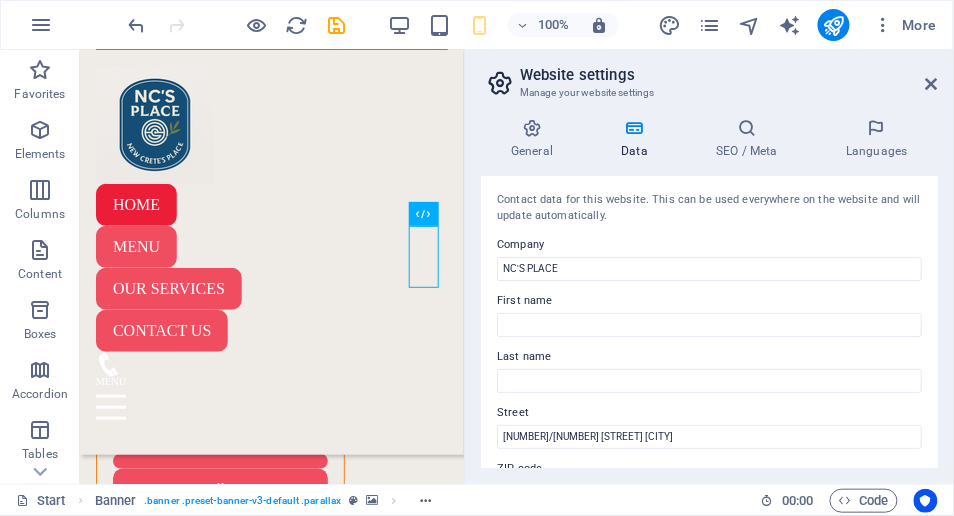 scroll, scrollTop: 16096, scrollLeft: 0, axis: vertical 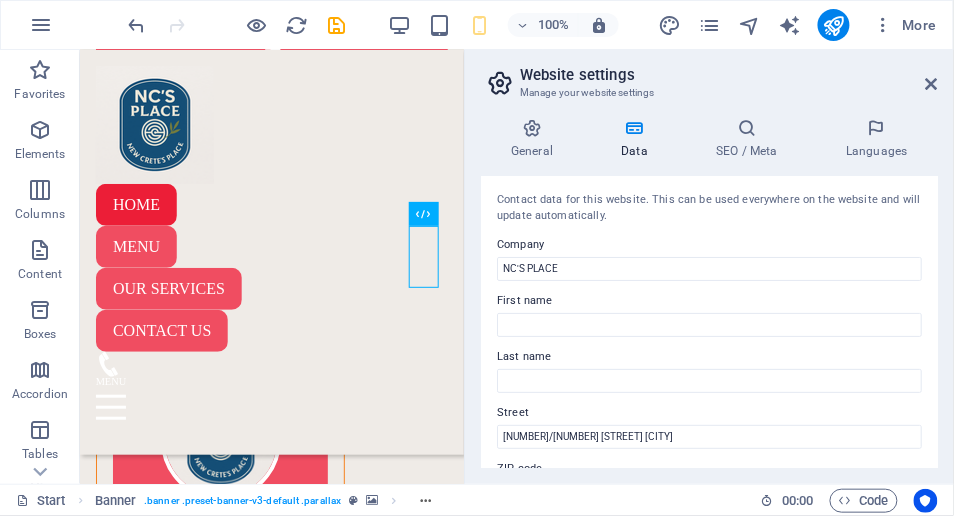 click on "Company" at bounding box center (709, 245) 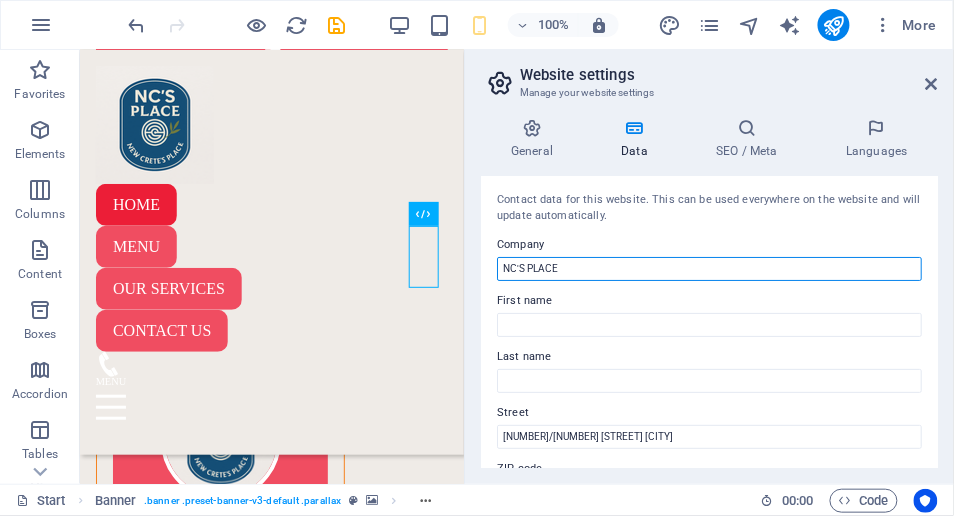 click on "NC'S PLACE" at bounding box center (709, 269) 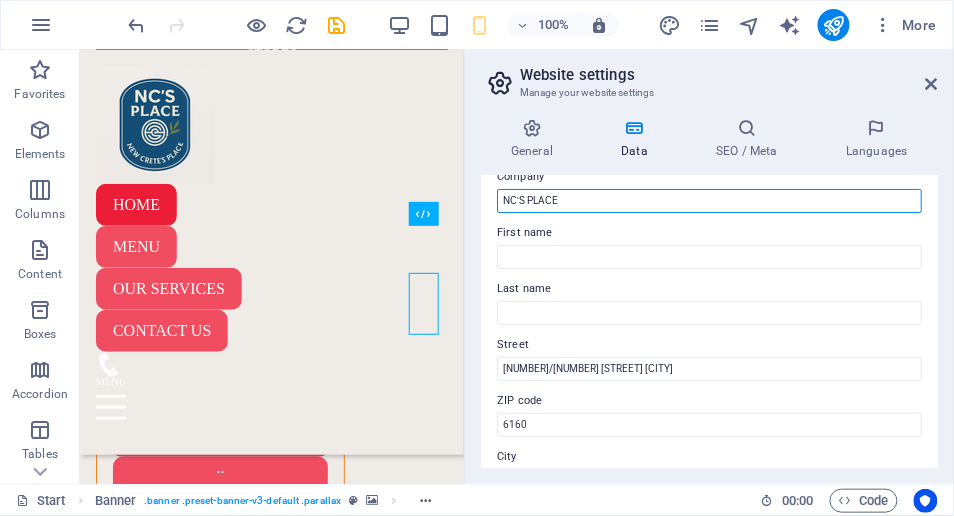 scroll, scrollTop: 0, scrollLeft: 0, axis: both 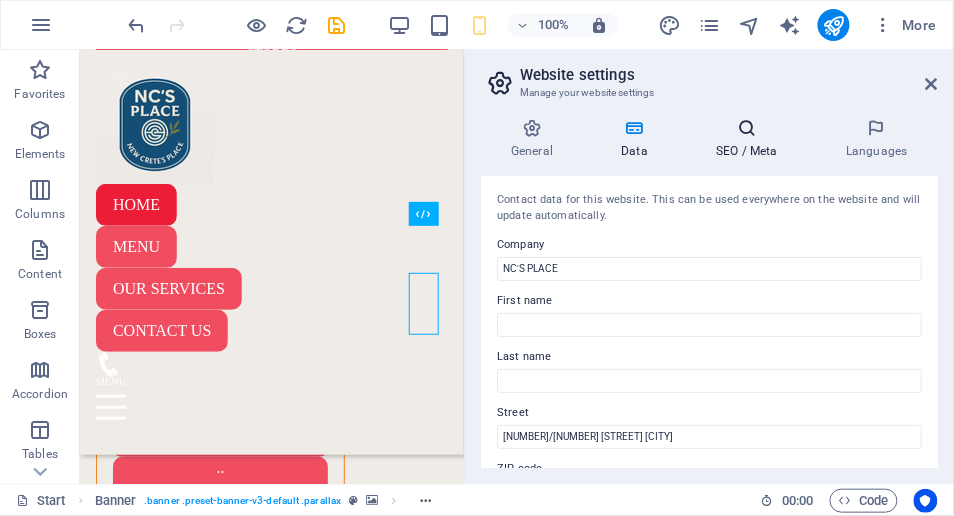 click at bounding box center (747, 128) 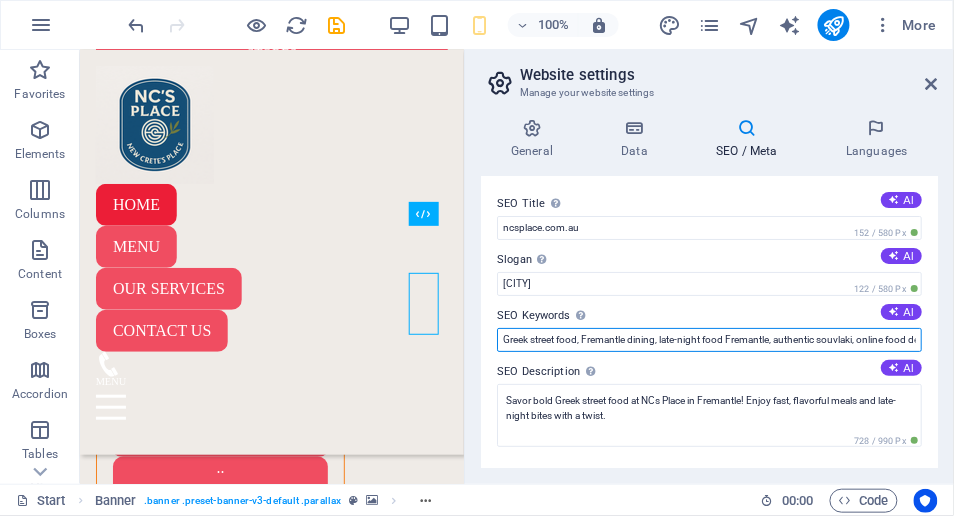 click on "Greek street food, Fremantle dining, late-night food Fremantle, authentic souvlaki, online food delivery Fremantle, Mediterranean cuisine, souva, souvlaki, yeeros, kebab, meatbox. HSP, greek meat box, greek food, coffee, late night food, perth, perth foodies" at bounding box center [709, 340] 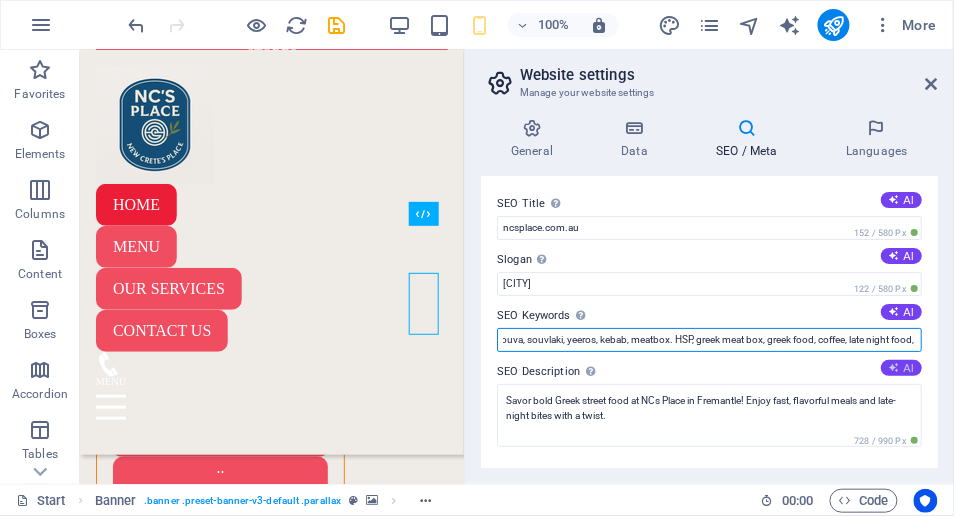 scroll, scrollTop: 0, scrollLeft: 715, axis: horizontal 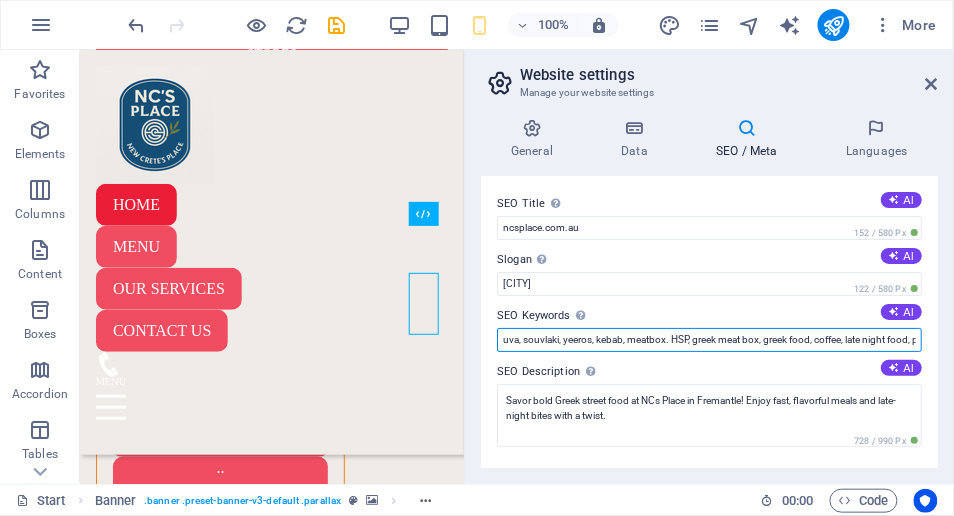 type on "Greek street food, kebab, meat box, souvlaki, Fremantle dining, late-night food Fremantle, authentic souvlaki, online food delivery Fremantle, Mediterranean cuisine, souva, souvlaki, yeeros, kebab, meatbox. HSP, greek meat box, greek food, coffee, late night food, perth, perth foodies" 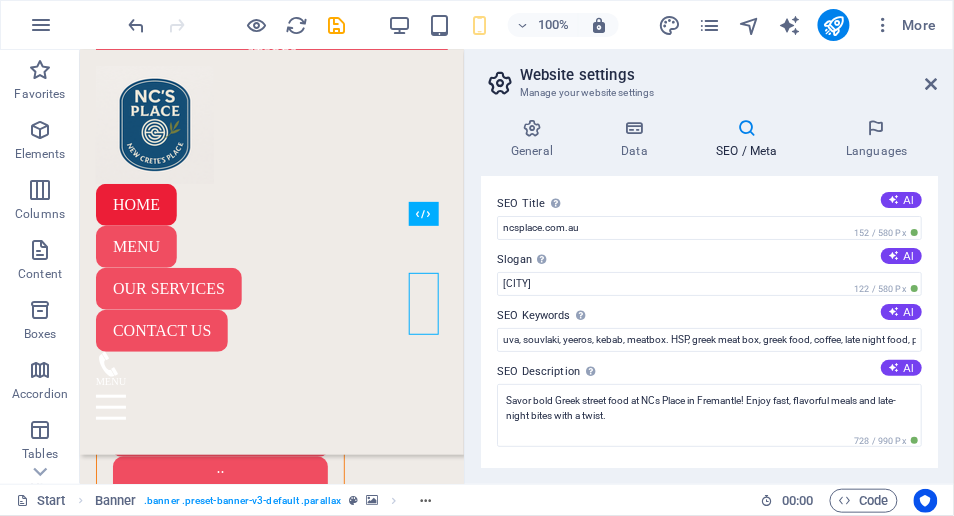scroll, scrollTop: 0, scrollLeft: 0, axis: both 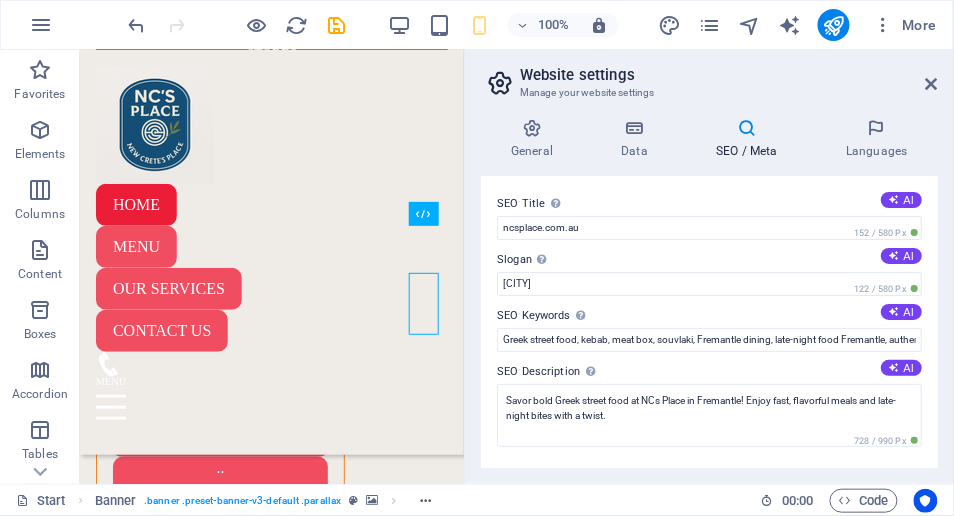 click on "General  Data  SEO / Meta  Languages Website name [example.com] Logo Drag files here, click to choose files or select files from Files or our free stock photos & videos Select files from the file manager, stock photos, or upload file(s) Upload Favicon Set the favicon of your website here. A favicon is a small icon shown in the browser tab next to your website title. It helps visitors identify your website. Drag files here, click to choose files or select files from Files or our free stock photos & videos Select files from the file manager, stock photos, or upload file(s) Upload Preview Image (Open Graph) This image will be shown when the website is shared on social networks Drag files here, click to choose files or select files from Files or our free stock photos & videos Select files from the file manager, stock photos, or upload file(s) Upload Contact data for this website. This can be used everywhere on the website and will update automatically. Company NC'S PLACE First name Last name Street ZIP code AI" at bounding box center [709, 293] 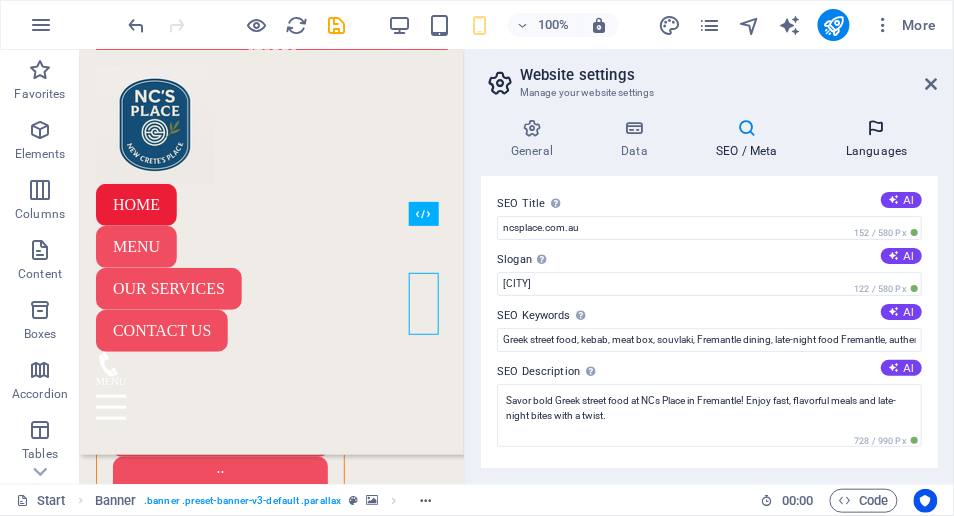click on "Languages" at bounding box center [877, 139] 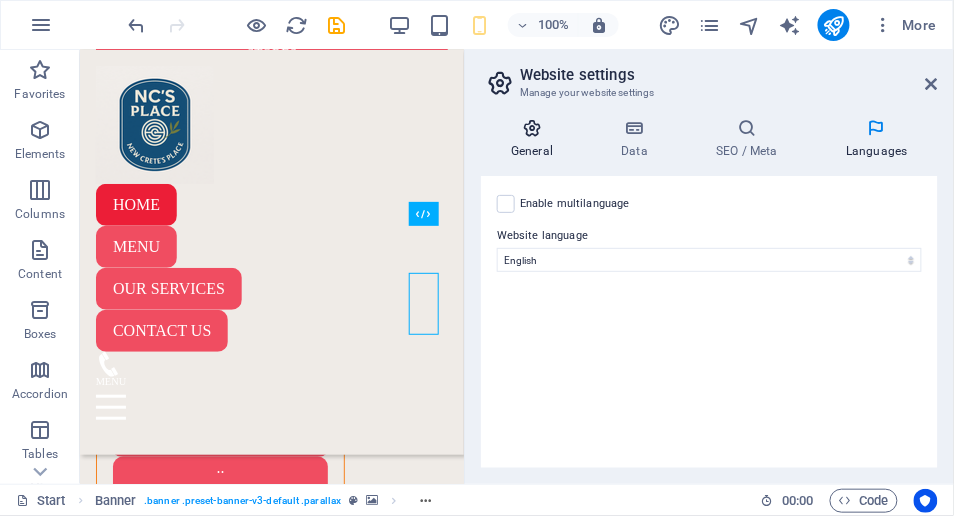 click at bounding box center [532, 128] 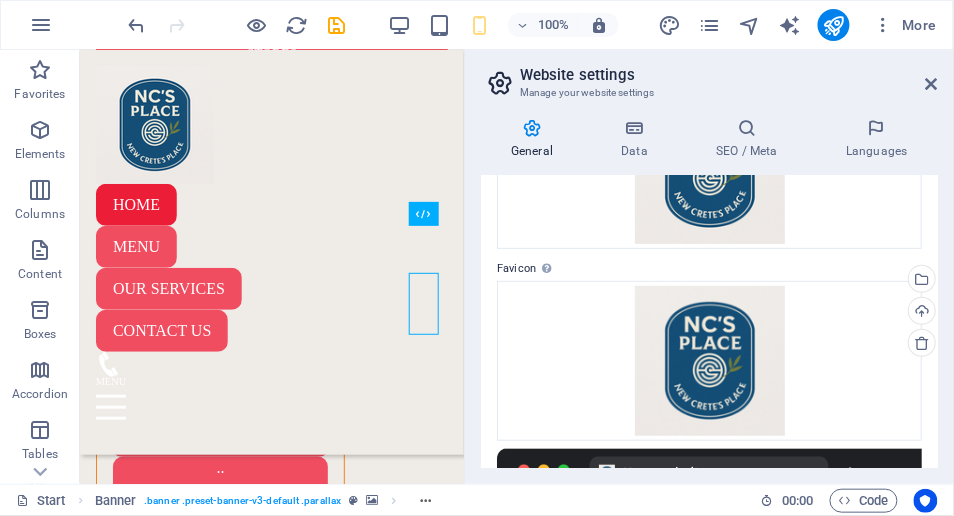 scroll, scrollTop: 200, scrollLeft: 0, axis: vertical 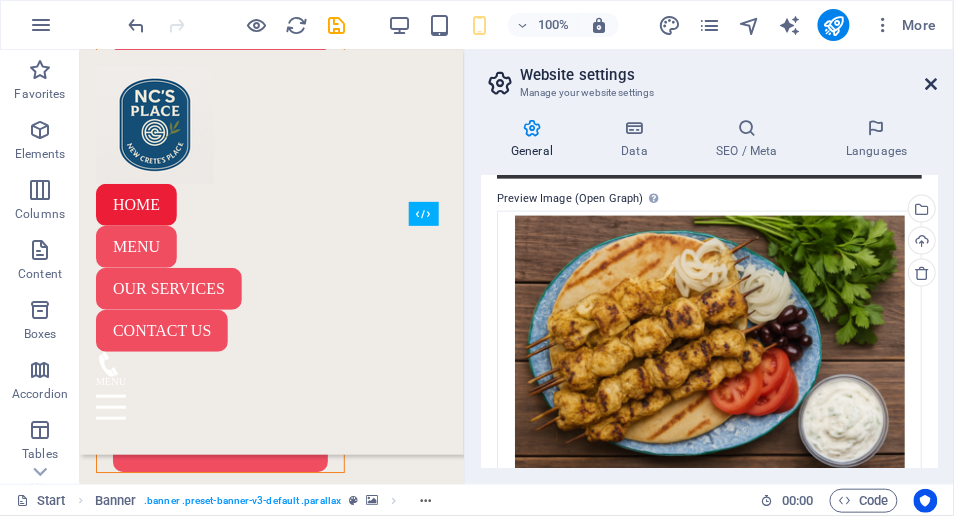 click at bounding box center [932, 84] 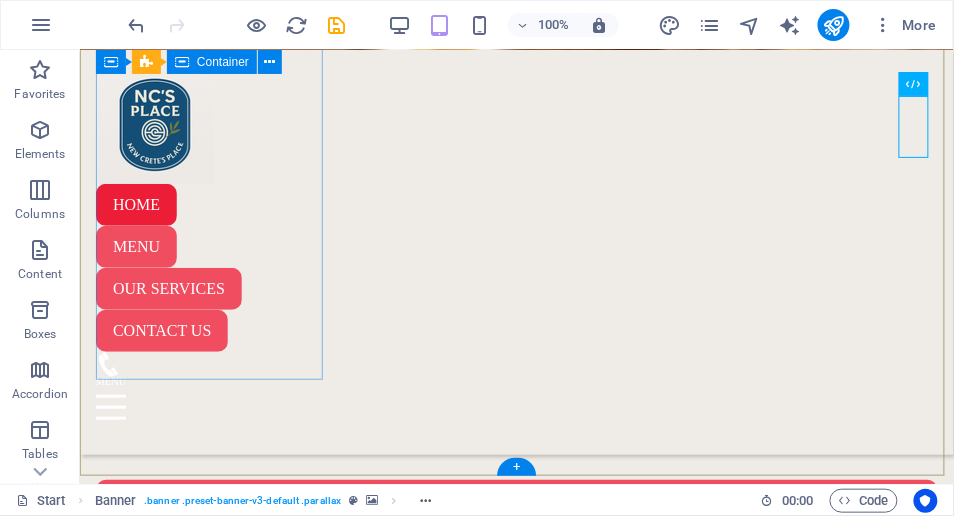 scroll, scrollTop: 12426, scrollLeft: 0, axis: vertical 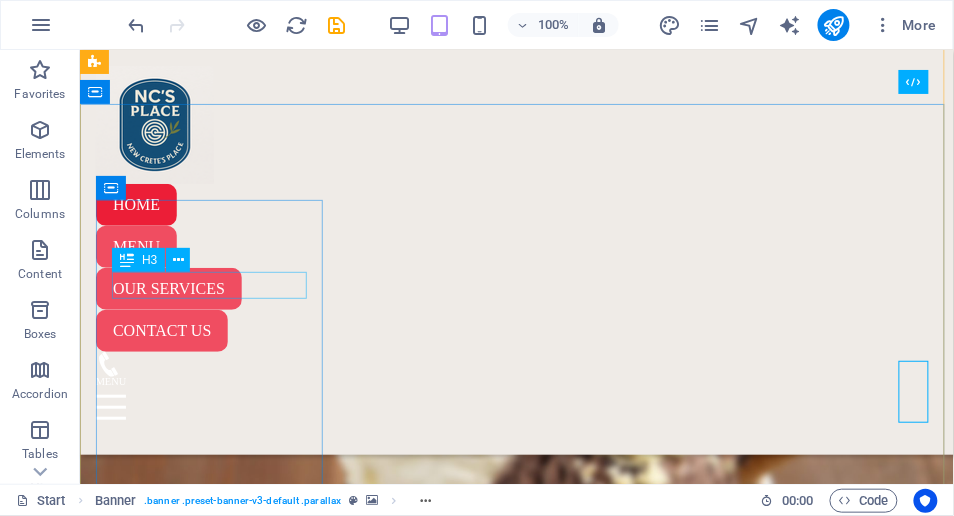 click on "Location" at bounding box center (516, 3071) 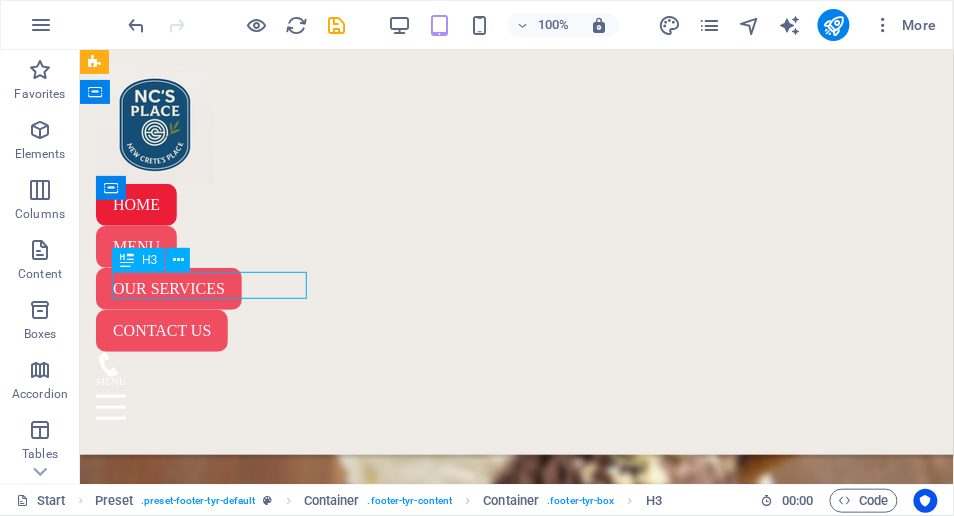 click on "Location" at bounding box center (516, 3071) 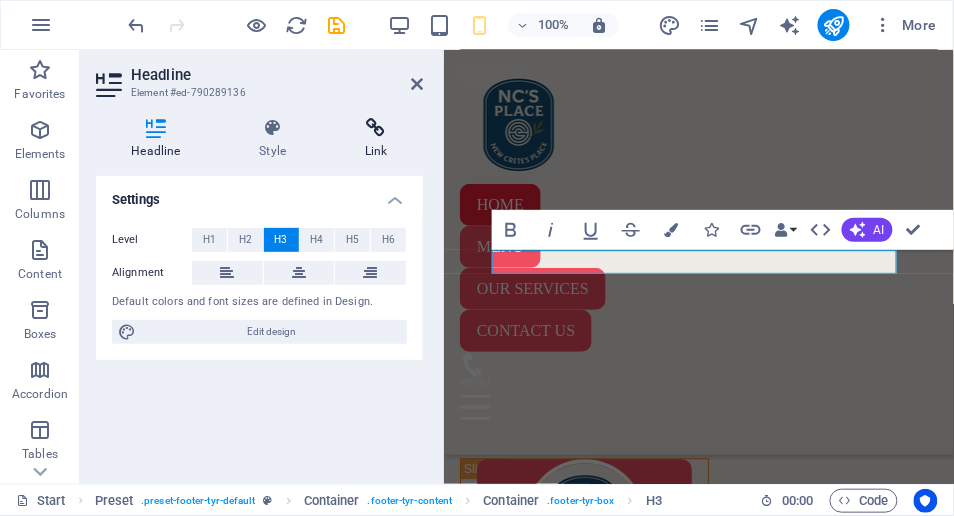click on "Link" at bounding box center [376, 139] 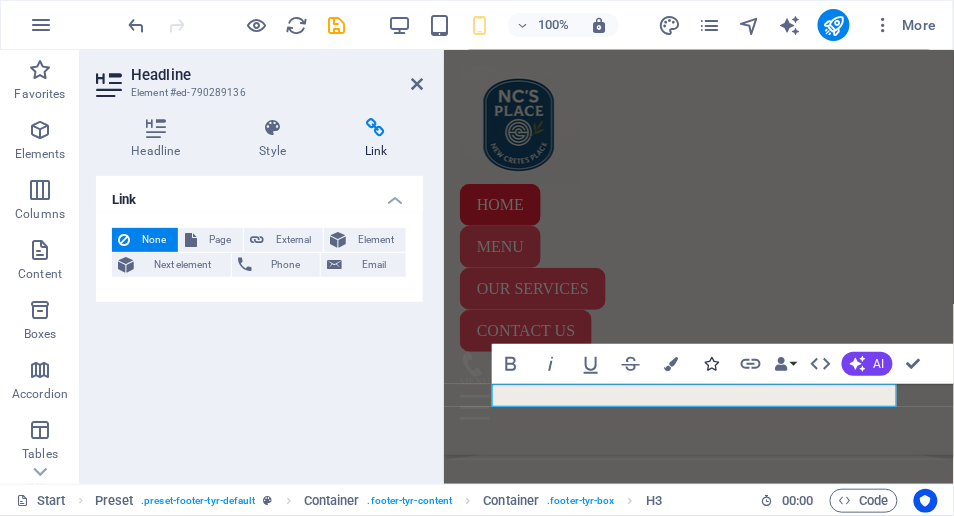 scroll, scrollTop: 14890, scrollLeft: 0, axis: vertical 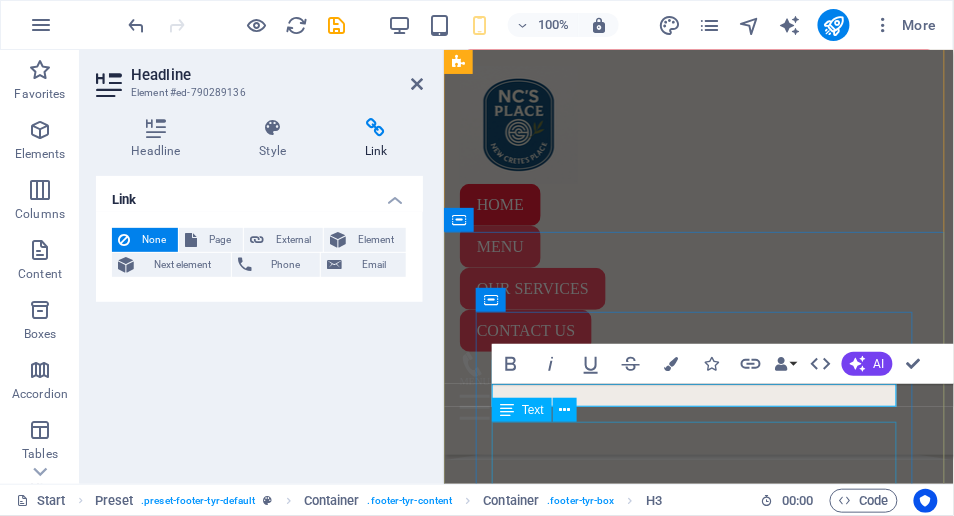 click on "[NUMBER]/[NUMBER] [STREET] [CITY] [CITY]   [POSTAL_CODE]" at bounding box center (698, 2026) 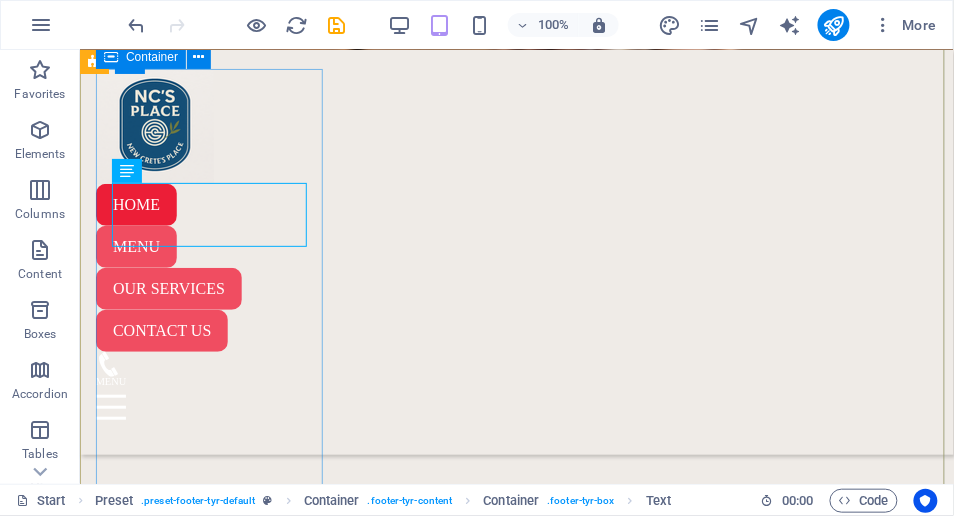 scroll, scrollTop: 12493, scrollLeft: 0, axis: vertical 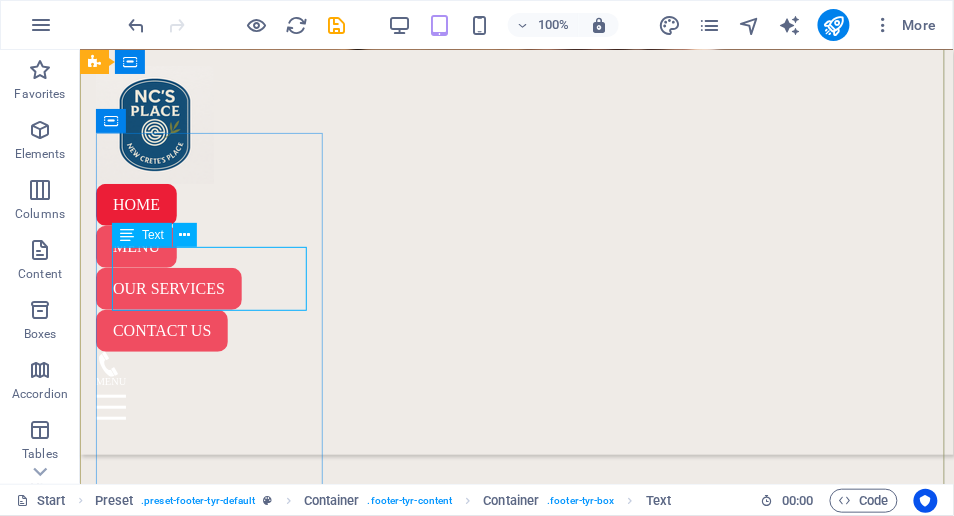click on "[NUMBER]/[NUMBER] [STREET] [CITY] [CITY]   [POSTAL_CODE]" at bounding box center [516, 3061] 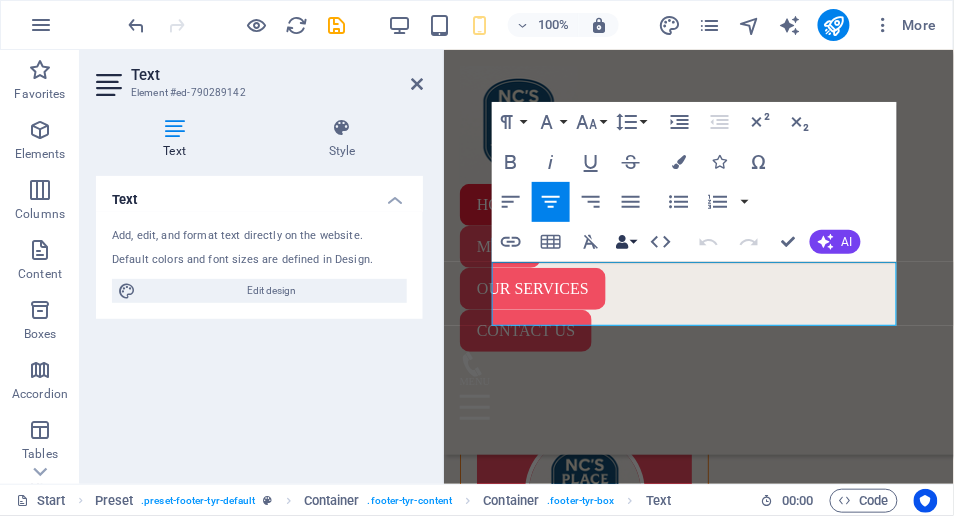 click on "Data Bindings" at bounding box center [626, 242] 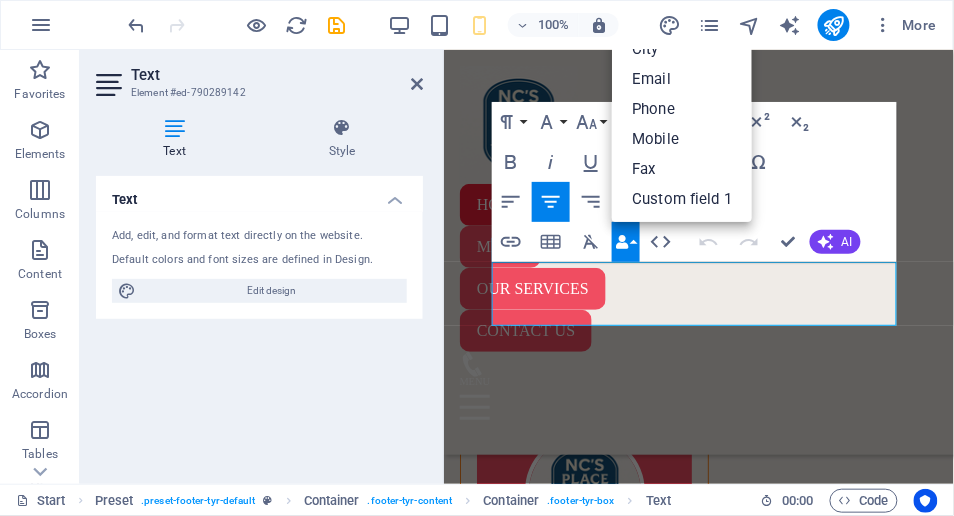 scroll, scrollTop: 66, scrollLeft: 0, axis: vertical 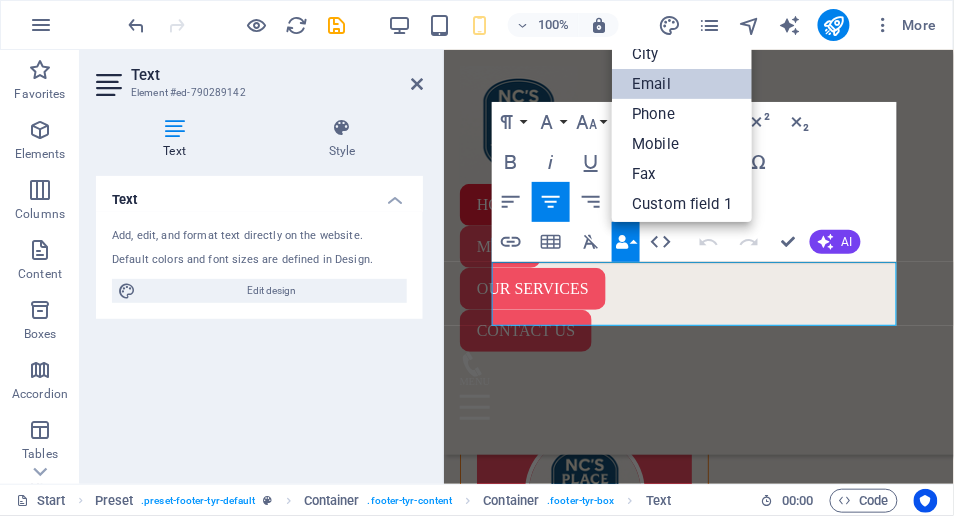 click on "Email" at bounding box center (682, 84) 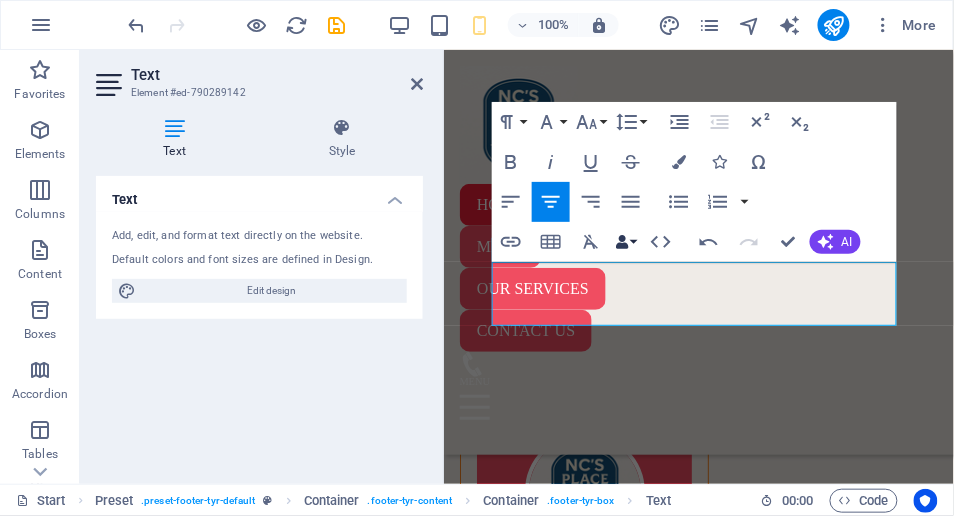 click on "Data Bindings" at bounding box center [626, 242] 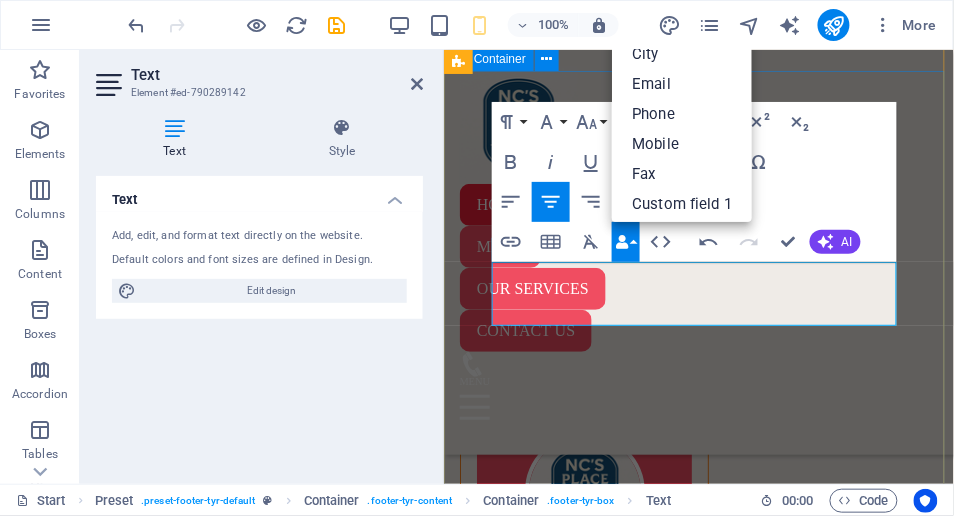 click on "Location Admin@example.com [NUMBER]/[NUMBER] [STREET] [CITY] [POSTAL_CODE] Contact us I have read and understand the privacy policy. Unreadable? Load new Submit Get in touch NC'S PLACE [PHONE] Admin@example.com" at bounding box center (698, 2269) 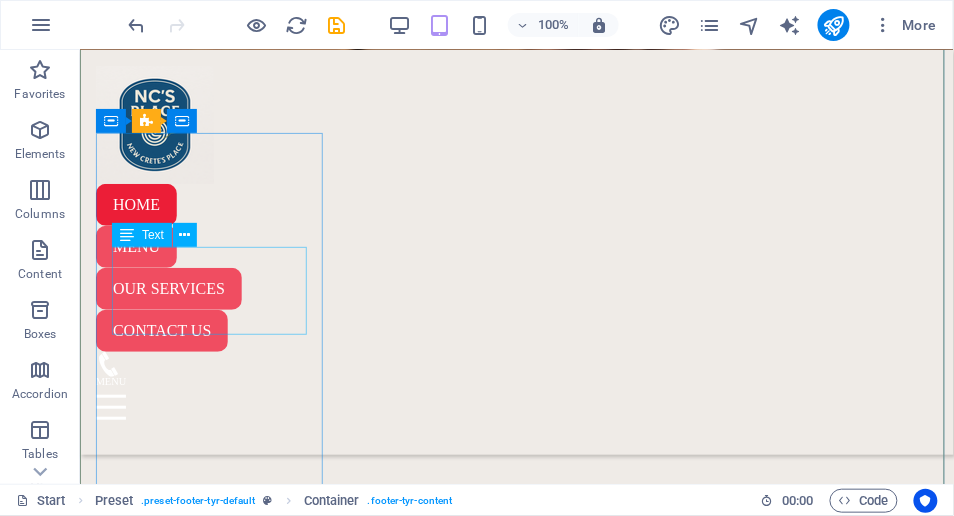 scroll, scrollTop: 12493, scrollLeft: 0, axis: vertical 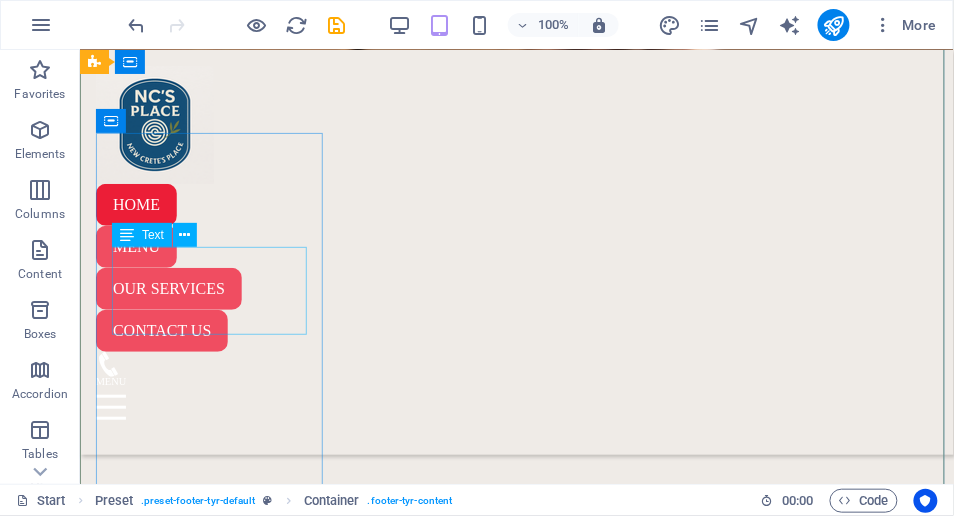 click on "Admin@[example.com]" at bounding box center [372, 3044] 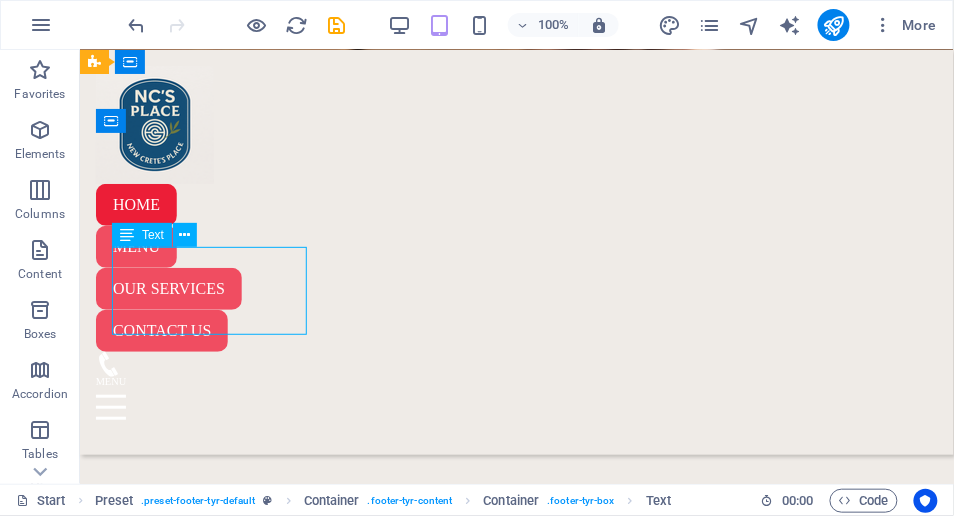 click on "Admin@example.com [NUMBER]/[NUMBER] [STREET] [CITY] [POSTAL_CODE]" at bounding box center [516, 3061] 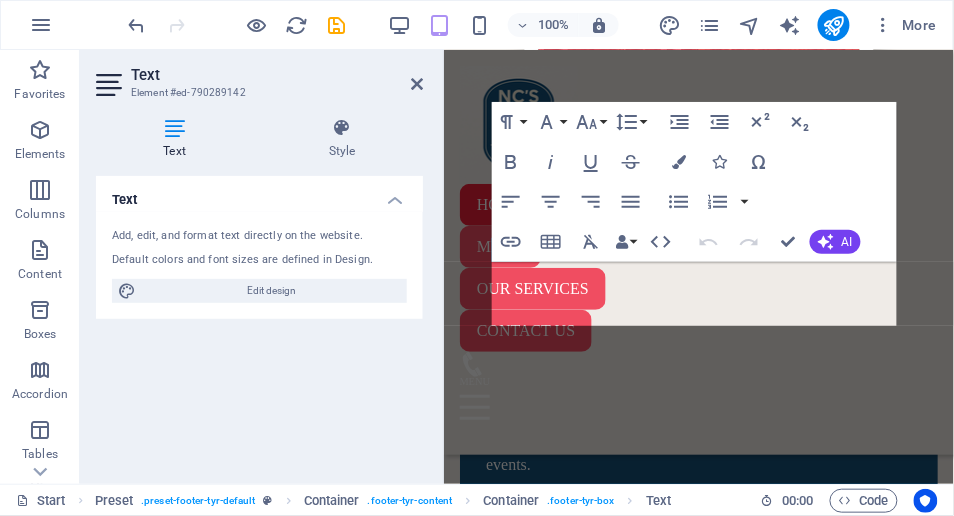 scroll, scrollTop: 15050, scrollLeft: 0, axis: vertical 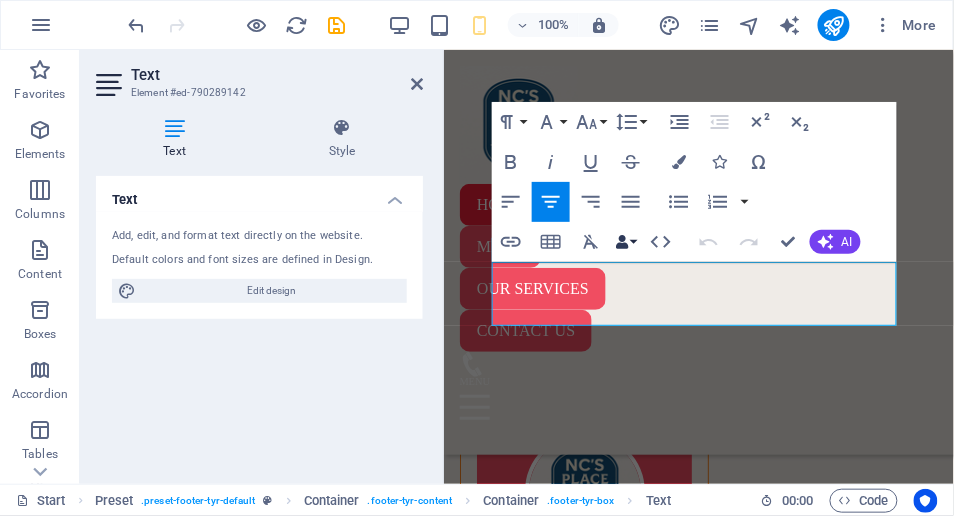 click at bounding box center (622, 242) 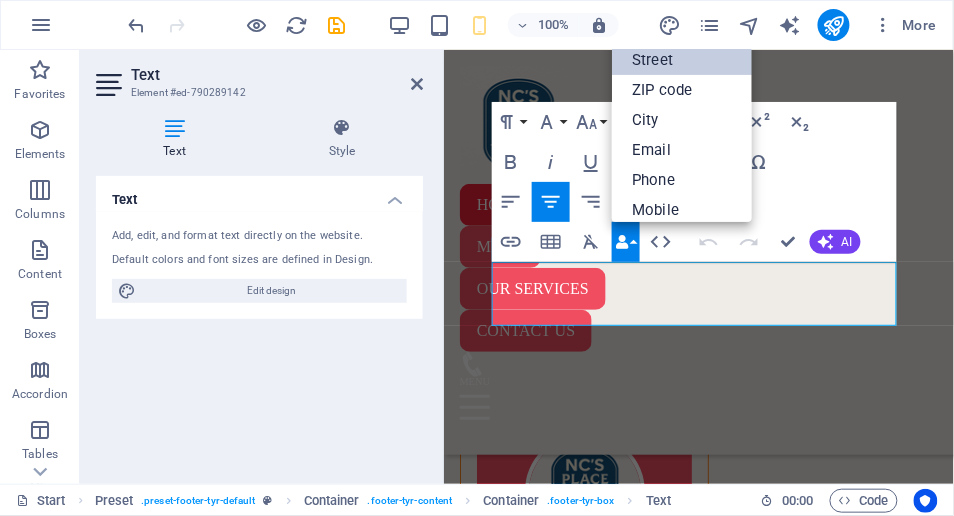 click on "Street" at bounding box center (682, 60) 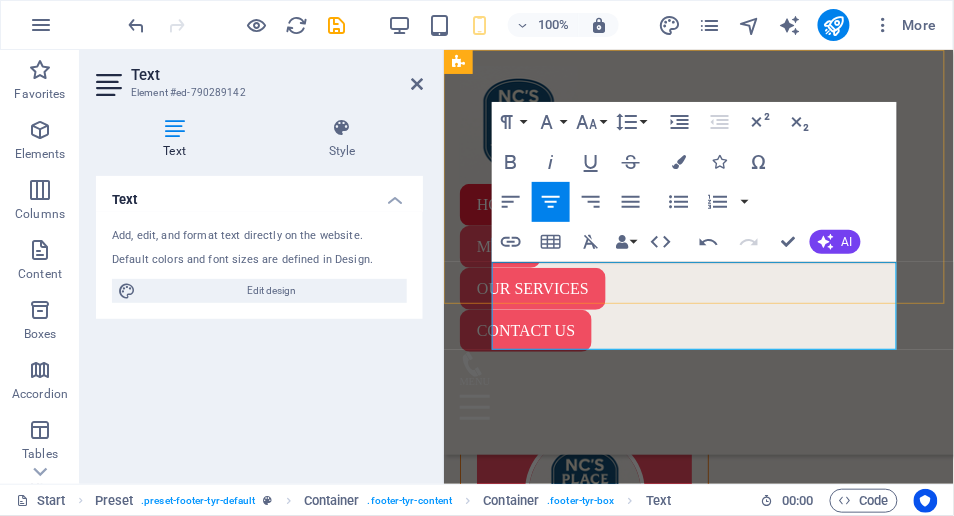 click on "Home About us Services Menu Facts Contact HOME MENU OUR SERVICES CONTACT US" at bounding box center (698, 251) 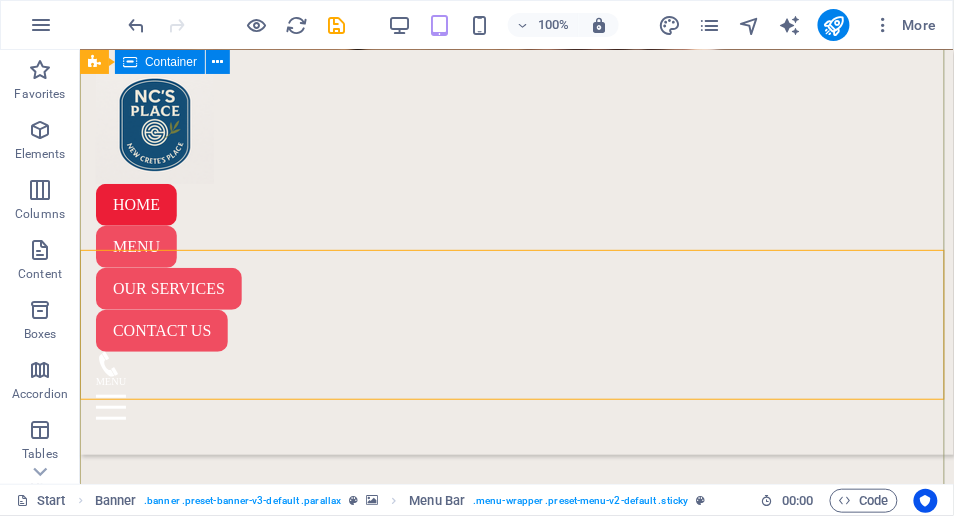 scroll, scrollTop: 12493, scrollLeft: 0, axis: vertical 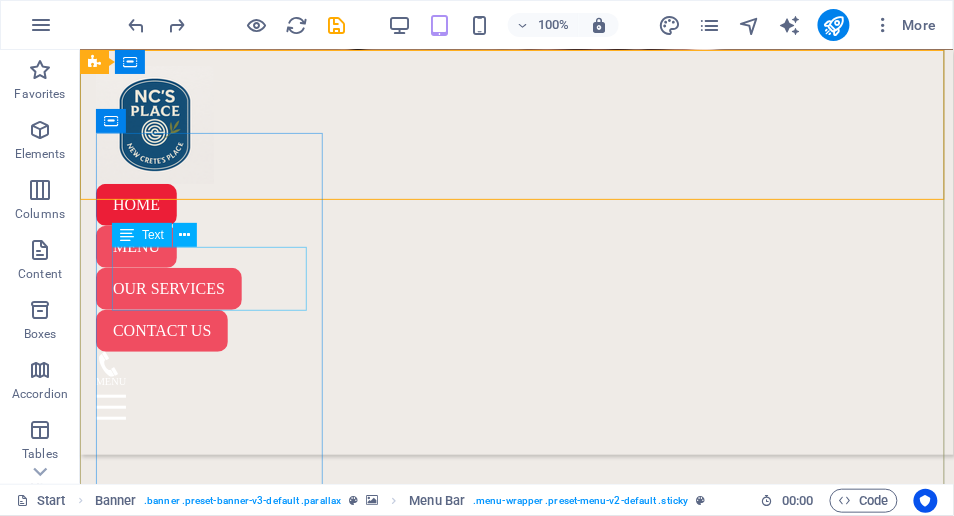 click on "[NUMBER]/[NUMBER] [STREET] [CITY] [CITY]   [POSTAL_CODE]" at bounding box center (516, 3061) 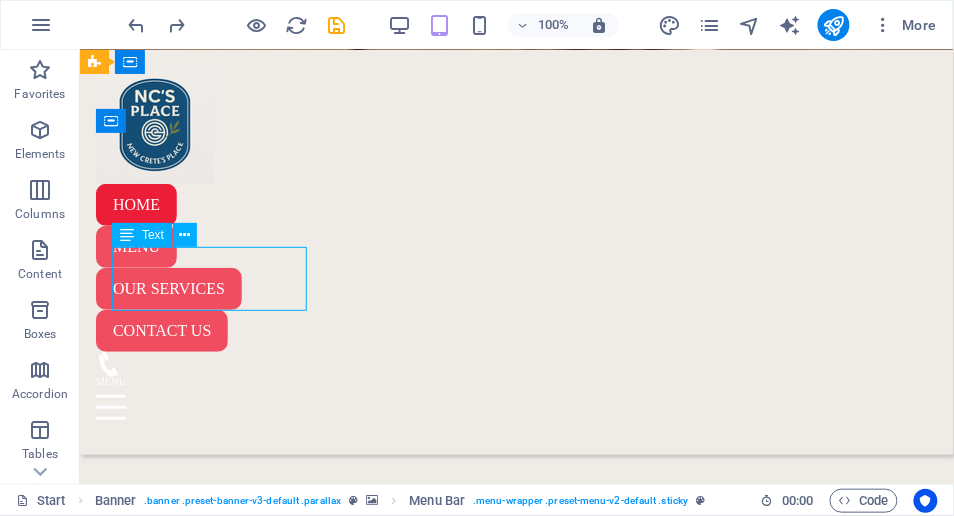 click on "[NUMBER]/[NUMBER] [STREET] [CITY] [CITY]   [POSTAL_CODE]" at bounding box center [516, 3061] 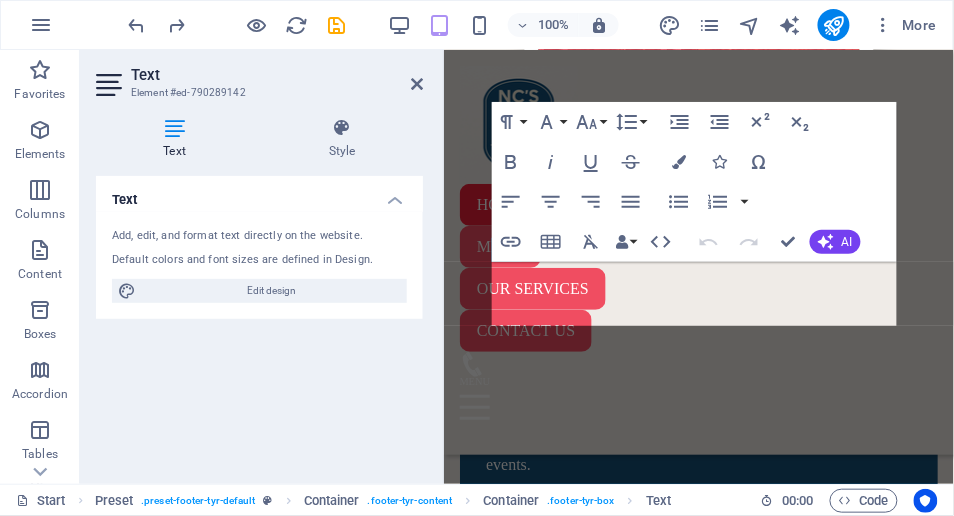 scroll, scrollTop: 15050, scrollLeft: 0, axis: vertical 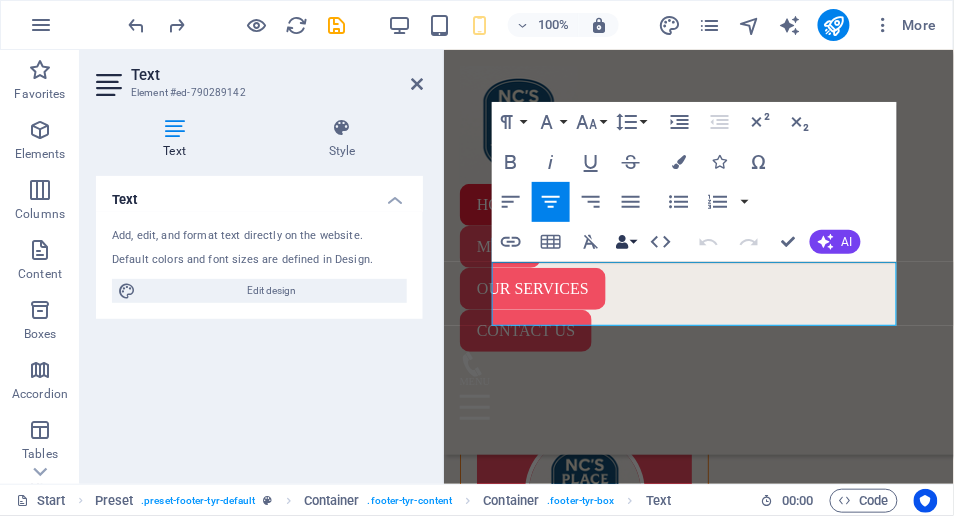 click at bounding box center (622, 242) 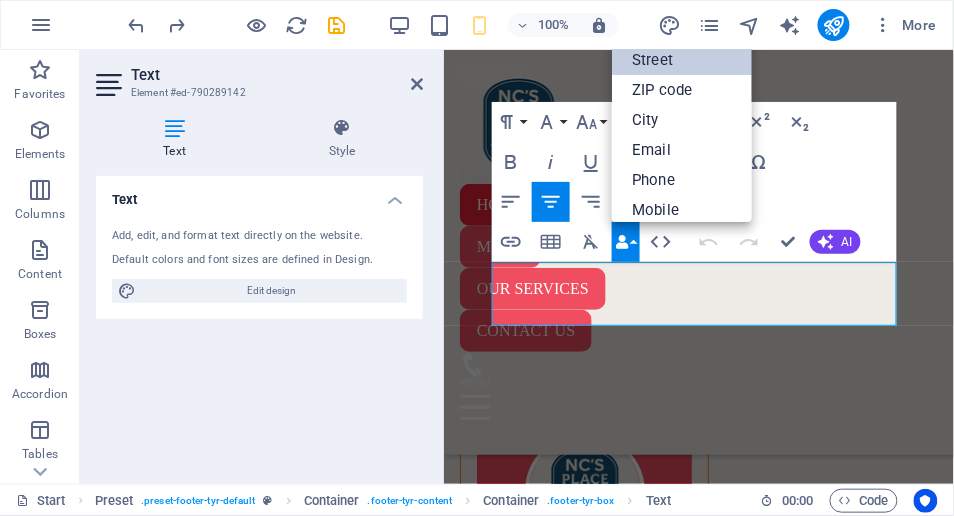 click on "Street" at bounding box center [682, 60] 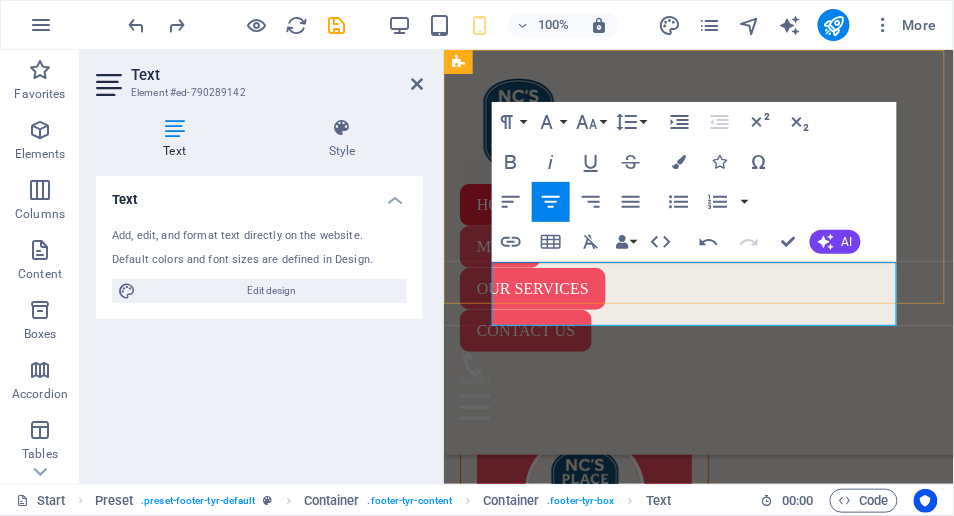 click on "Home About us Services Menu Facts Contact HOME MENU OUR SERVICES CONTACT US" at bounding box center (698, 251) 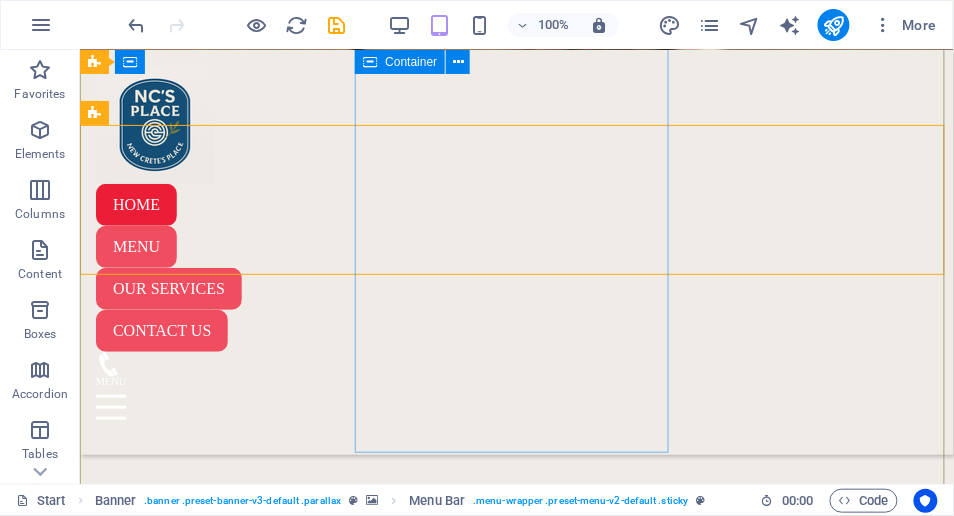 scroll, scrollTop: 12493, scrollLeft: 0, axis: vertical 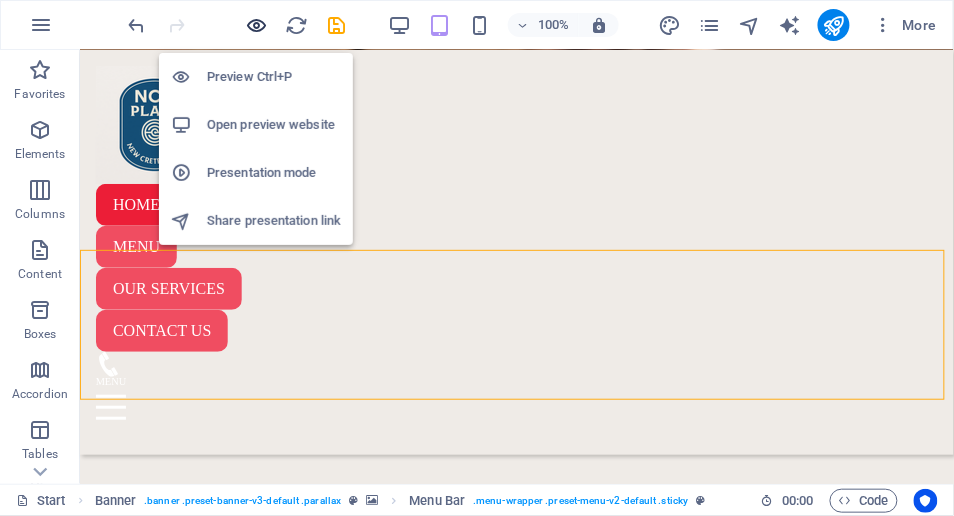 click at bounding box center (257, 25) 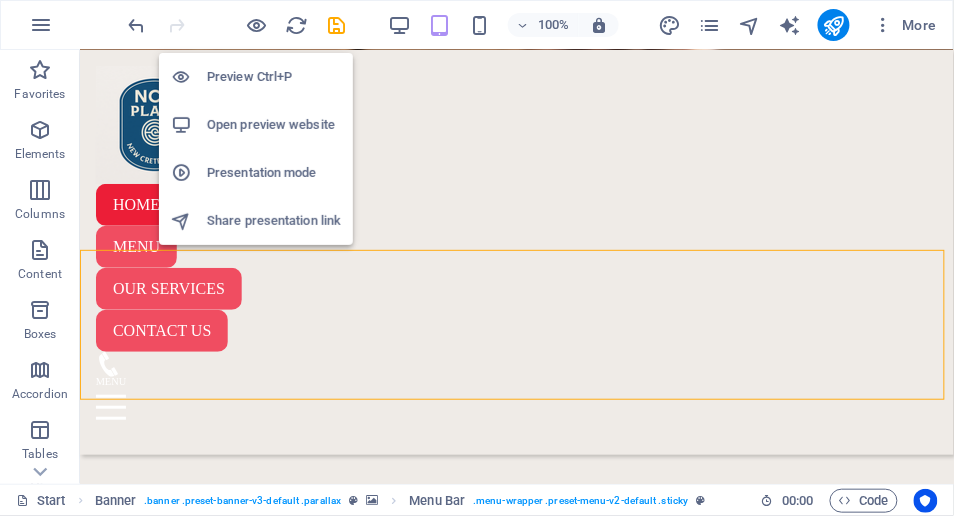 scroll, scrollTop: 6380, scrollLeft: 0, axis: vertical 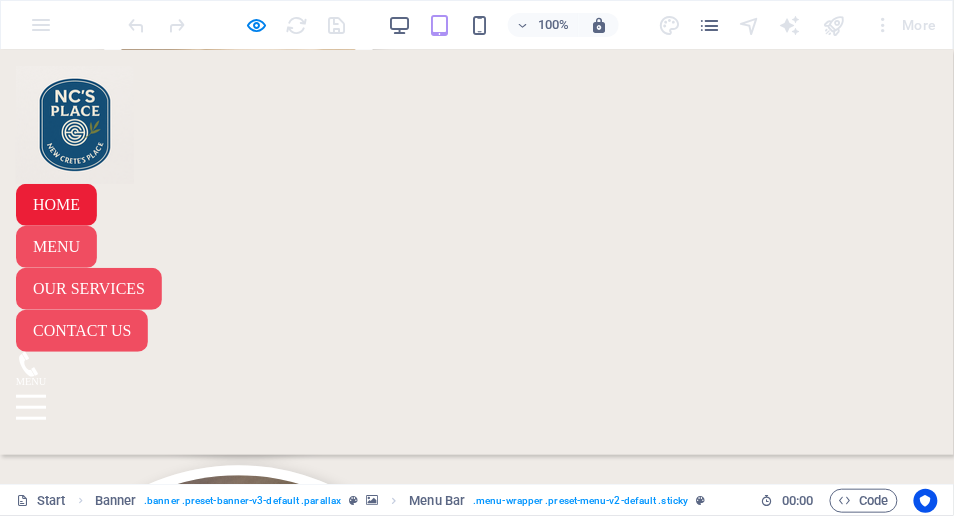 click on "[NUMBER]/[NUMBER] [STREET] [CITY]" at bounding box center (333, 4657) 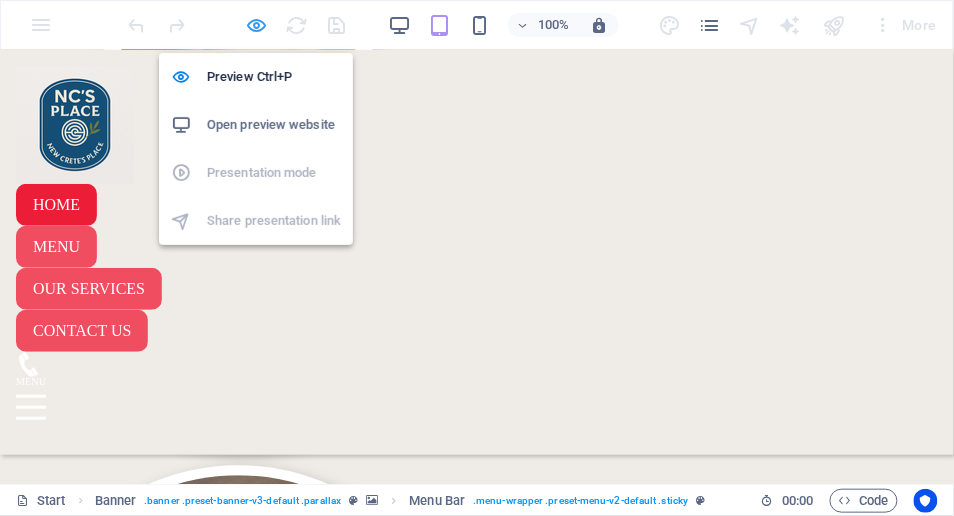 click at bounding box center (257, 25) 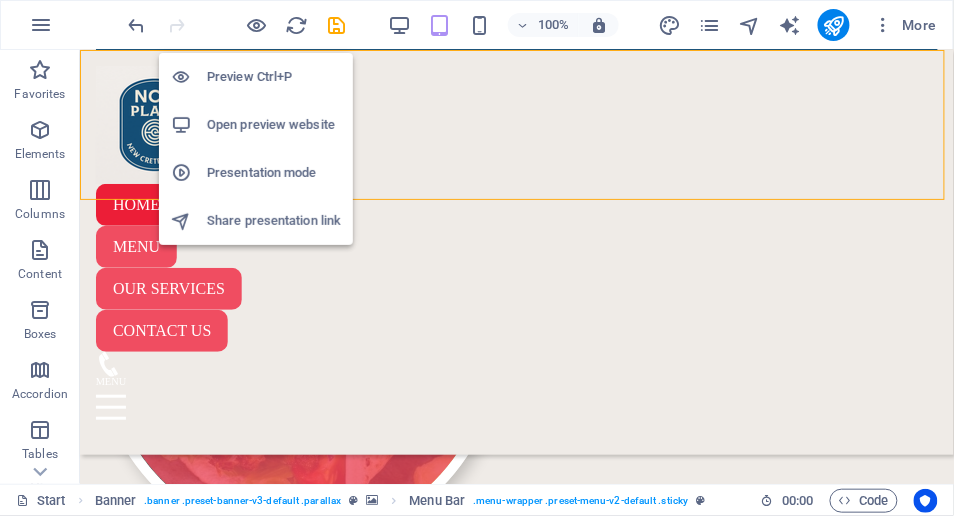 scroll, scrollTop: 12493, scrollLeft: 0, axis: vertical 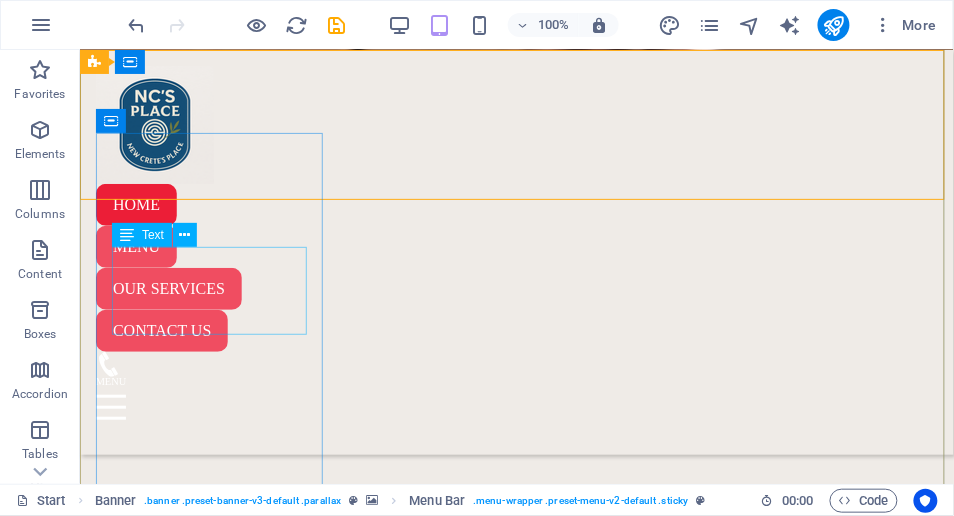 click on "[NUMBER]/[NUMBER] [STREET] [CITY] [NUMBER]/[NUMBER] [STREET] [CITY] [POSTAL_CODE]" at bounding box center [516, 3061] 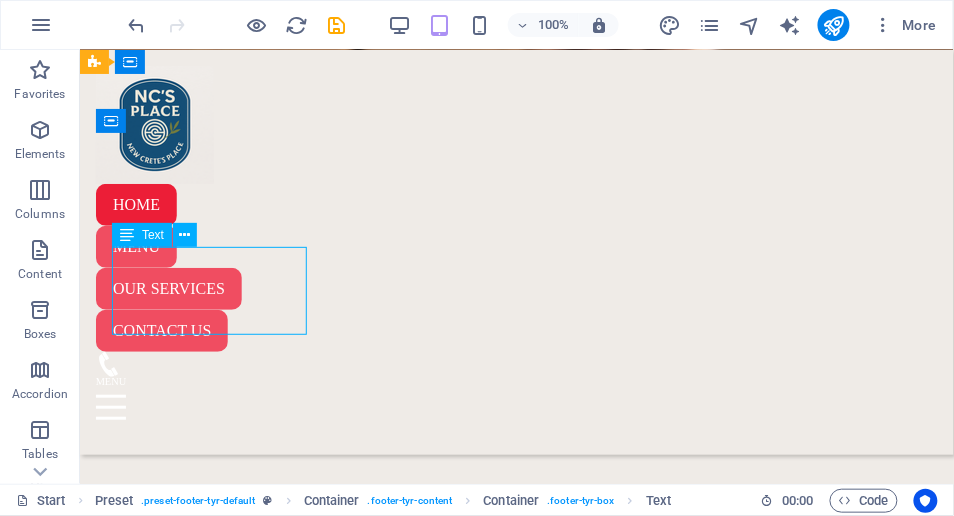 click on "[NUMBER]/[NUMBER] [STREET] [CITY] [NUMBER]/[NUMBER] [STREET] [CITY] [POSTAL_CODE]" at bounding box center [516, 3061] 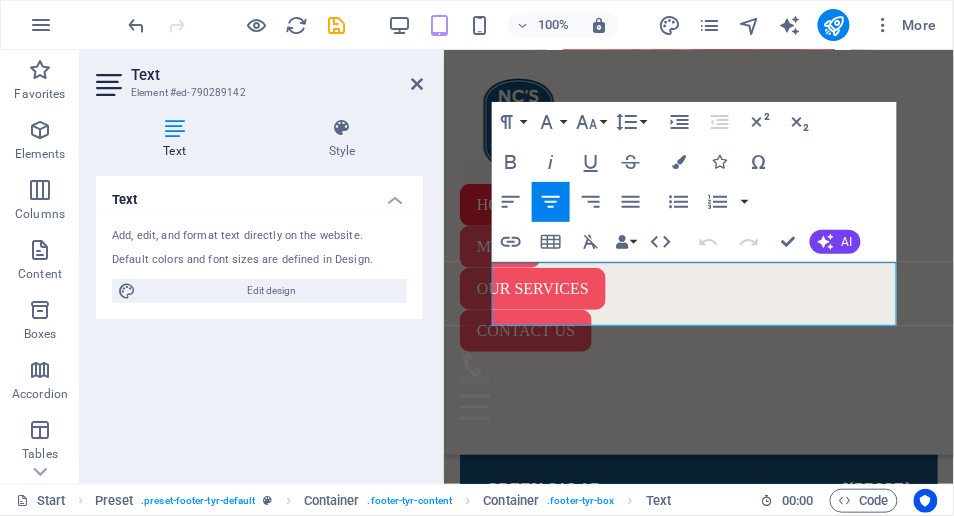scroll, scrollTop: 15050, scrollLeft: 0, axis: vertical 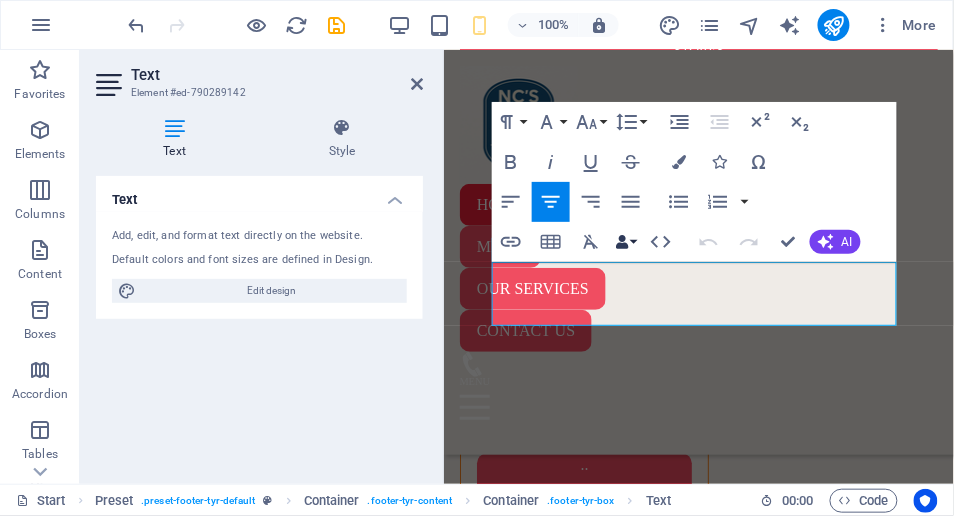 click at bounding box center (622, 242) 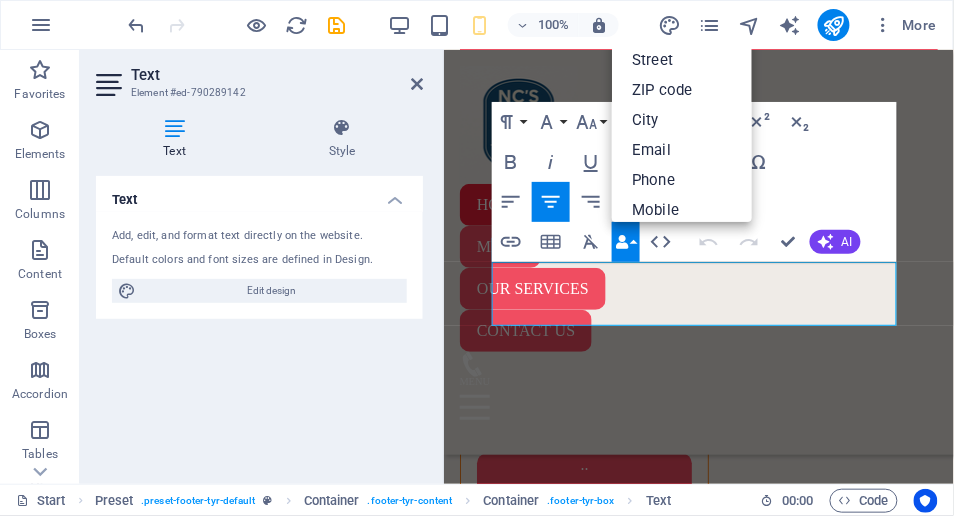 click on "Paragraph Format Normal Heading 1 Heading 2 Heading 3 Heading 4 Heading 5 Heading 6 Code Font Family Arial Georgia Impact Tahoma Times New Roman Verdana Amarante Crete Round Lobster Open Sans Font Size 8 9 10 11 12 14 18 24 30 36 48 60 72 96 Line Height Default Single 1.15 1.5 Double Increase Indent Decrease Indent Superscript Subscript Bold Italic Underline Strikethrough Colors Icons Special Characters Align Left Align Center Align Right Align Justify Unordered List   Default Circle Disc Square    Ordered List   Default Lower Alpha Lower Greek Lower Roman Upper Alpha Upper Roman    Insert Link Insert Table Clear Formatting Data Bindings Company First name Last name Street ZIP code City Email Phone Mobile Fax Custom field 1 Custom field 2 Custom field 3 Custom field 4 Custom field 5 Custom field 6 HTML Undo Redo Confirm (Ctrl+⏎) AI Improve Make shorter Make longer Fix spelling & grammar Translate to English Generate text" at bounding box center (694, 182) 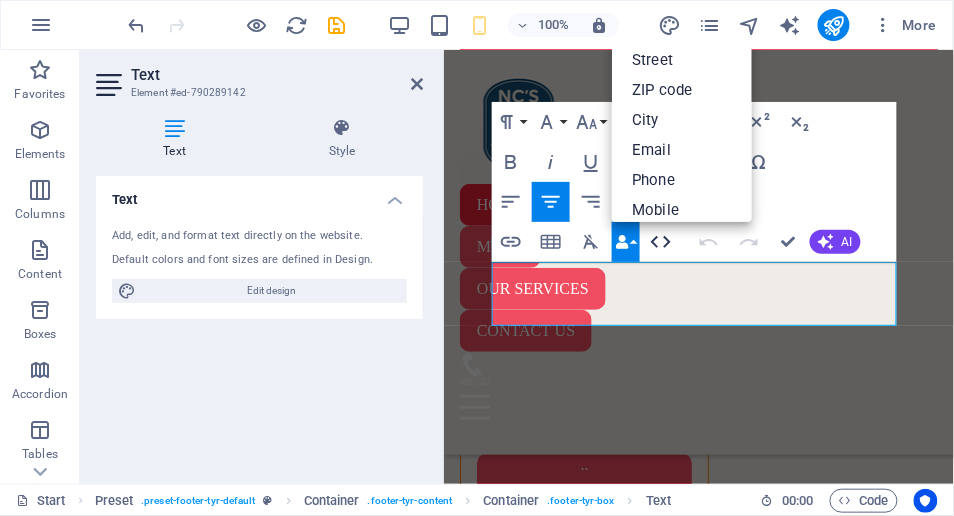 click on "HTML" at bounding box center (661, 242) 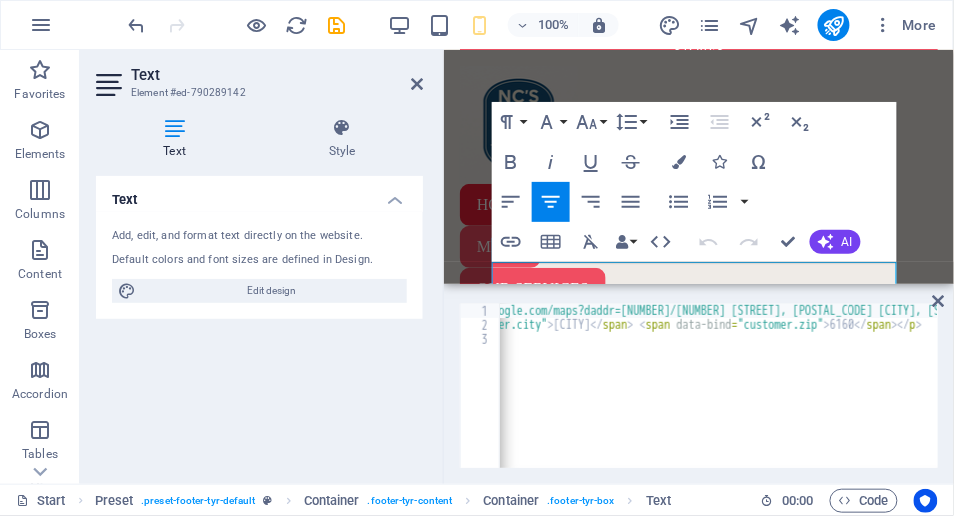 scroll, scrollTop: 0, scrollLeft: 165, axis: horizontal 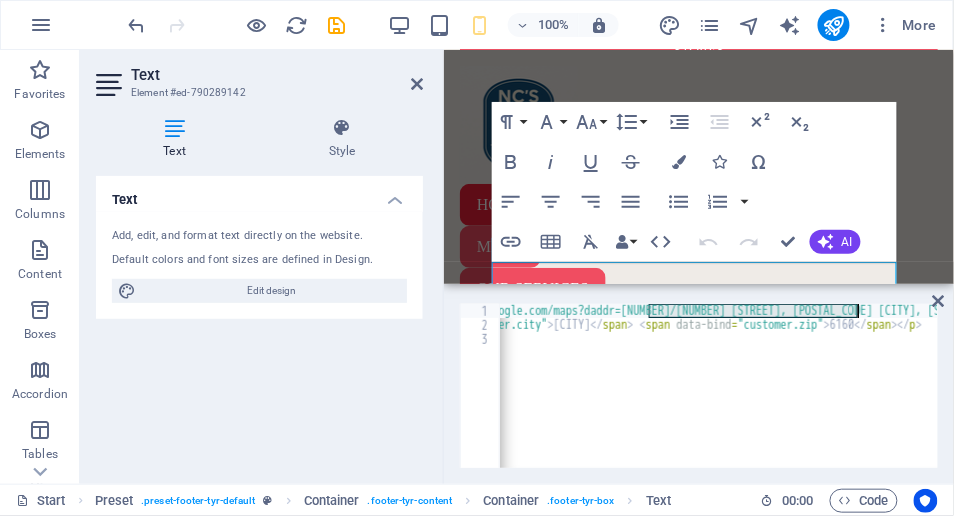 drag, startPoint x: 648, startPoint y: 311, endPoint x: 854, endPoint y: 311, distance: 206 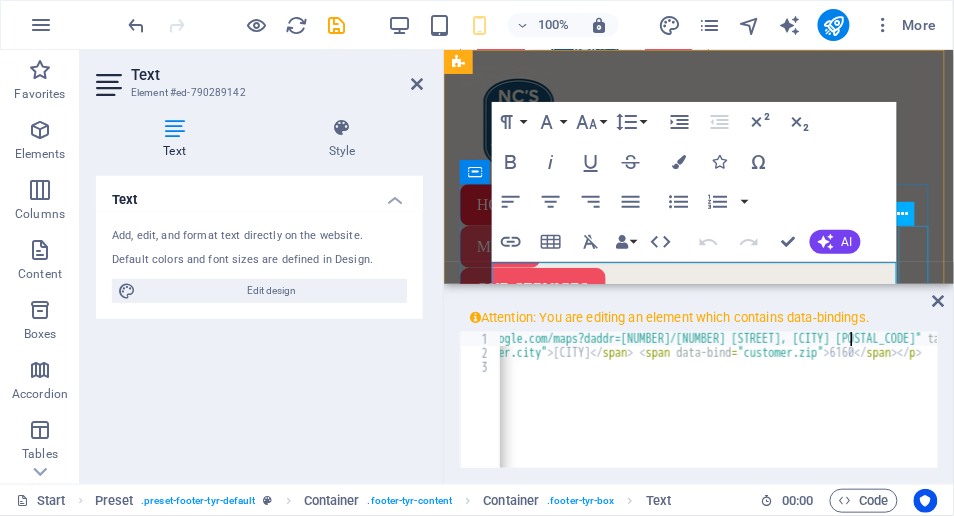 scroll, scrollTop: 0, scrollLeft: 43, axis: horizontal 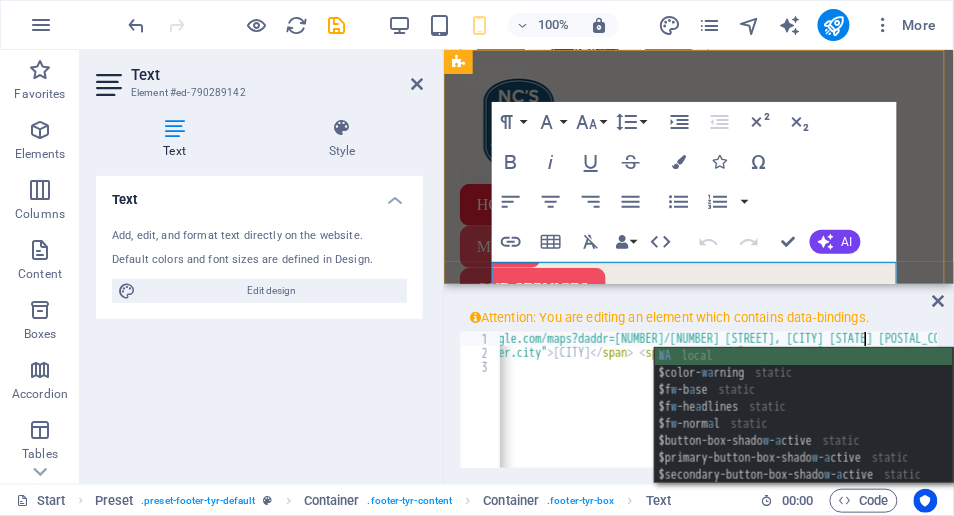 type on "<p><a href="http://maps.google.com/maps?daddr=[NUMBER]/[NUMBER] [STREET], [CITY] [STATE] [POSTAL_CODE]" target="_blank" title="[NUMBER]/[NUMBER] [STREET] [CITY], [STATE] [POSTAL_CODE]">
<span data-bind="customer.street"><span data-bind="customer.street" contenteditable="false" class="fr-deletable">[NUMBER]/[NUMBER] [STREET] [CITY]</span>2/36 south terrace Fremantle</span>
</a></p>" 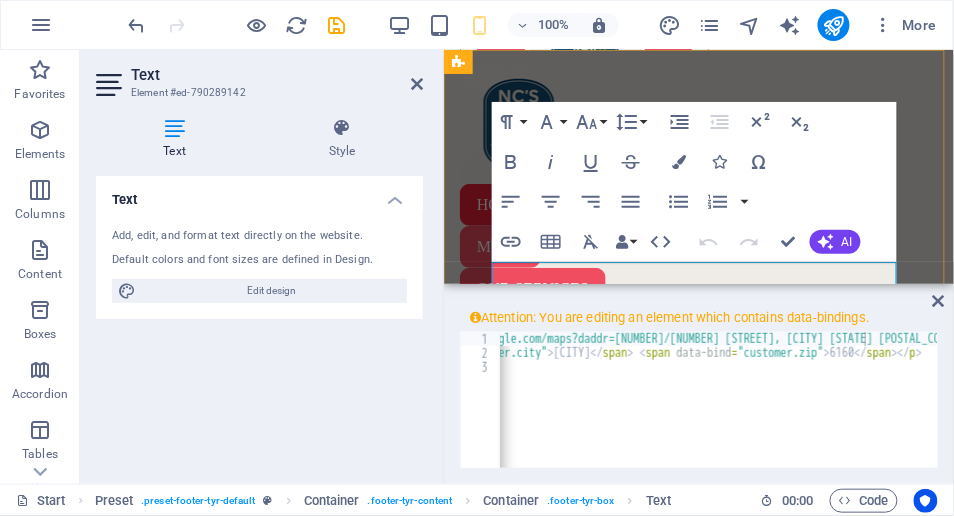 click on "Home About us Services Menu Facts Contact HOME MENU OUR SERVICES CONTACT US" at bounding box center (698, 251) 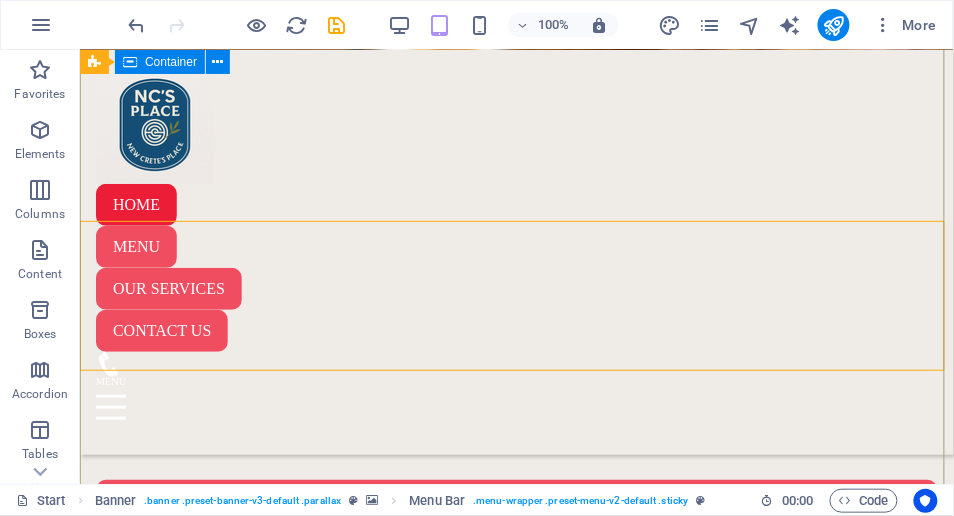 scroll, scrollTop: 12522, scrollLeft: 0, axis: vertical 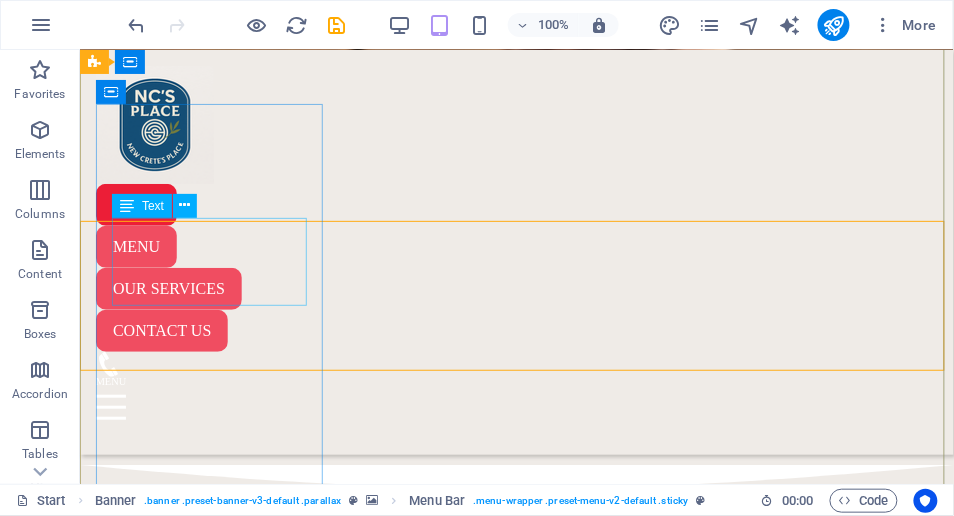 click on "[NUMBER]/[NUMBER] [STREET] [CITY] [NUMBER]/[NUMBER] [STREET] [CITY]
[CITY] [POSTAL_CODE]" at bounding box center [516, 3032] 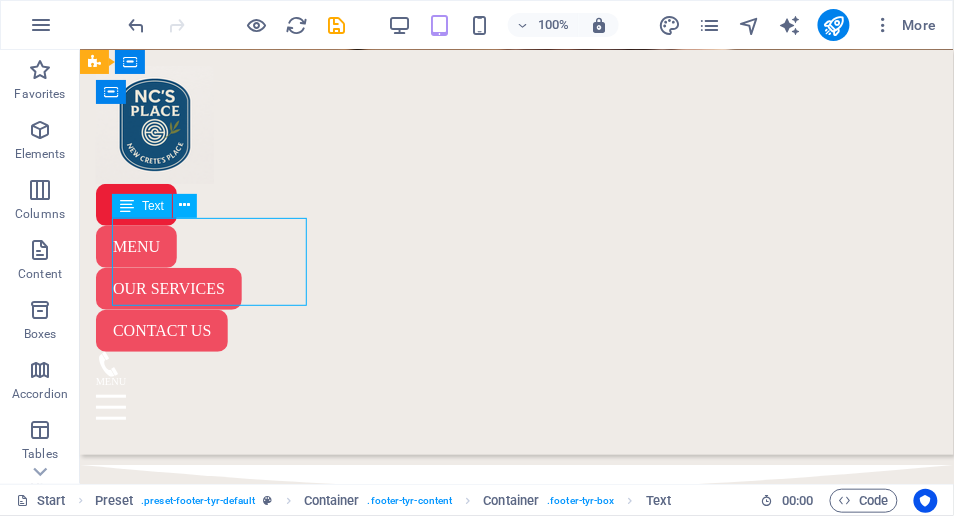 click on "[NUMBER]/[NUMBER] [STREET] [CITY] [NUMBER]/[NUMBER] [STREET] [CITY]
[CITY] [POSTAL_CODE]" at bounding box center (516, 3032) 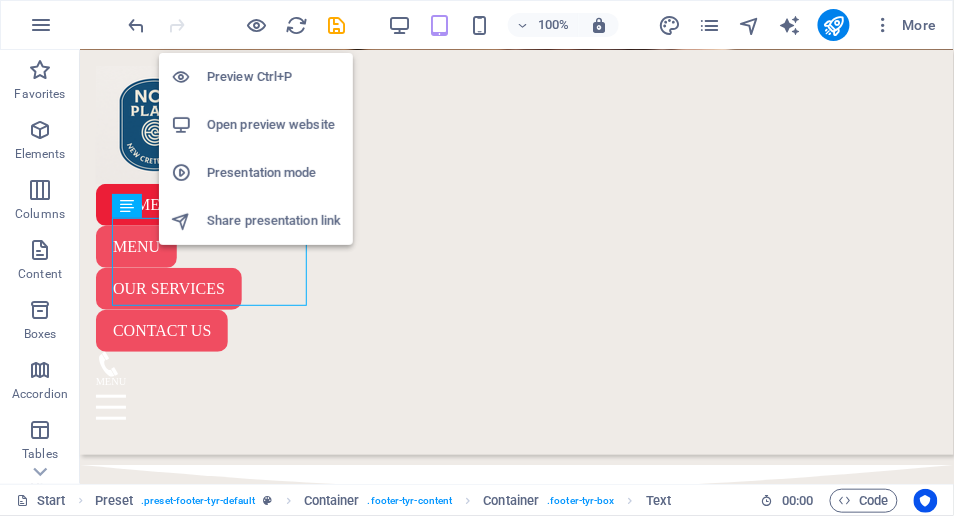 drag, startPoint x: 259, startPoint y: 25, endPoint x: 251, endPoint y: 53, distance: 29.12044 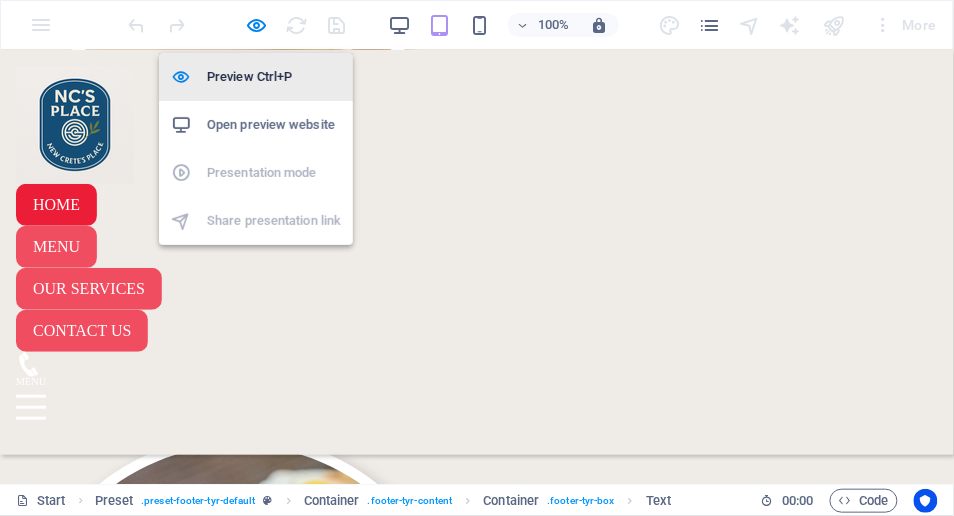 click on "Preview Ctrl+P" at bounding box center (274, 77) 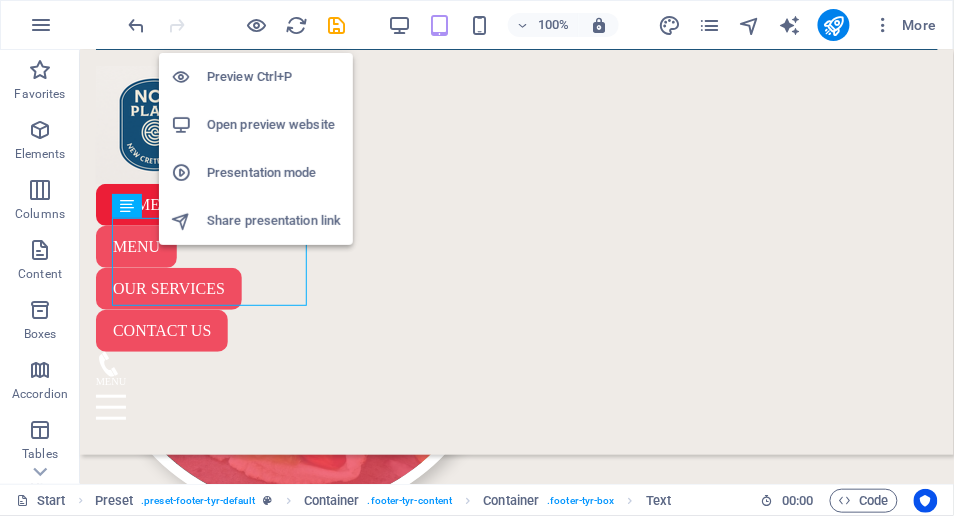 scroll, scrollTop: 12522, scrollLeft: 0, axis: vertical 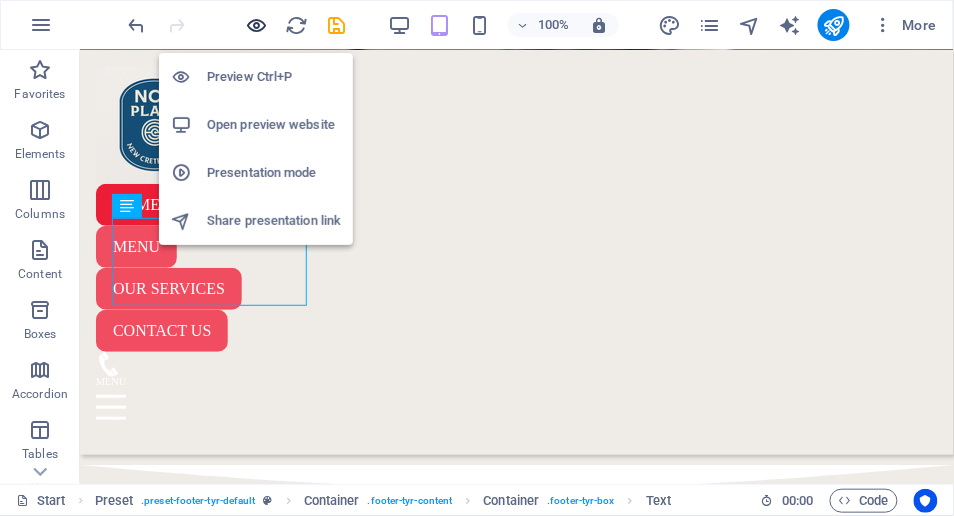 click at bounding box center [257, 25] 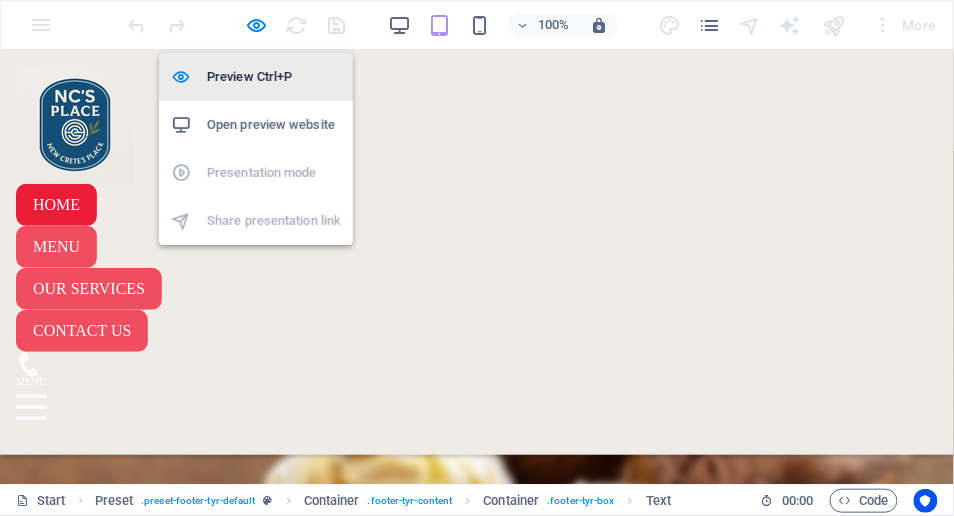scroll, scrollTop: 6410, scrollLeft: 0, axis: vertical 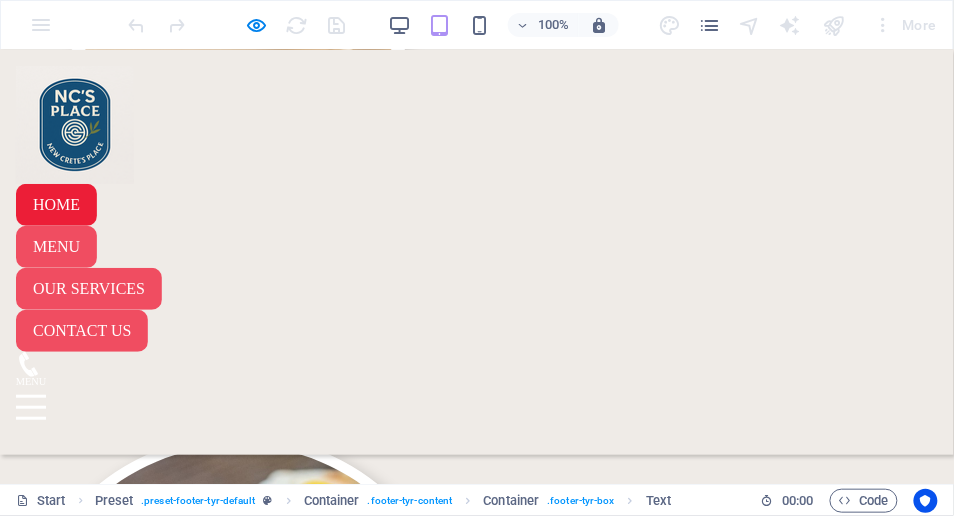 click on "[NUMBER]/[NUMBER] [STREET] [CITY]" at bounding box center (333, 4627) 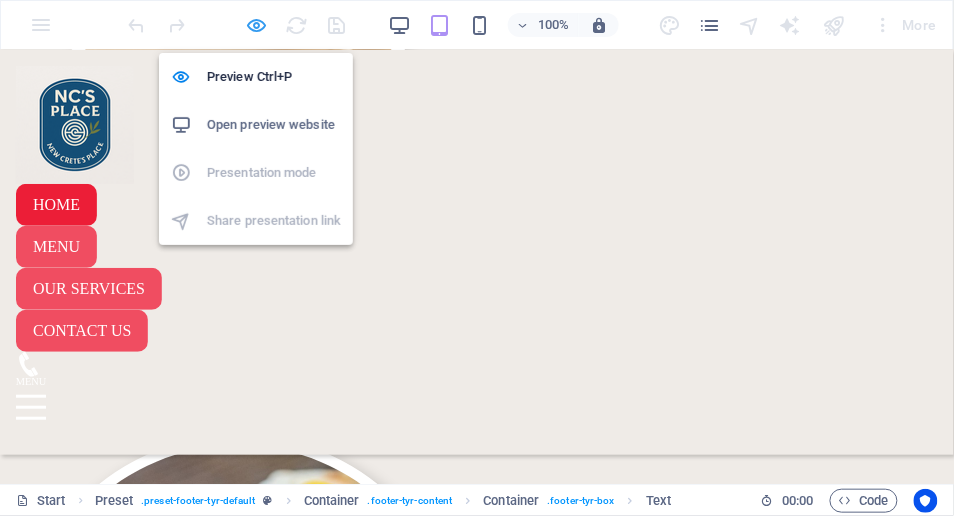 click at bounding box center [257, 25] 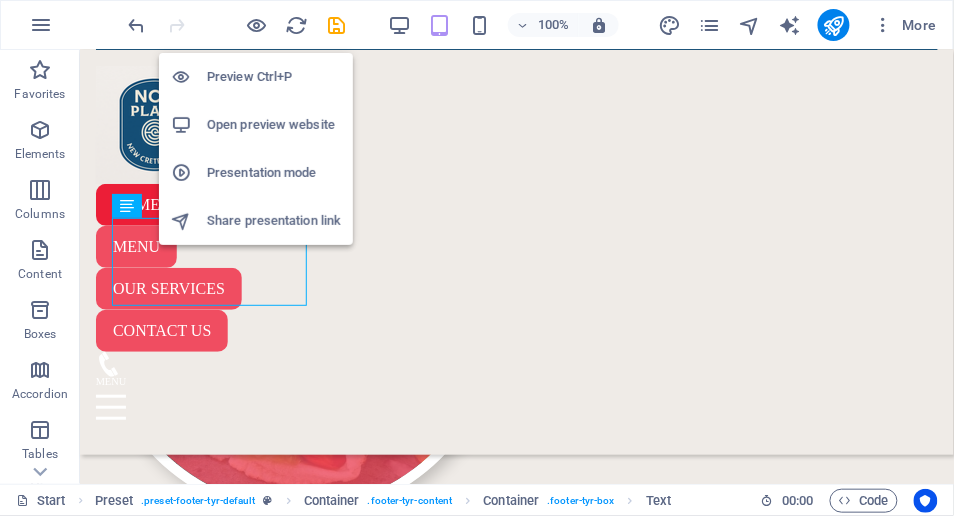 scroll, scrollTop: 12522, scrollLeft: 0, axis: vertical 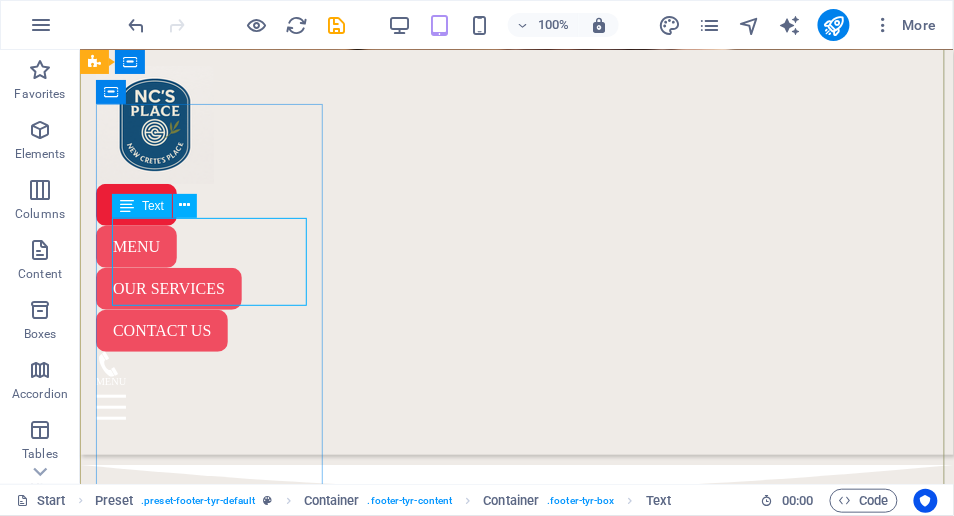 click on "[NUMBER]/[NUMBER] [STREET] [CITY] [NUMBER]/[NUMBER] [STREET] [CITY]
[CITY] [POSTAL_CODE]" at bounding box center (516, 3032) 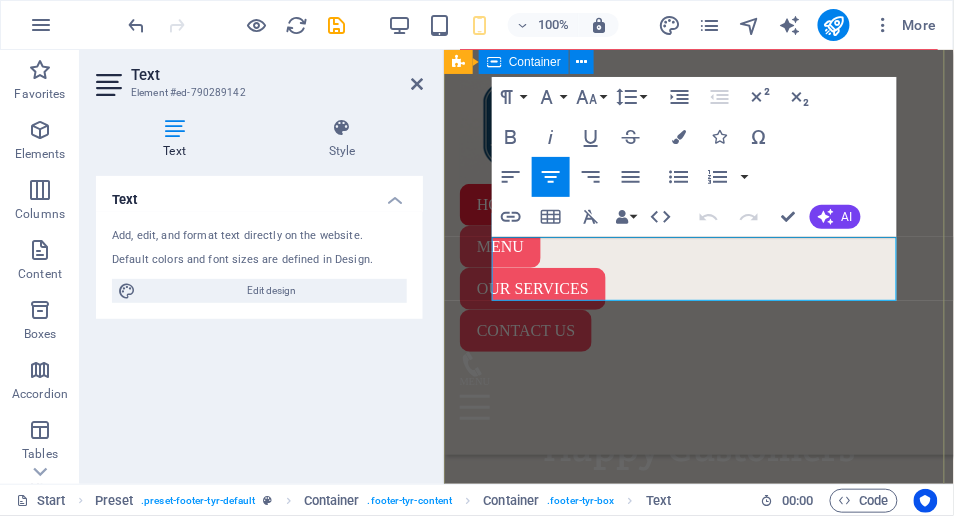 scroll, scrollTop: 14984, scrollLeft: 0, axis: vertical 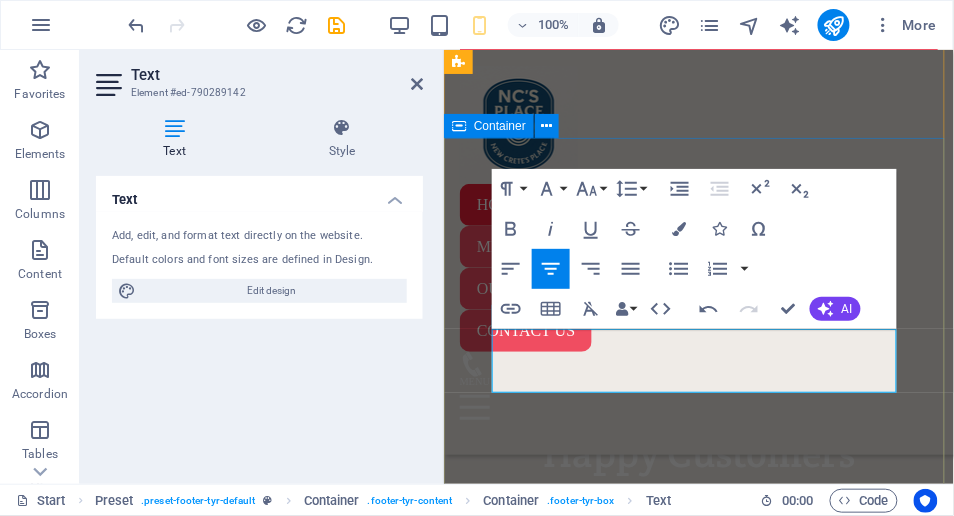 click on "Location [NUMBER]/[NUMBER] [STREET] [CITY]
[CITY]   [POSTAL_CODE]
Contact us   I have read and understand the privacy policy. Unreadable? Load new Submit Get in touch [COMPANY_NAME]  [PHONE] [EMAIL]" at bounding box center [698, 2323] 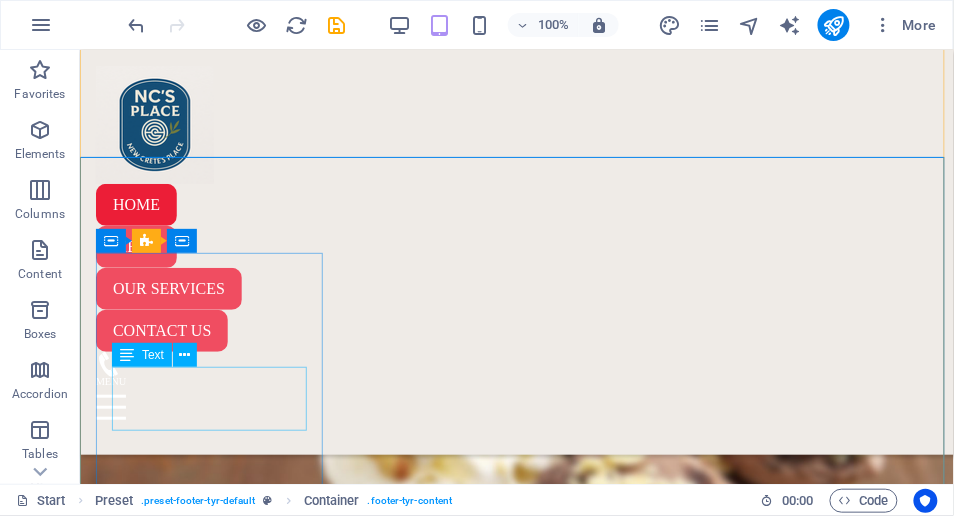 scroll, scrollTop: 12359, scrollLeft: 0, axis: vertical 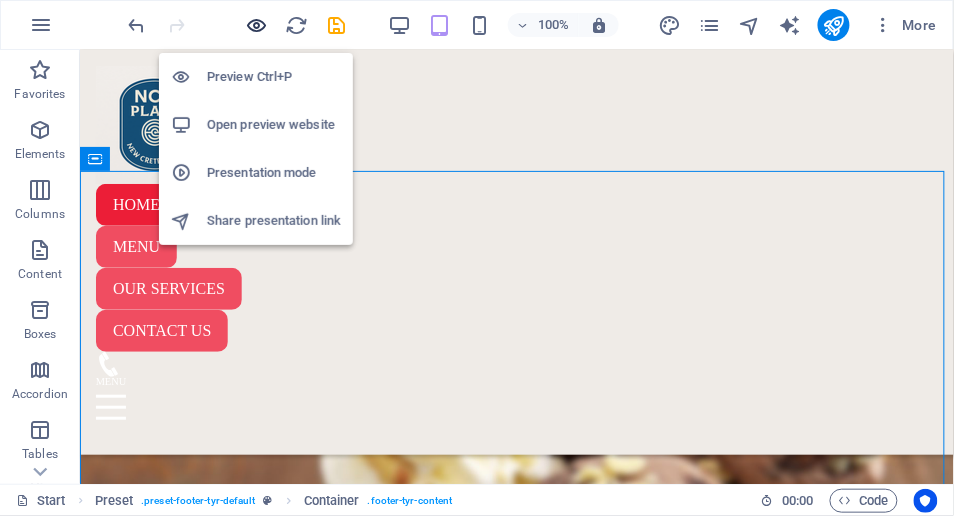 click at bounding box center [257, 25] 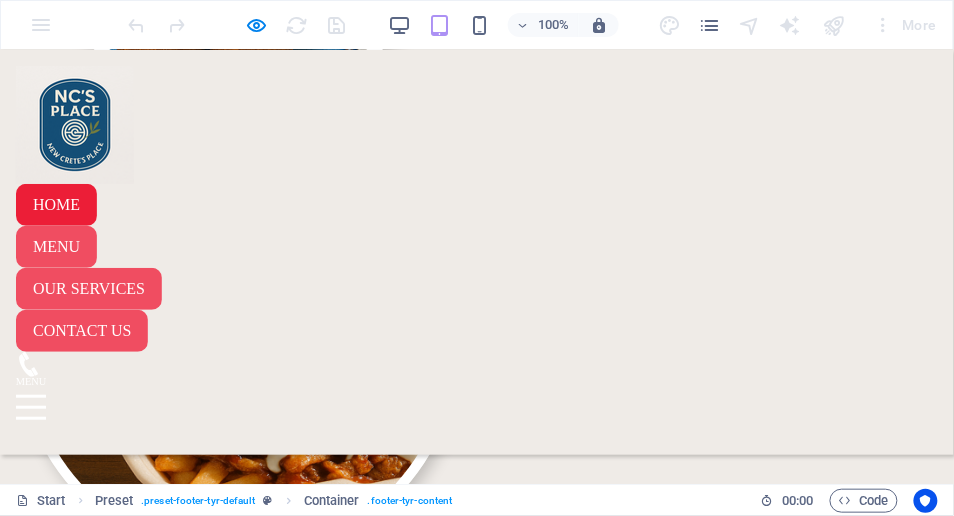 scroll, scrollTop: 6299, scrollLeft: 0, axis: vertical 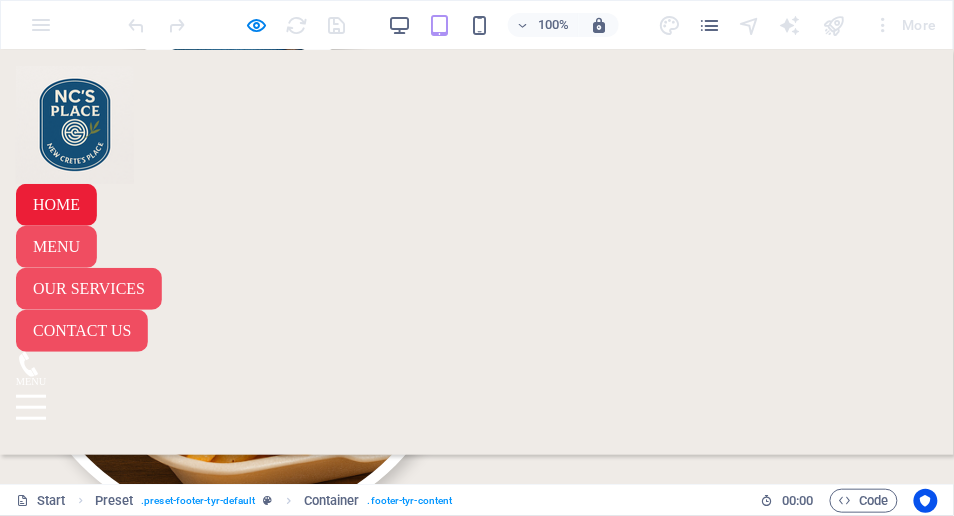 click on "[NUMBER]/[NUMBER] [STREET] [CITY]" at bounding box center [477, 4738] 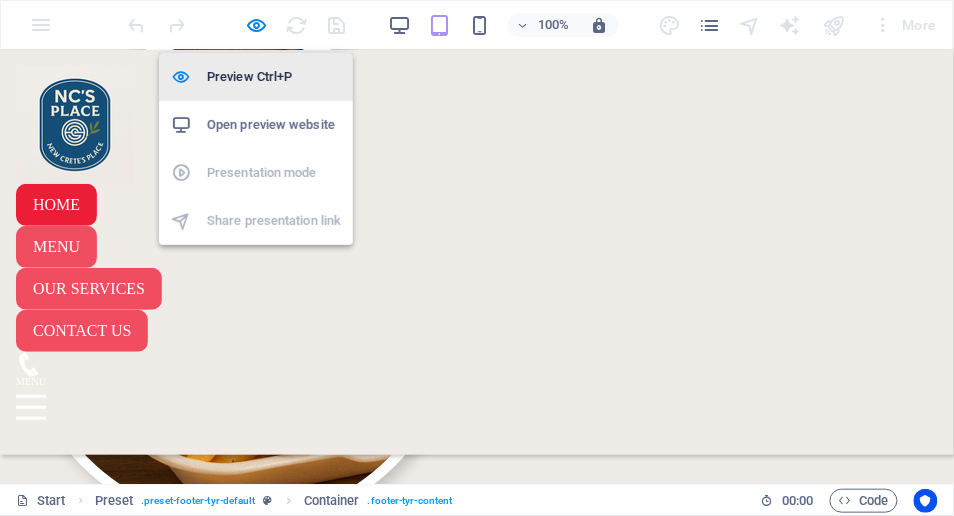 drag, startPoint x: 261, startPoint y: 22, endPoint x: 261, endPoint y: 63, distance: 41 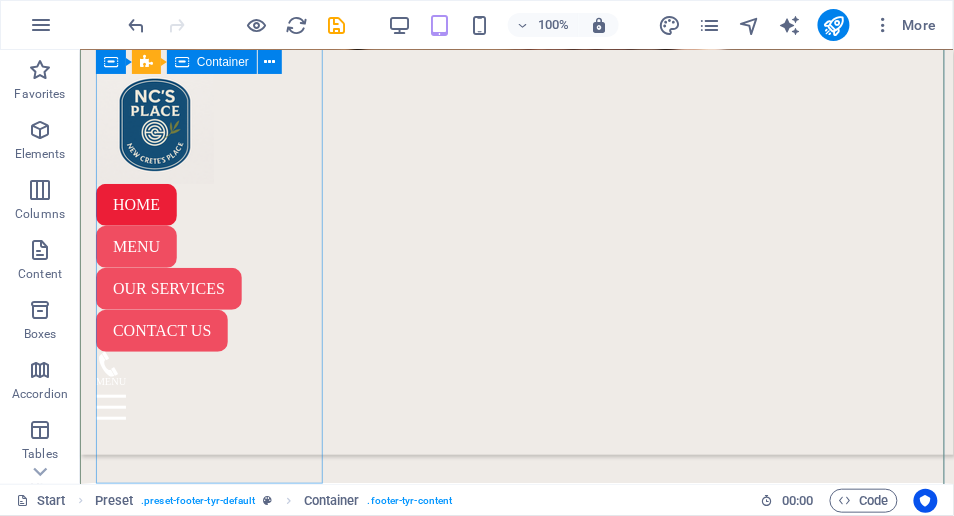 scroll, scrollTop: 12453, scrollLeft: 0, axis: vertical 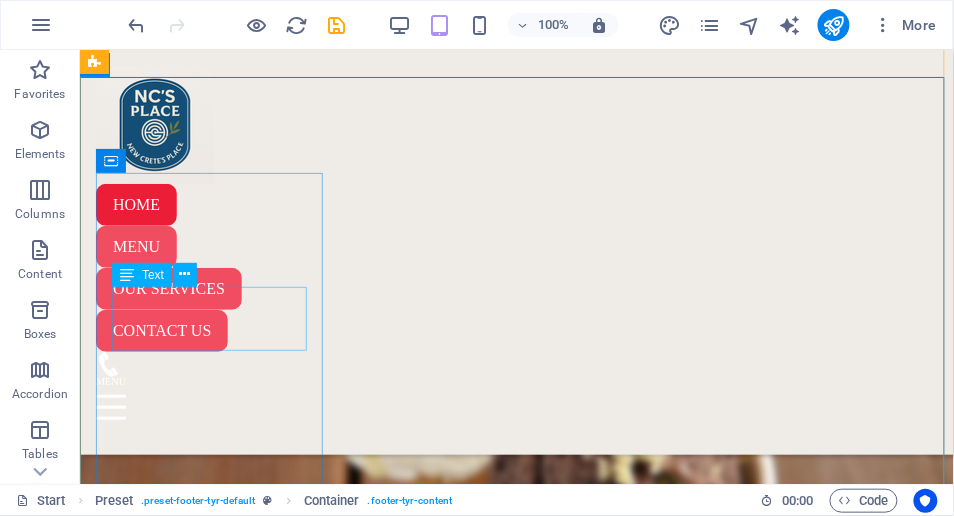 click on "[NUMBER]/[NUMBER] [STREET]
[CITY] [POSTAL_CODE]" at bounding box center [516, 3101] 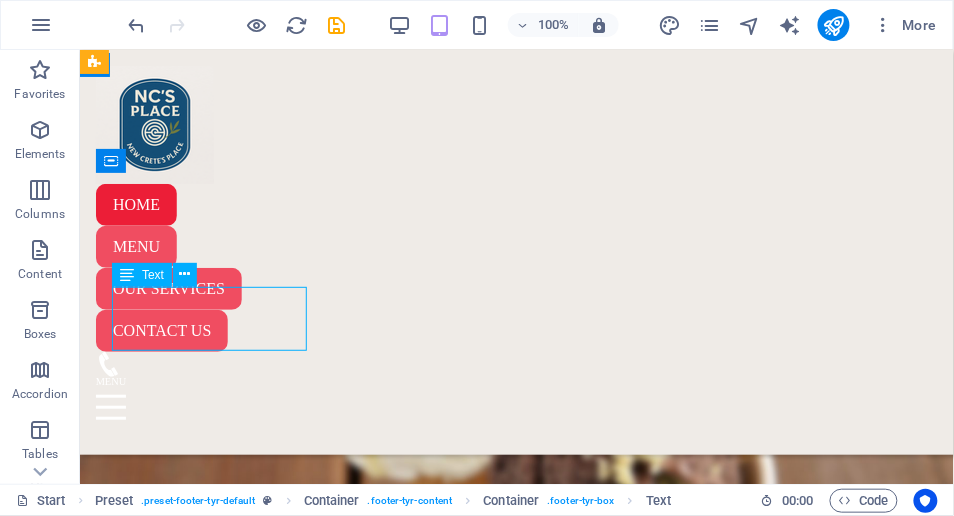click on "[NUMBER]/[NUMBER] [STREET]
[CITY] [POSTAL_CODE]" at bounding box center (516, 3101) 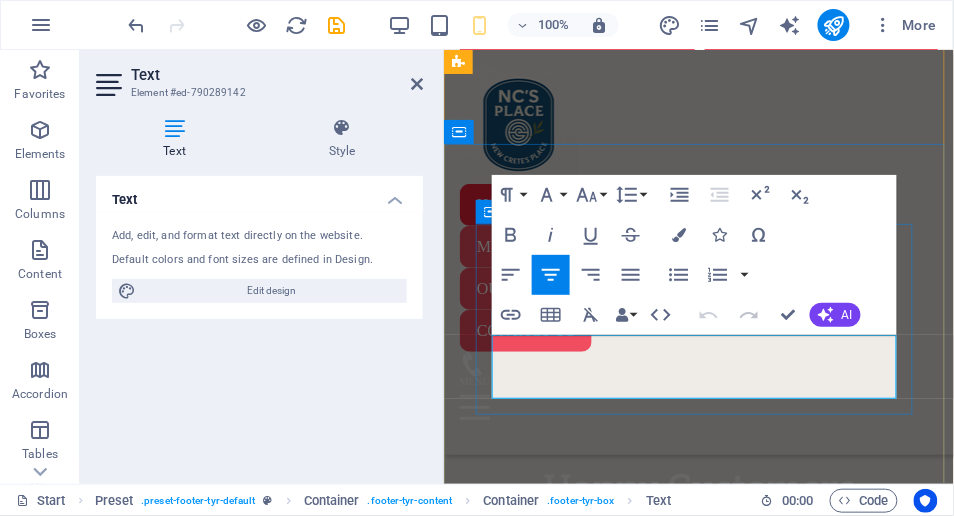 scroll, scrollTop: 14917, scrollLeft: 0, axis: vertical 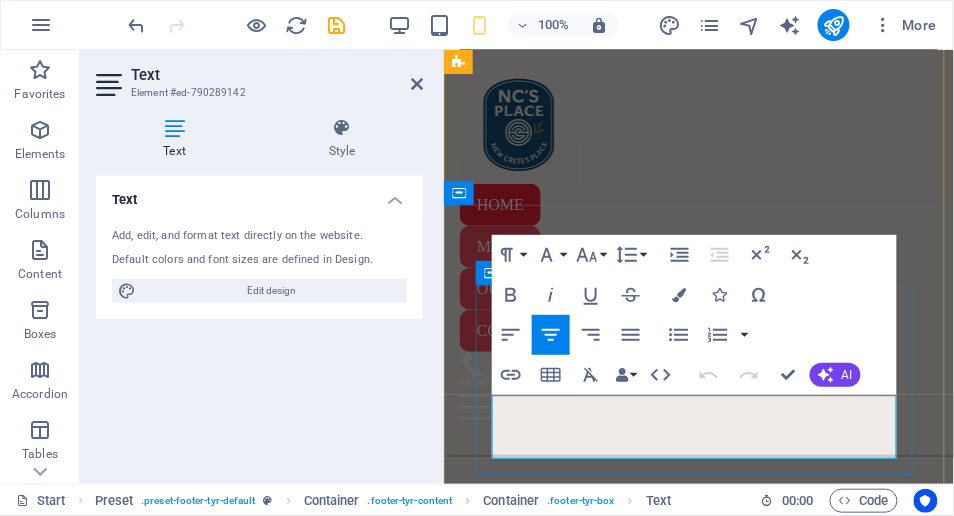 click on "[NUMBER]/[NUMBER] [STREET] [CITY]" at bounding box center [698, 1982] 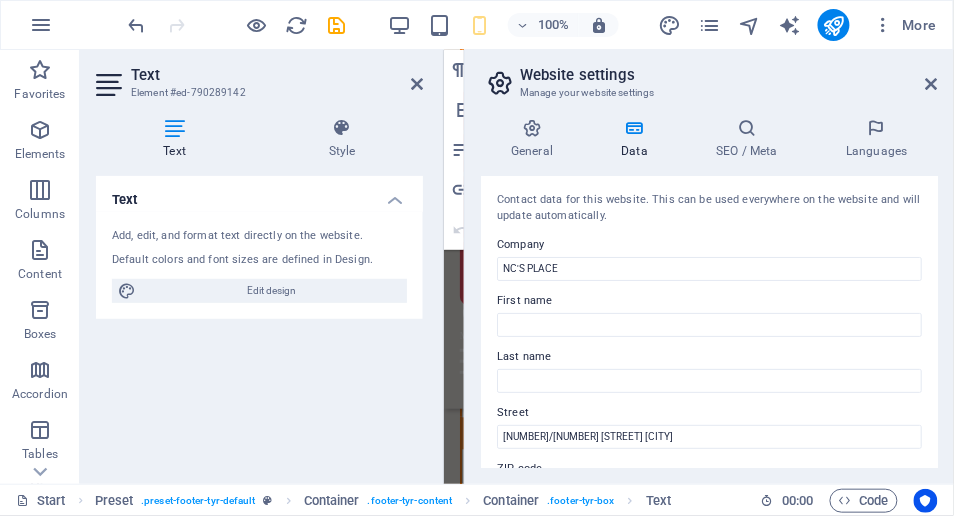 click on "Street" at bounding box center [709, 413] 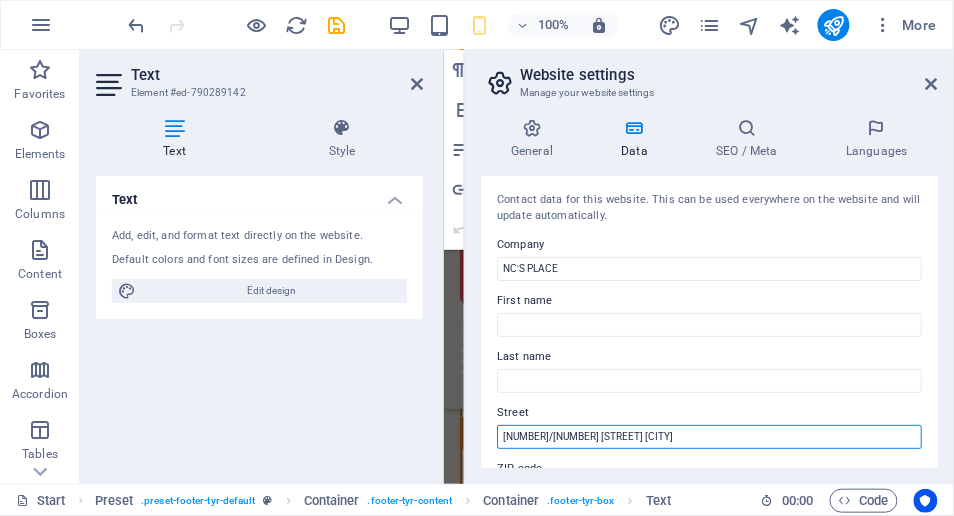 click on "[NUMBER]/[NUMBER] [STREET] [CITY]" at bounding box center [709, 437] 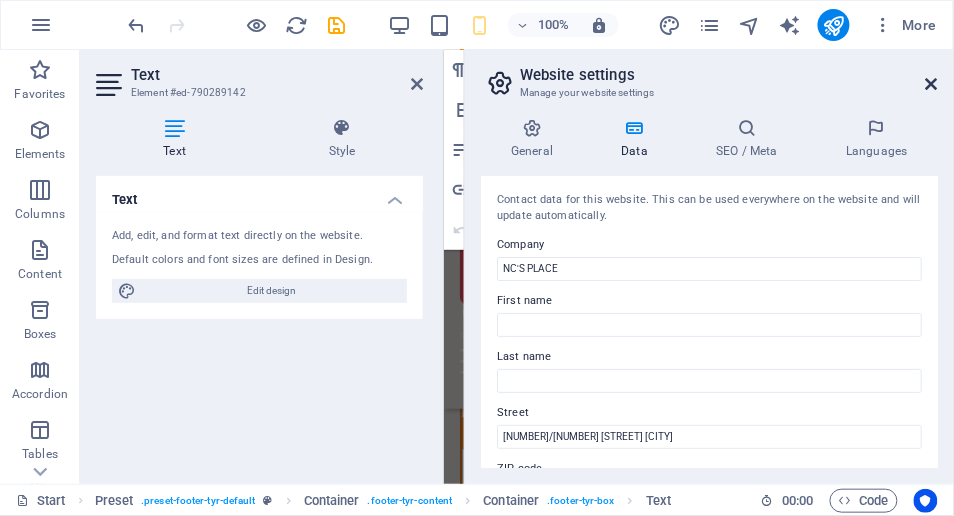 drag, startPoint x: 934, startPoint y: 86, endPoint x: 456, endPoint y: 81, distance: 478.02615 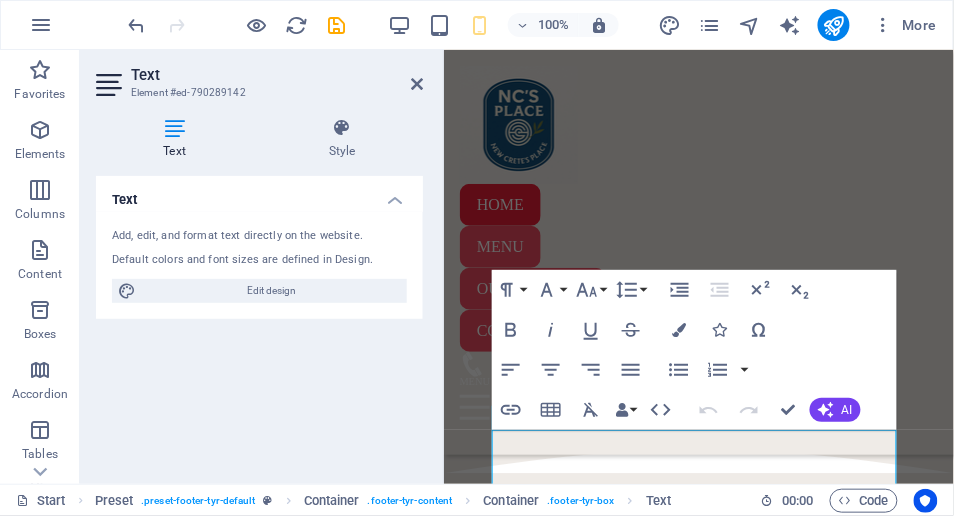 scroll, scrollTop: 14875, scrollLeft: 0, axis: vertical 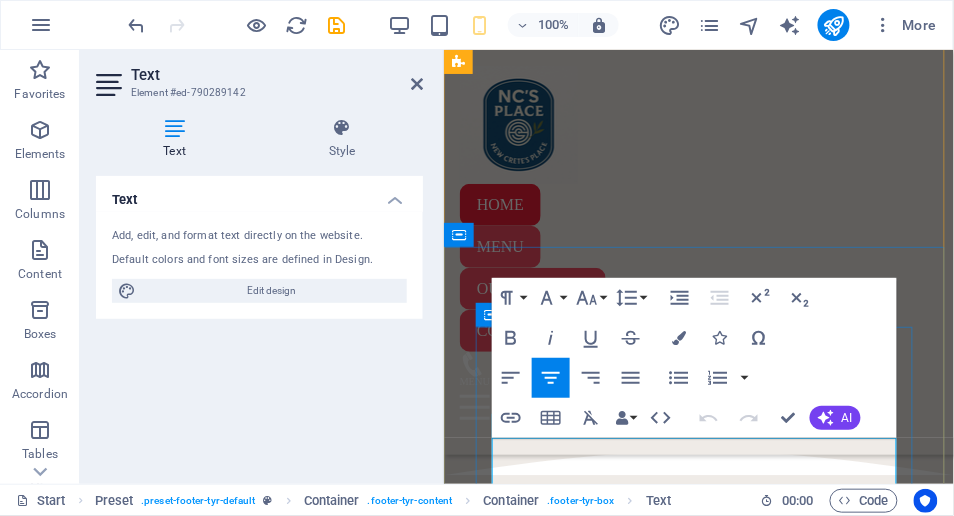 drag, startPoint x: 715, startPoint y: 447, endPoint x: 782, endPoint y: 442, distance: 67.18631 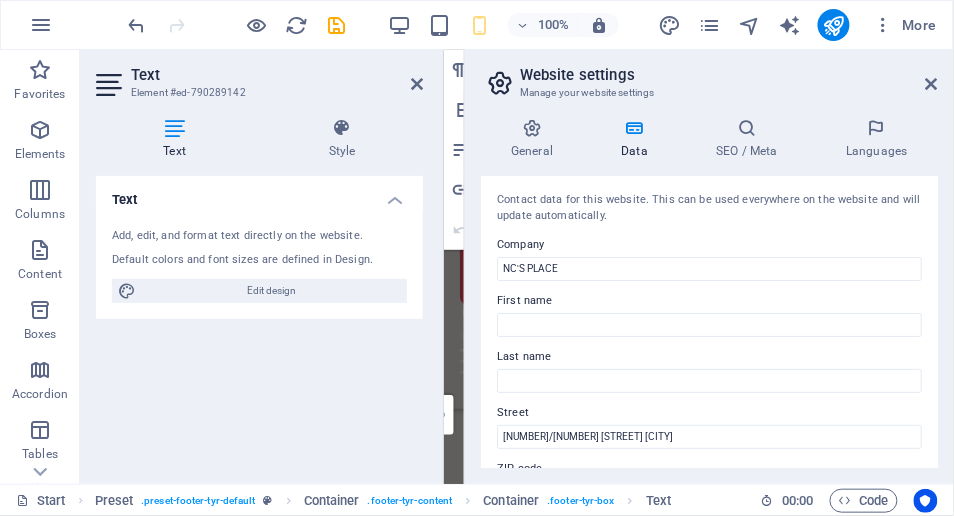 scroll, scrollTop: 27750, scrollLeft: 0, axis: vertical 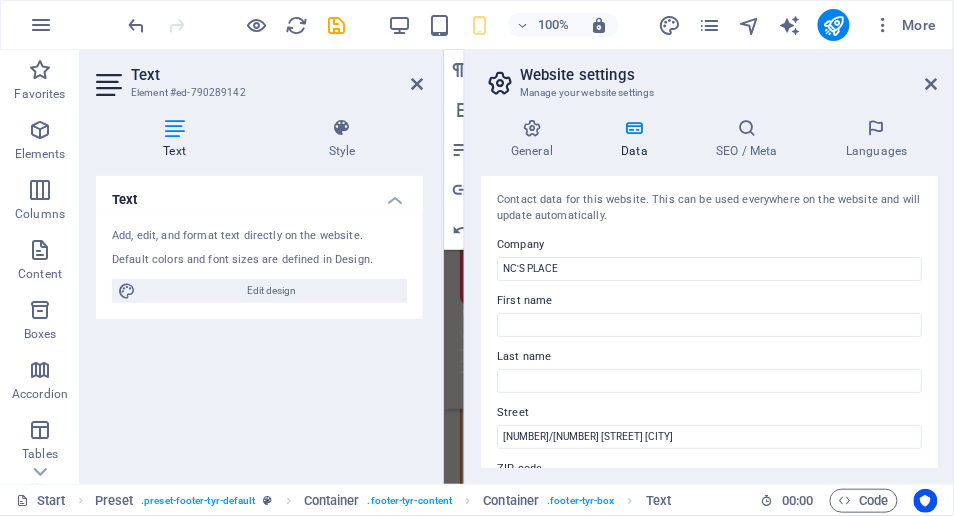 click on "Website settings Manage your website settings  General  Data  SEO / Meta  Languages Website name [DOMAIN] Logo Drag files here, click to choose files or select files from Files or our free stock photos & videos Select files from the file manager, stock photos, or upload file(s) Upload Favicon Set the favicon of your website here. A favicon is a small icon shown in the browser tab next to your website title. It helps visitors identify your website. Drag files here, click to choose files or select files from Files or our free stock photos & videos Select files from the file manager, stock photos, or upload file(s) Upload Preview Image (Open Graph) This image will be shown when the website is shared on social networks Drag files here, click to choose files or select files from Files or our free stock photos & videos Select files from the file manager, stock photos, or upload file(s) Upload Contact data for this website. This can be used everywhere on the website and will update automatically. Company [POSTAL_CODE]" at bounding box center [709, 267] 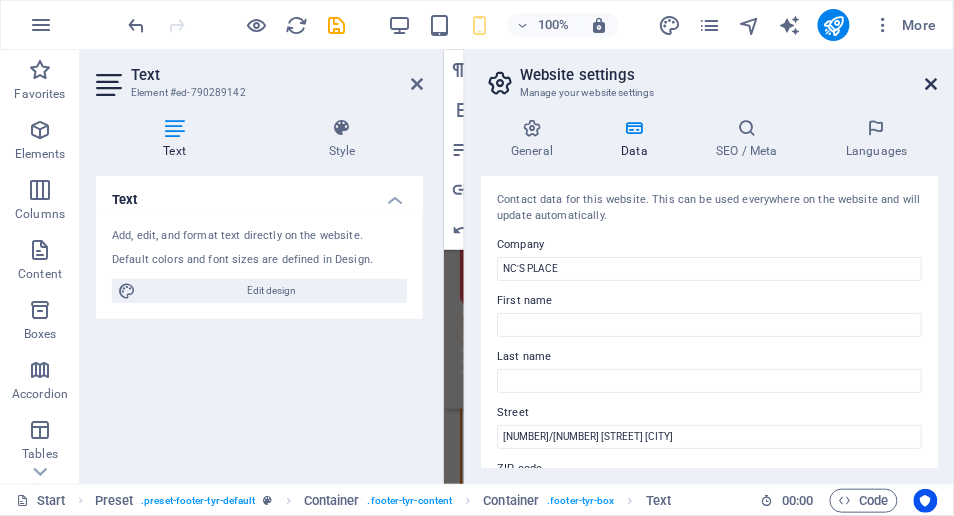 click at bounding box center (932, 84) 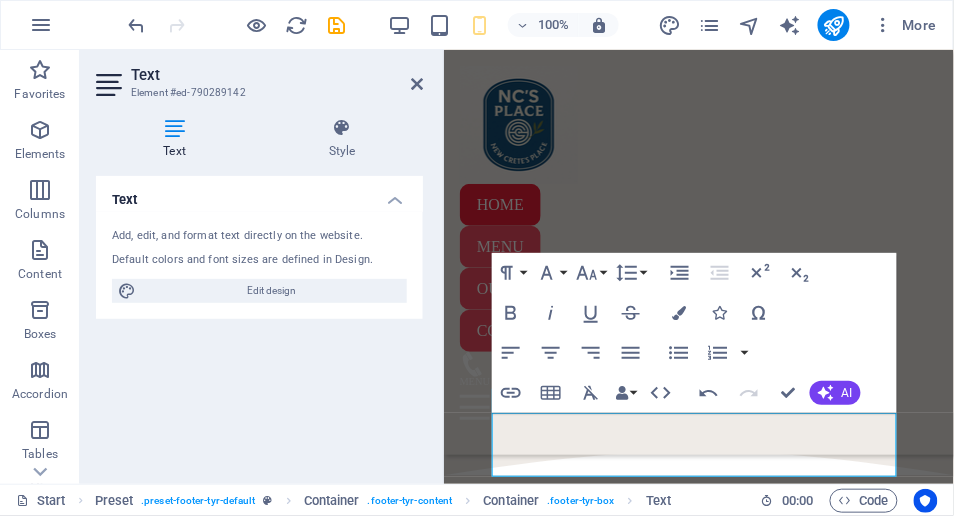 scroll, scrollTop: 14949, scrollLeft: 0, axis: vertical 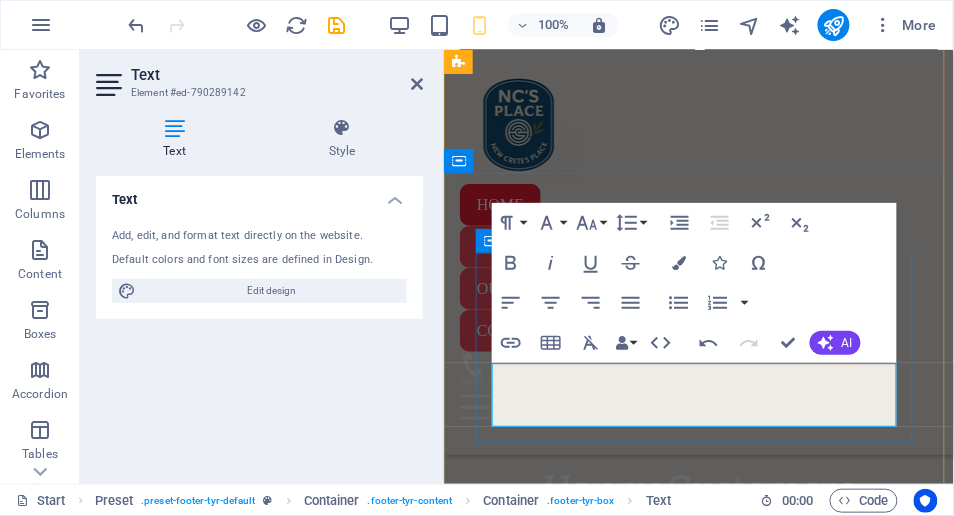 click on "[NUMBER]/[NUMBER] [STREET][CITY]" at bounding box center [698, 1950] 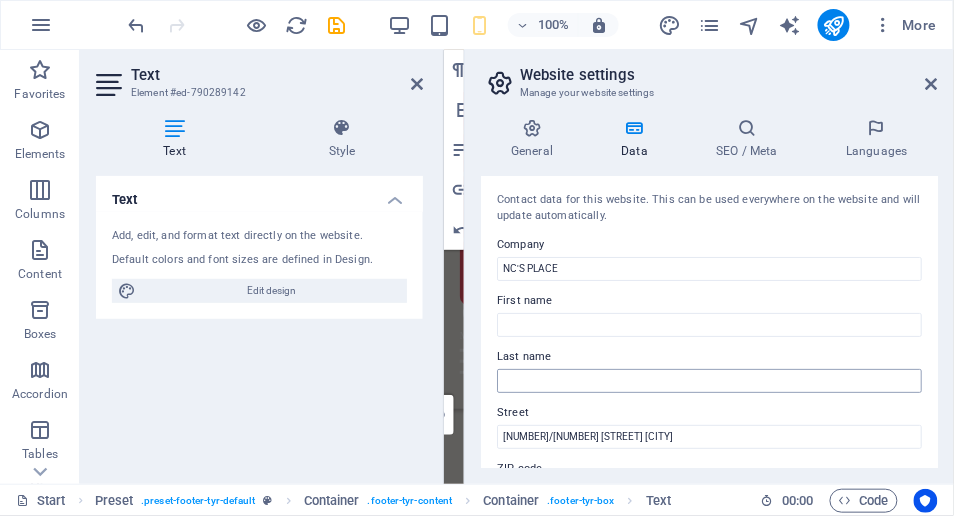 scroll, scrollTop: 27750, scrollLeft: 0, axis: vertical 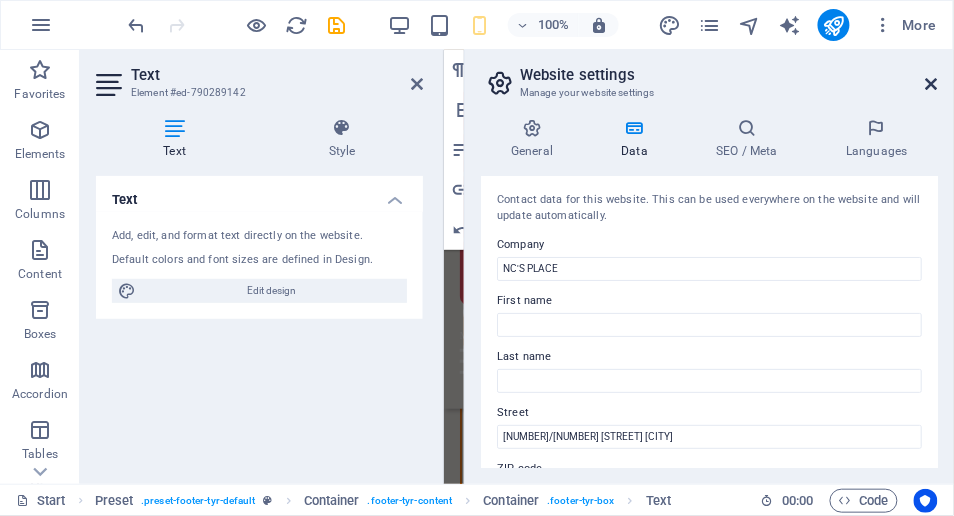 click at bounding box center [932, 84] 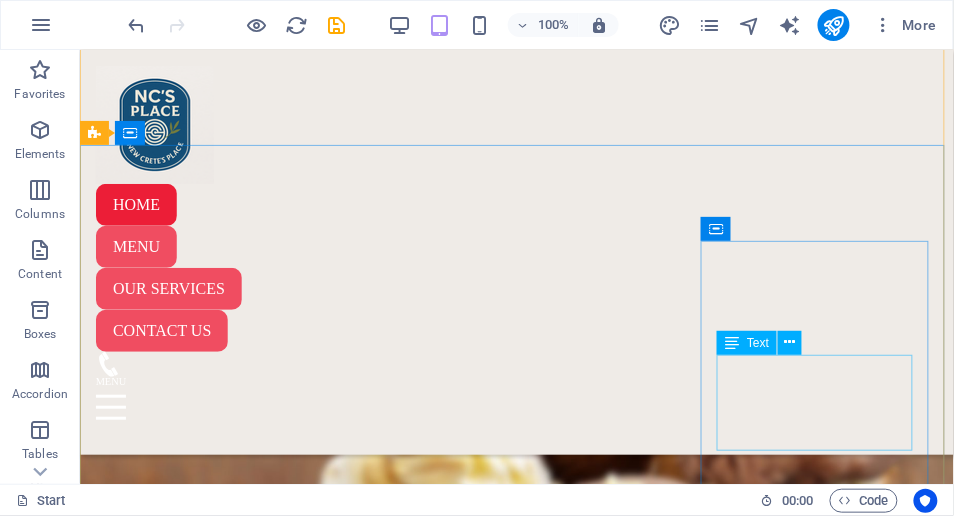 scroll, scrollTop: 12359, scrollLeft: 0, axis: vertical 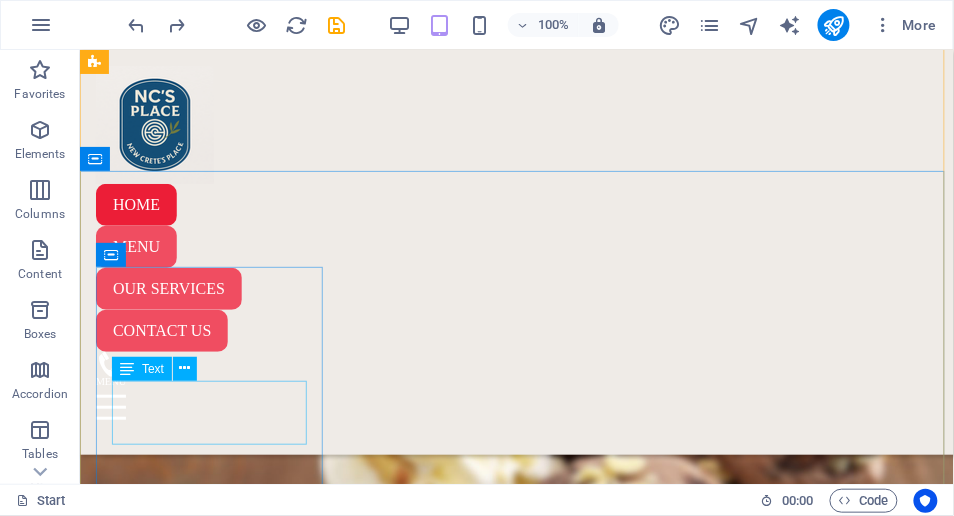 click on "[NUMBER]/[NUMBER] [STREET] [CITY]
[CITY]   [POSTAL_CODE]" at bounding box center [516, 3195] 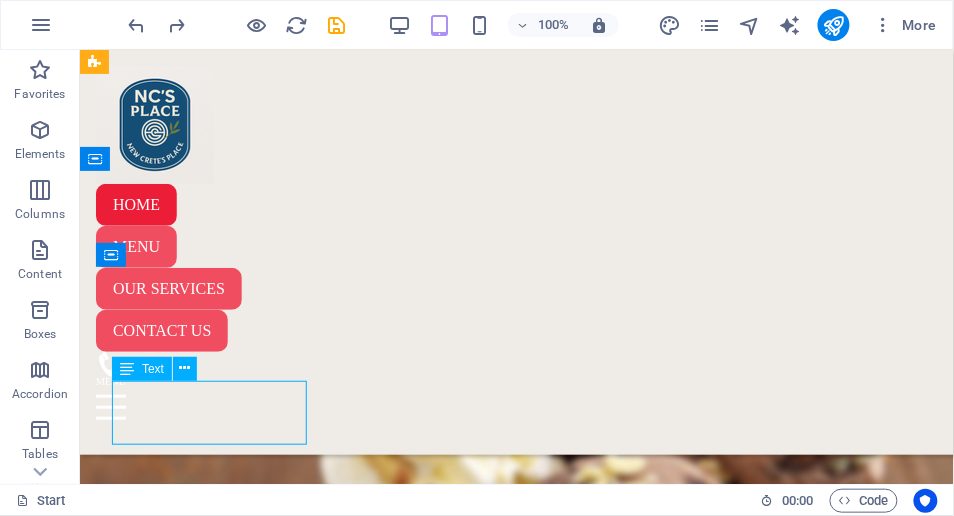 click on "[NUMBER]/[NUMBER] [STREET] [CITY]
[CITY]   [POSTAL_CODE]" at bounding box center (516, 3195) 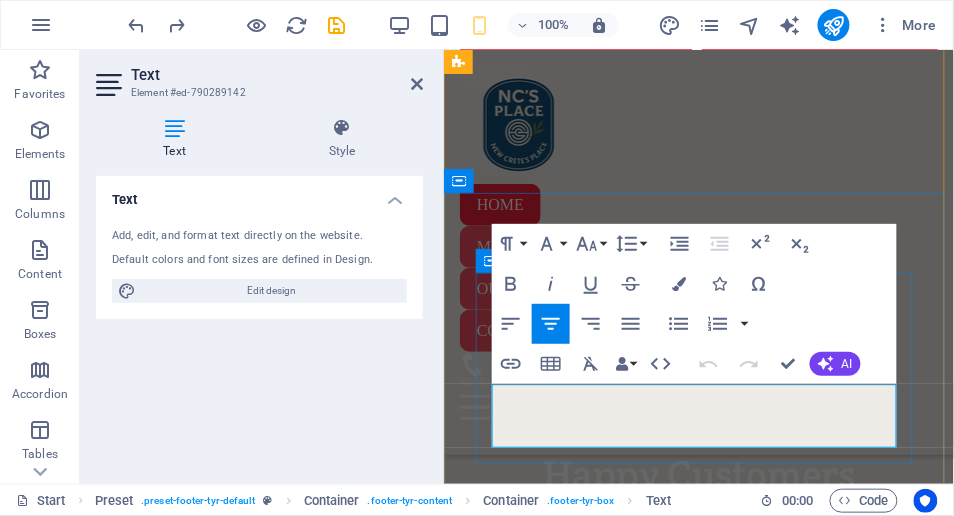 scroll, scrollTop: 14917, scrollLeft: 0, axis: vertical 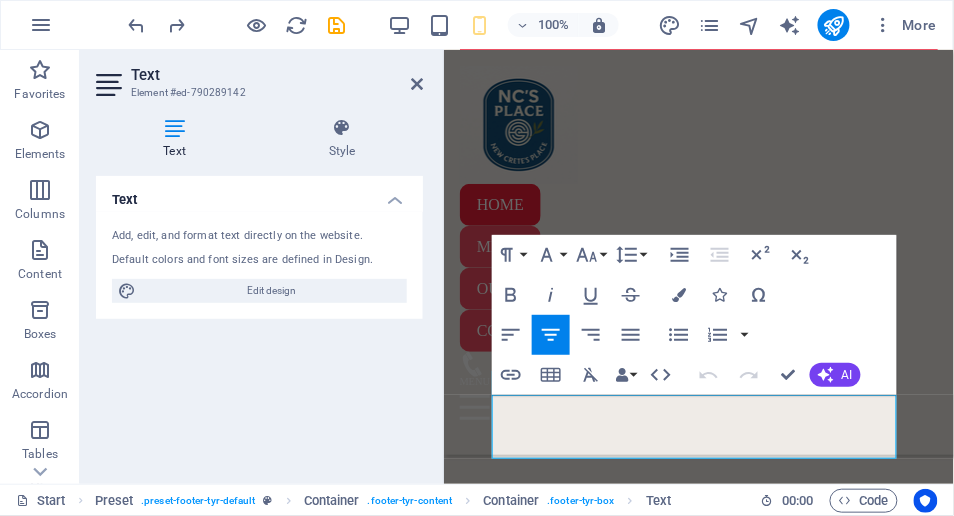 type 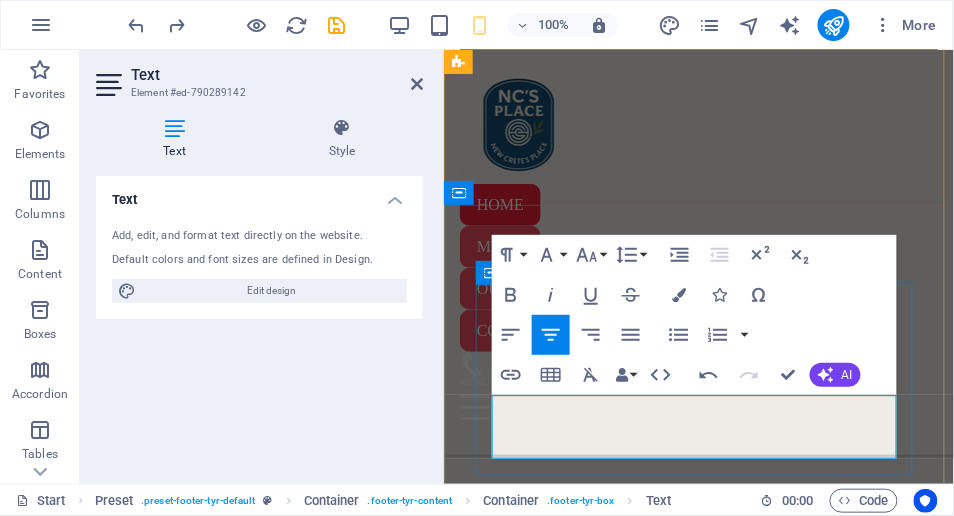 click on "[NUMBER]/[NUMBER] [STREET]" at bounding box center (627, 1982) 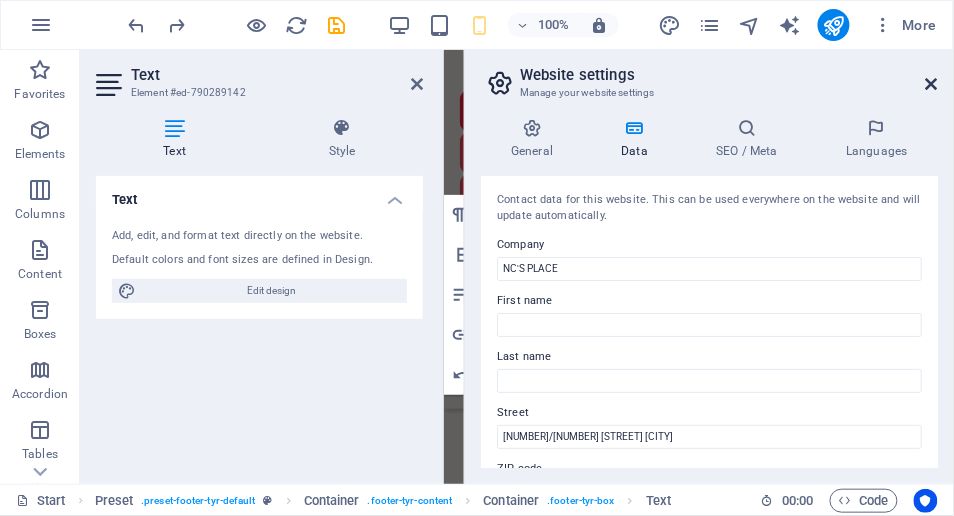 click at bounding box center [932, 84] 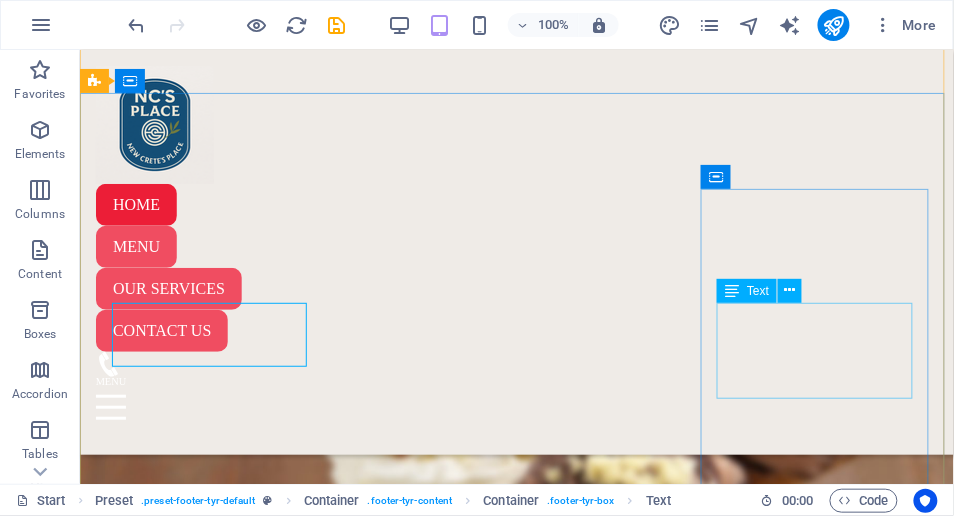 scroll, scrollTop: 12359, scrollLeft: 0, axis: vertical 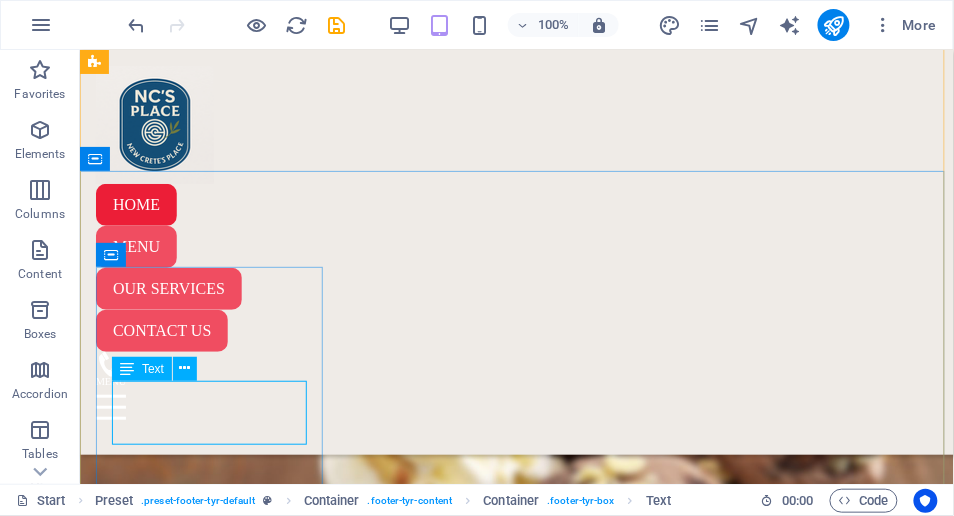click on "[NUMBER]/[NUMBER] [TERRACE] [CITY]
[CITY]   [POSTAL_CODE]" at bounding box center (516, 3195) 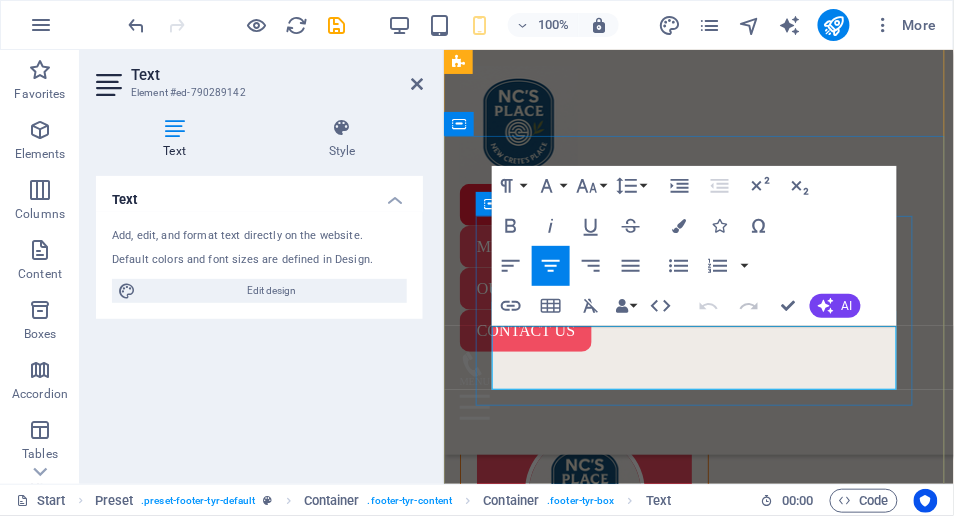 scroll, scrollTop: 14917, scrollLeft: 0, axis: vertical 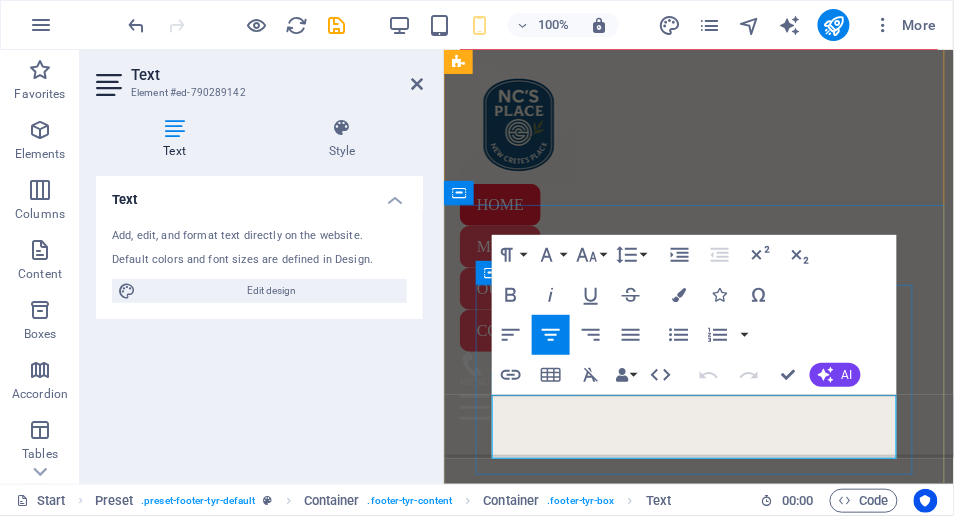 click on "[CITY]" at bounding box center (680, 2014) 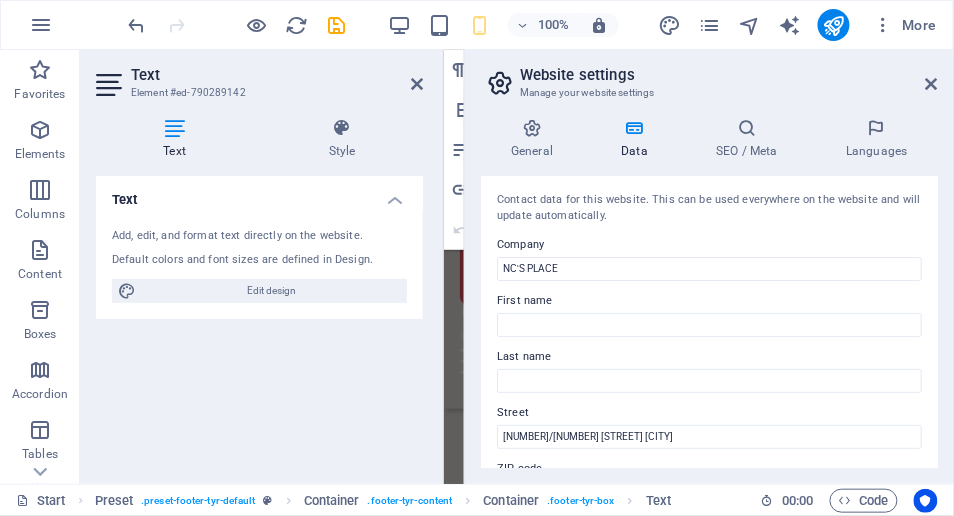 scroll, scrollTop: 27762, scrollLeft: 0, axis: vertical 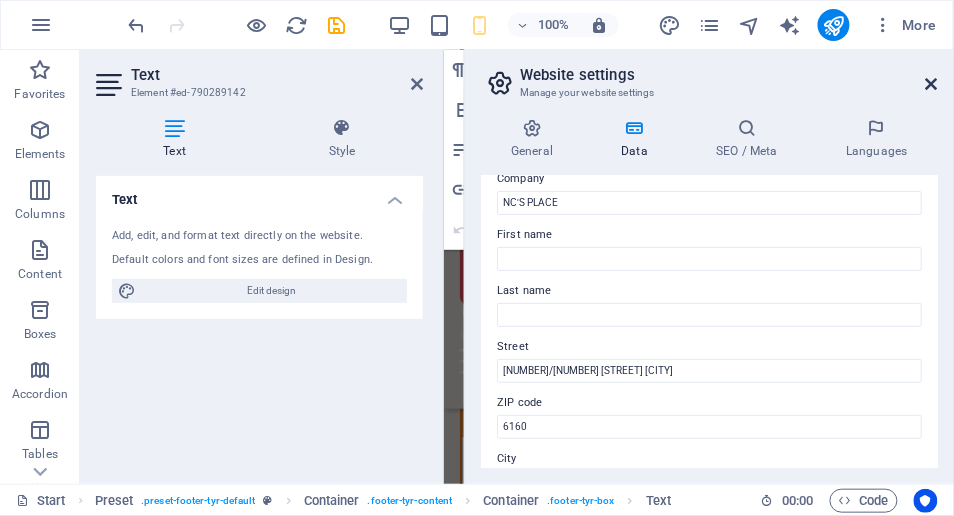 click at bounding box center [932, 84] 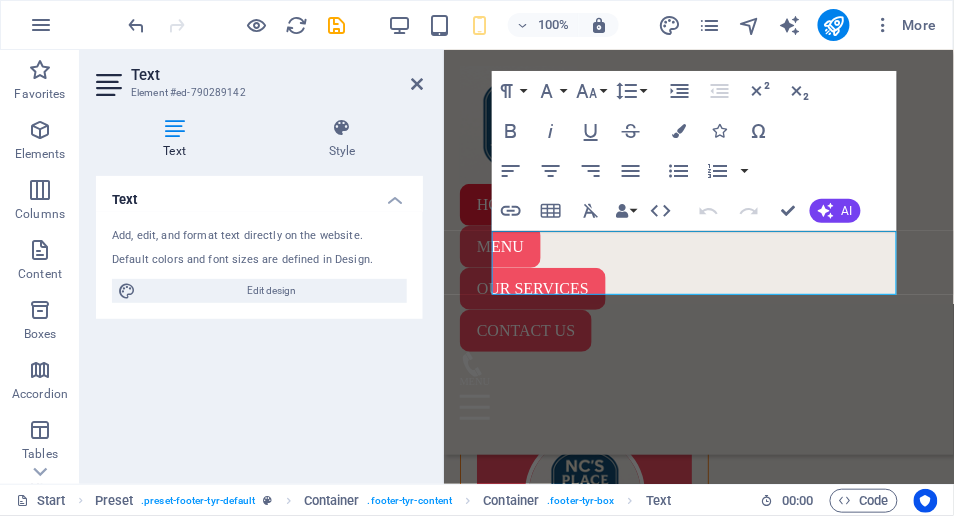 scroll, scrollTop: 14949, scrollLeft: 0, axis: vertical 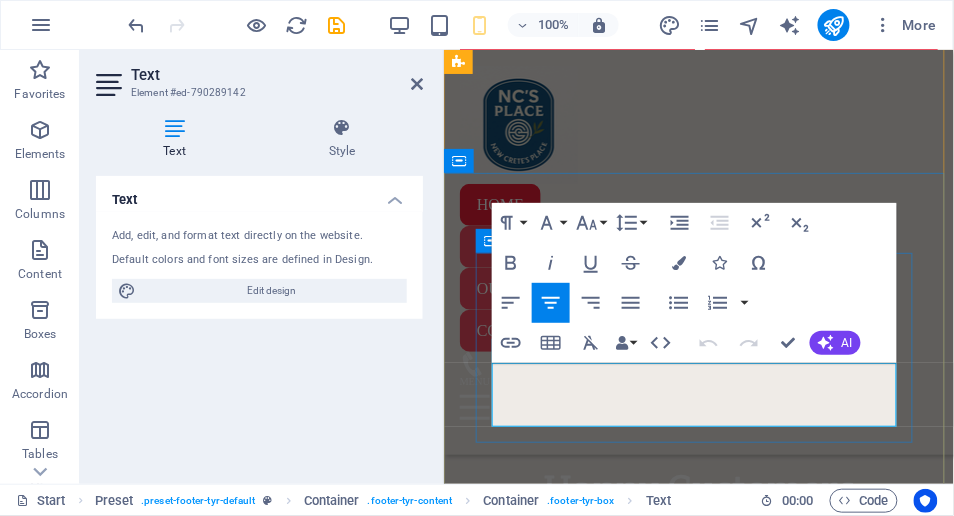 drag, startPoint x: 632, startPoint y: 405, endPoint x: 756, endPoint y: 405, distance: 124 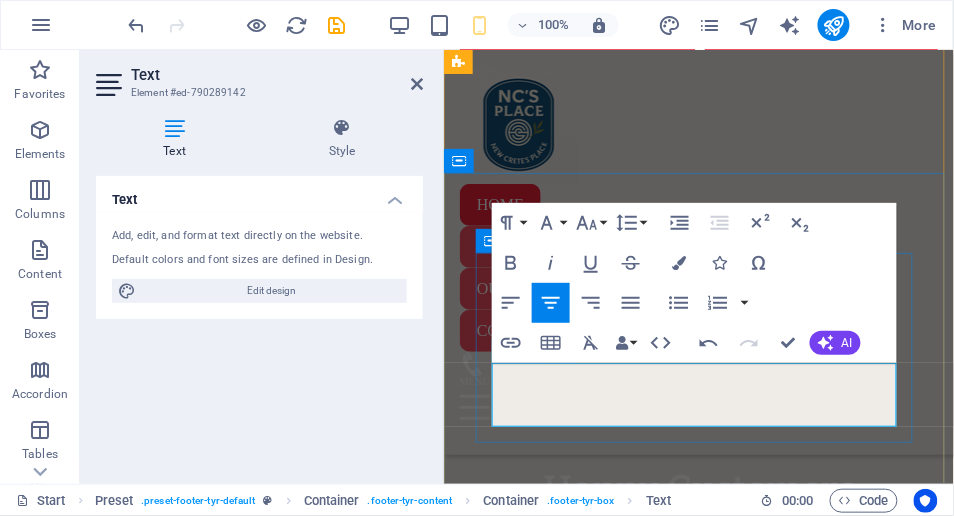 click on "[NUMBER]/[NUMBER] [STREET]" at bounding box center [627, 1950] 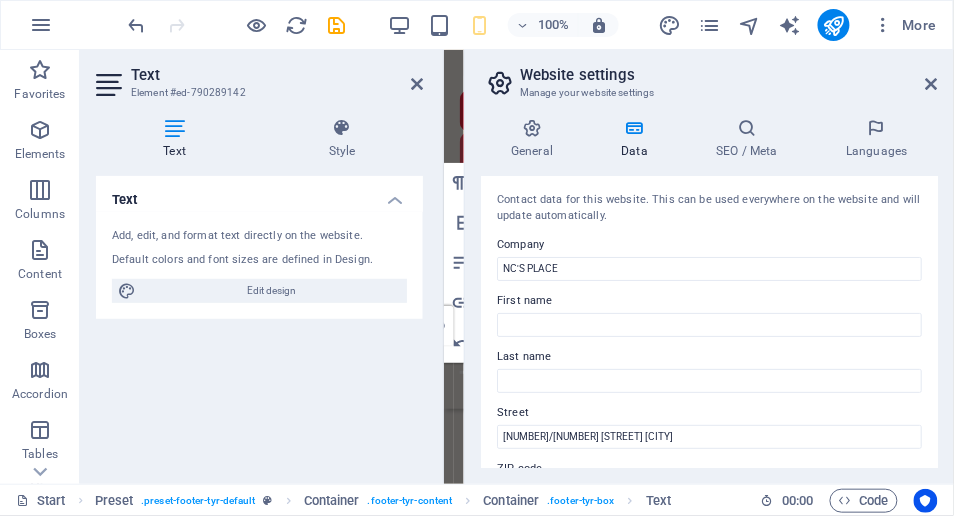 scroll, scrollTop: 27185, scrollLeft: 0, axis: vertical 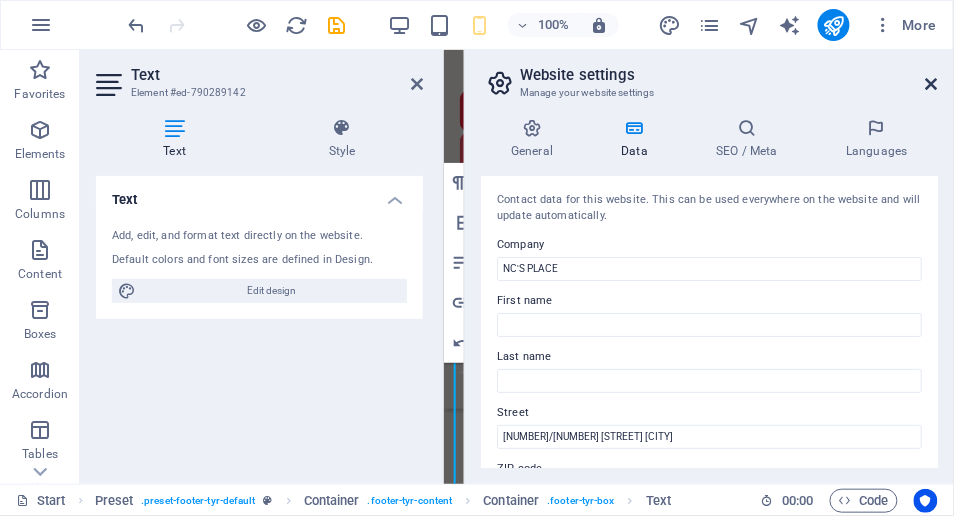 click at bounding box center (932, 84) 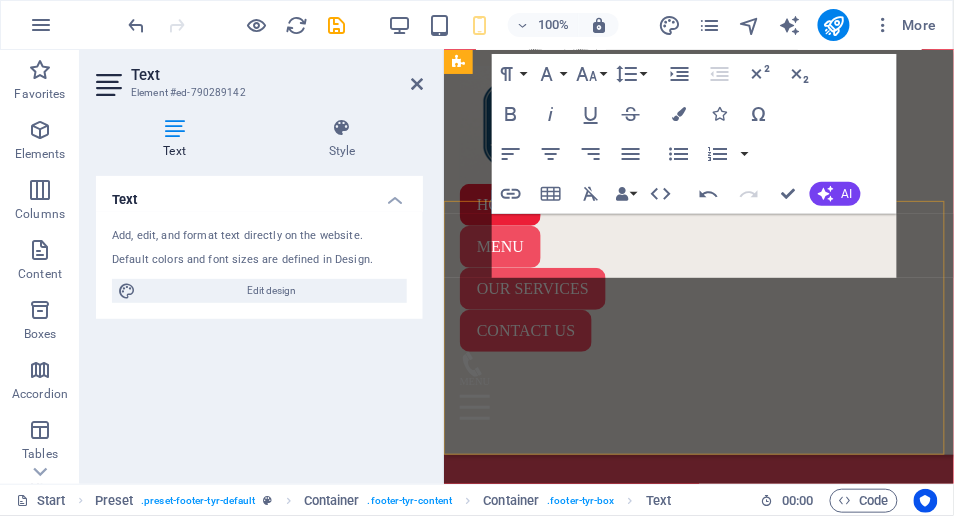 scroll, scrollTop: 15098, scrollLeft: 0, axis: vertical 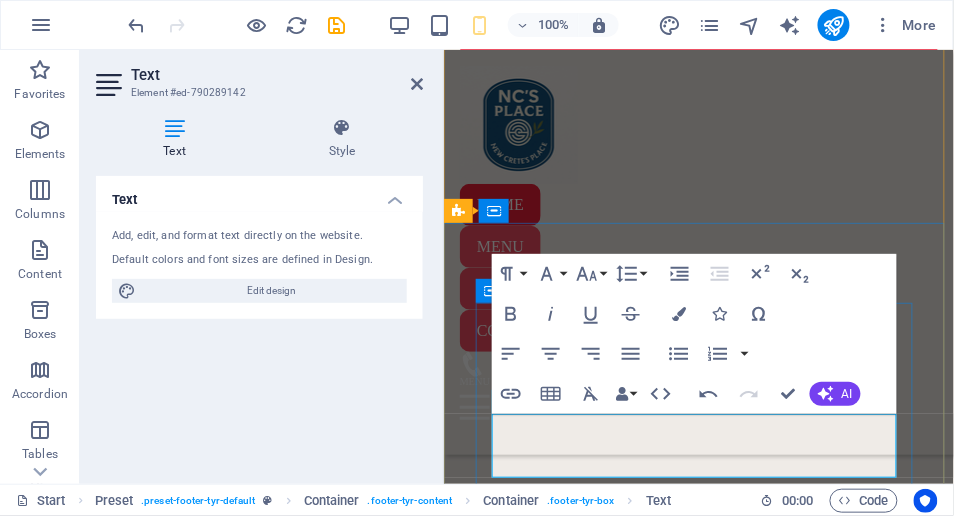 click on "[NUMBER]/[NUMBER] [STREET] [CITY]" at bounding box center (698, 2002) 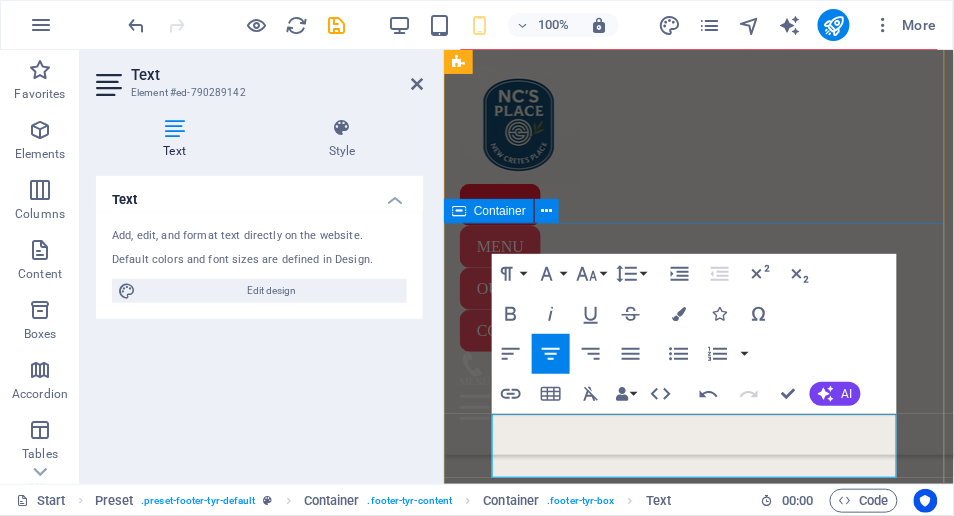 click on "Location [NUMBER]/[NUMBER] [STREET] [CITY] [POSTAL_CODE]
​
Contact us   I have read and understand the privacy policy. Unreadable? Load new Submit Get in touch NC'S PLACE  [PHONE] Admin@[example.com]" at bounding box center [698, 2421] 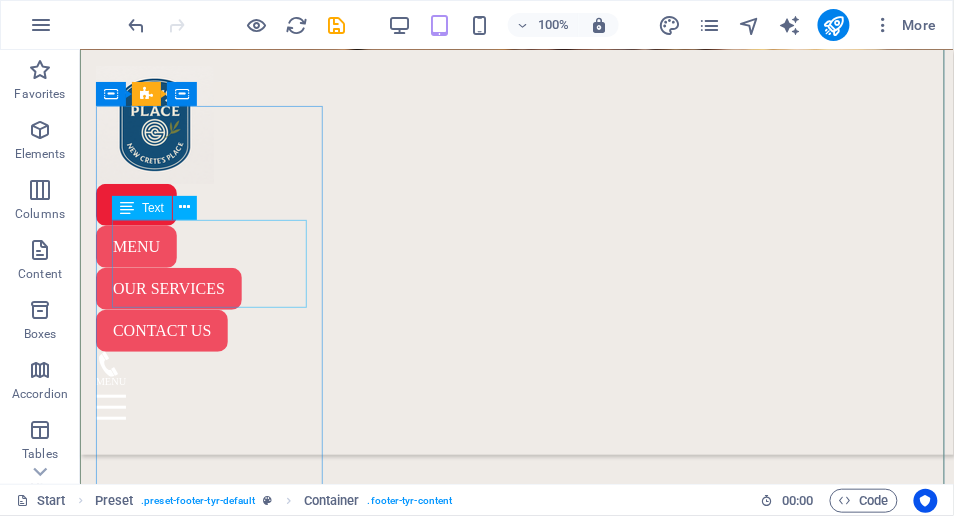 scroll, scrollTop: 12493, scrollLeft: 0, axis: vertical 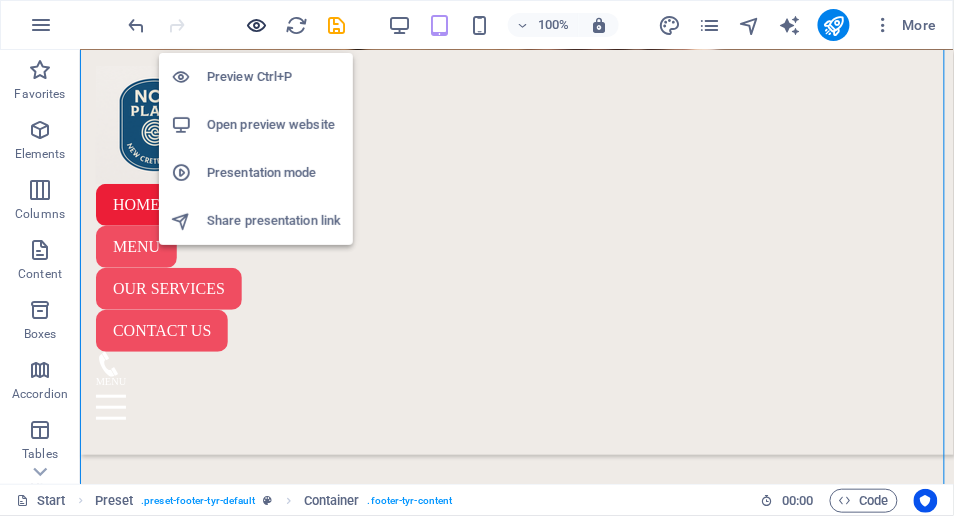 click at bounding box center [257, 25] 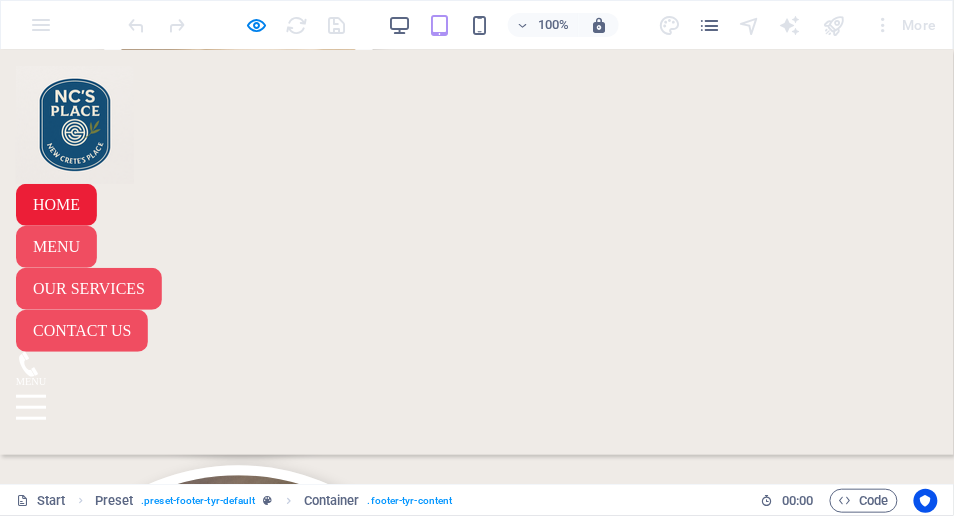 scroll, scrollTop: 6247, scrollLeft: 0, axis: vertical 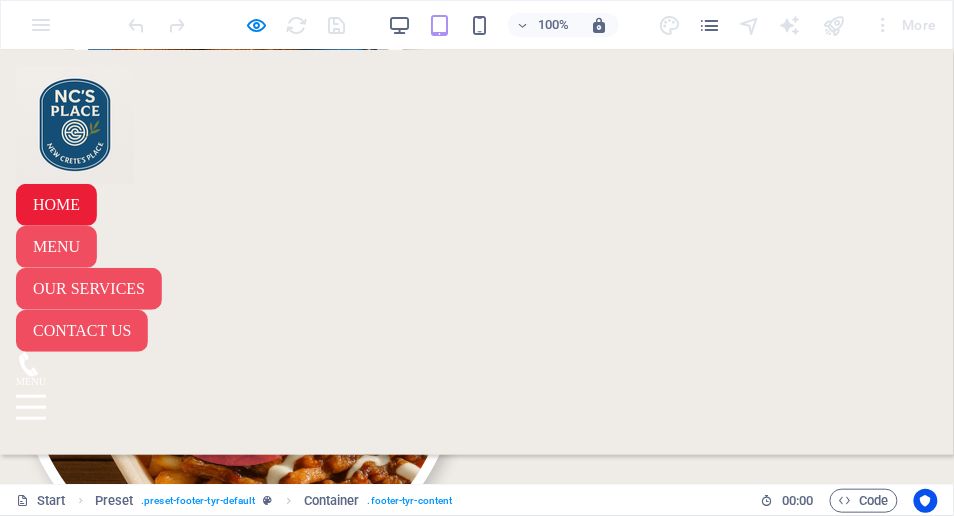 click on "[NUMBER]/[NUMBER] [STREET] [CITY] [POSTAL_CODE]" at bounding box center [477, 4791] 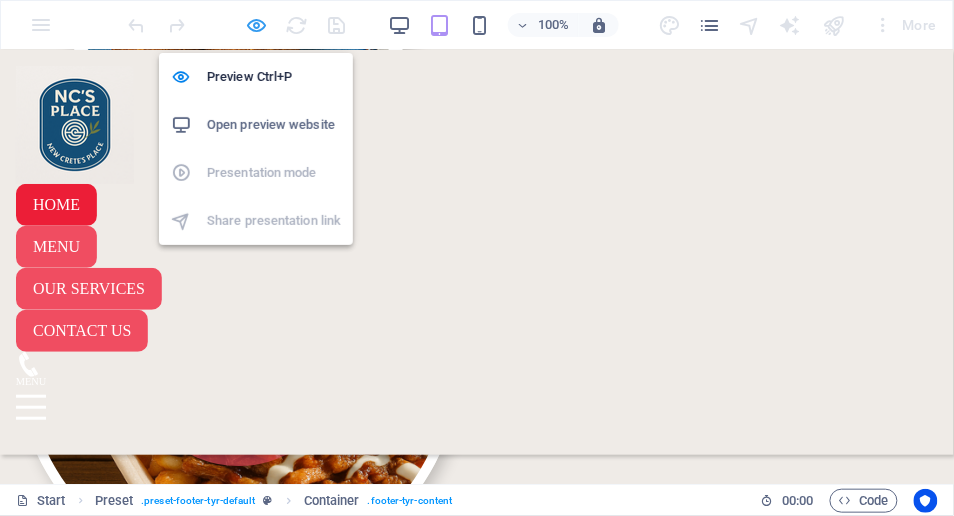 click at bounding box center [257, 25] 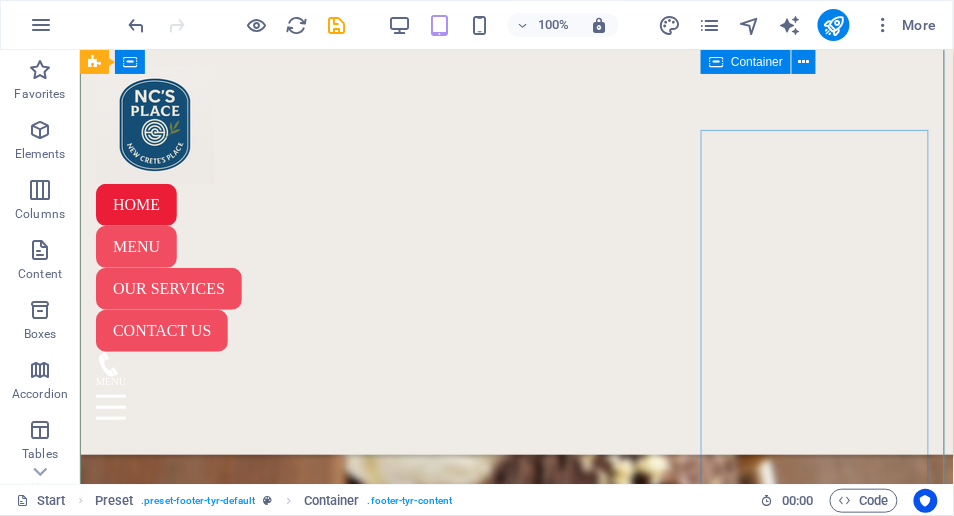 scroll, scrollTop: 12386, scrollLeft: 0, axis: vertical 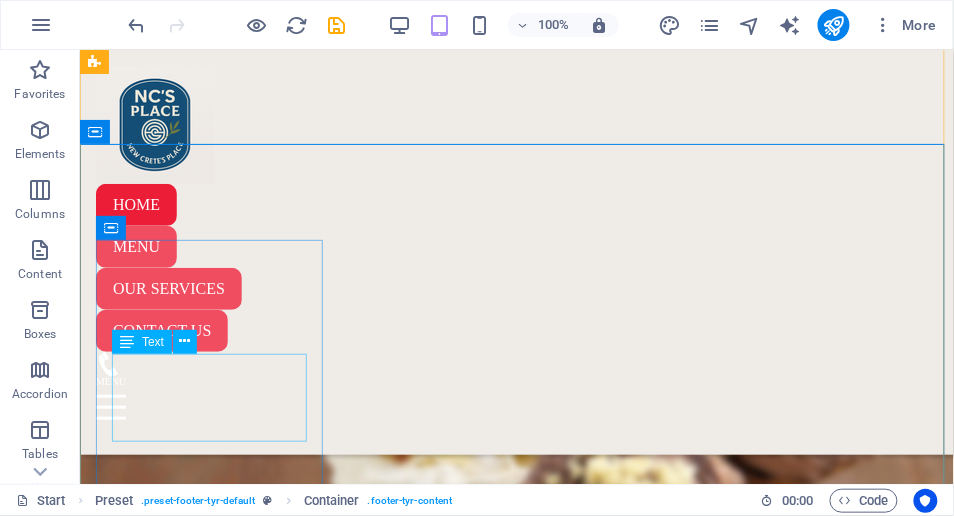 click on "[NUMBER]/[NUMBER] [STREET] [CITY] [POSTAL_CODE]" at bounding box center (516, 3168) 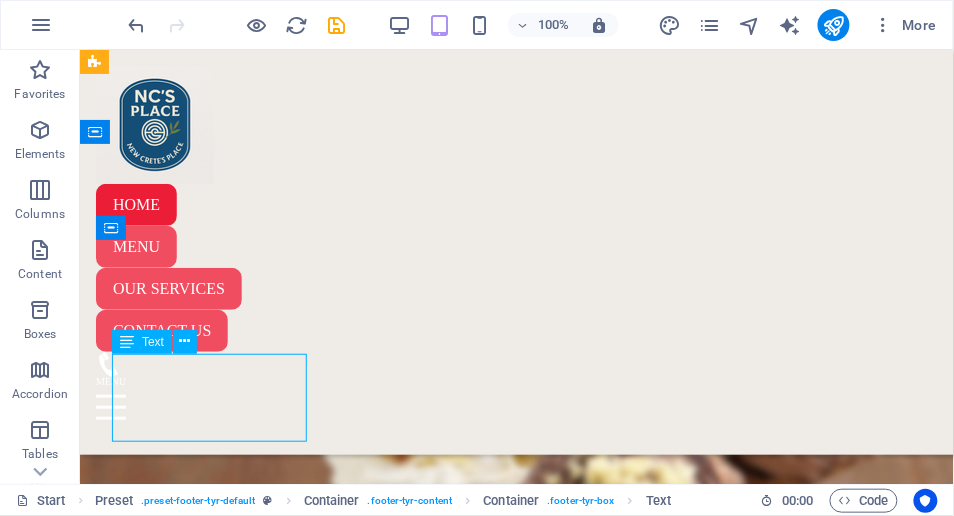 click on "[NUMBER]/[NUMBER] [STREET] [CITY] [POSTAL_CODE]" at bounding box center [516, 3168] 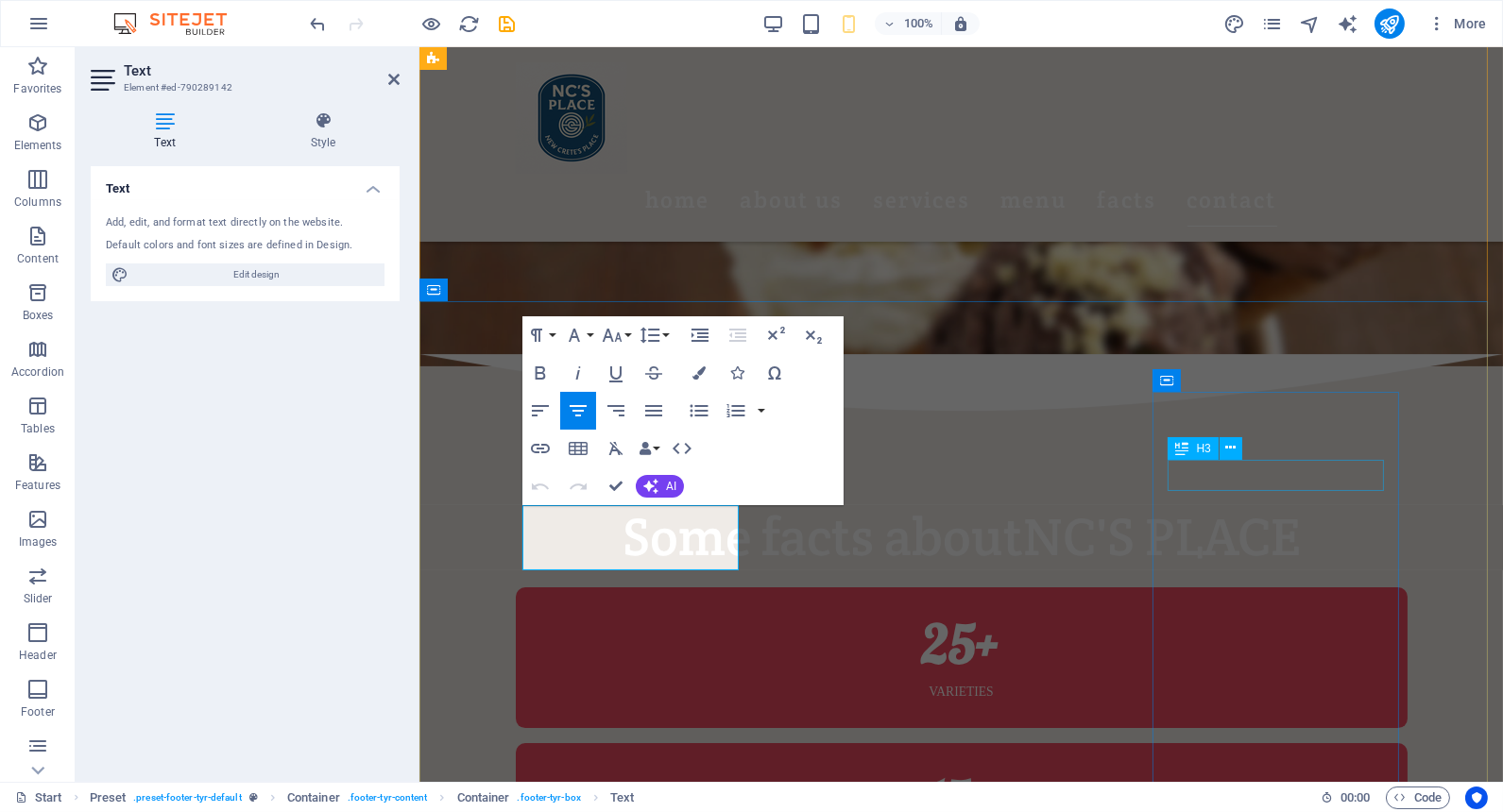 scroll, scrollTop: 11392, scrollLeft: 0, axis: vertical 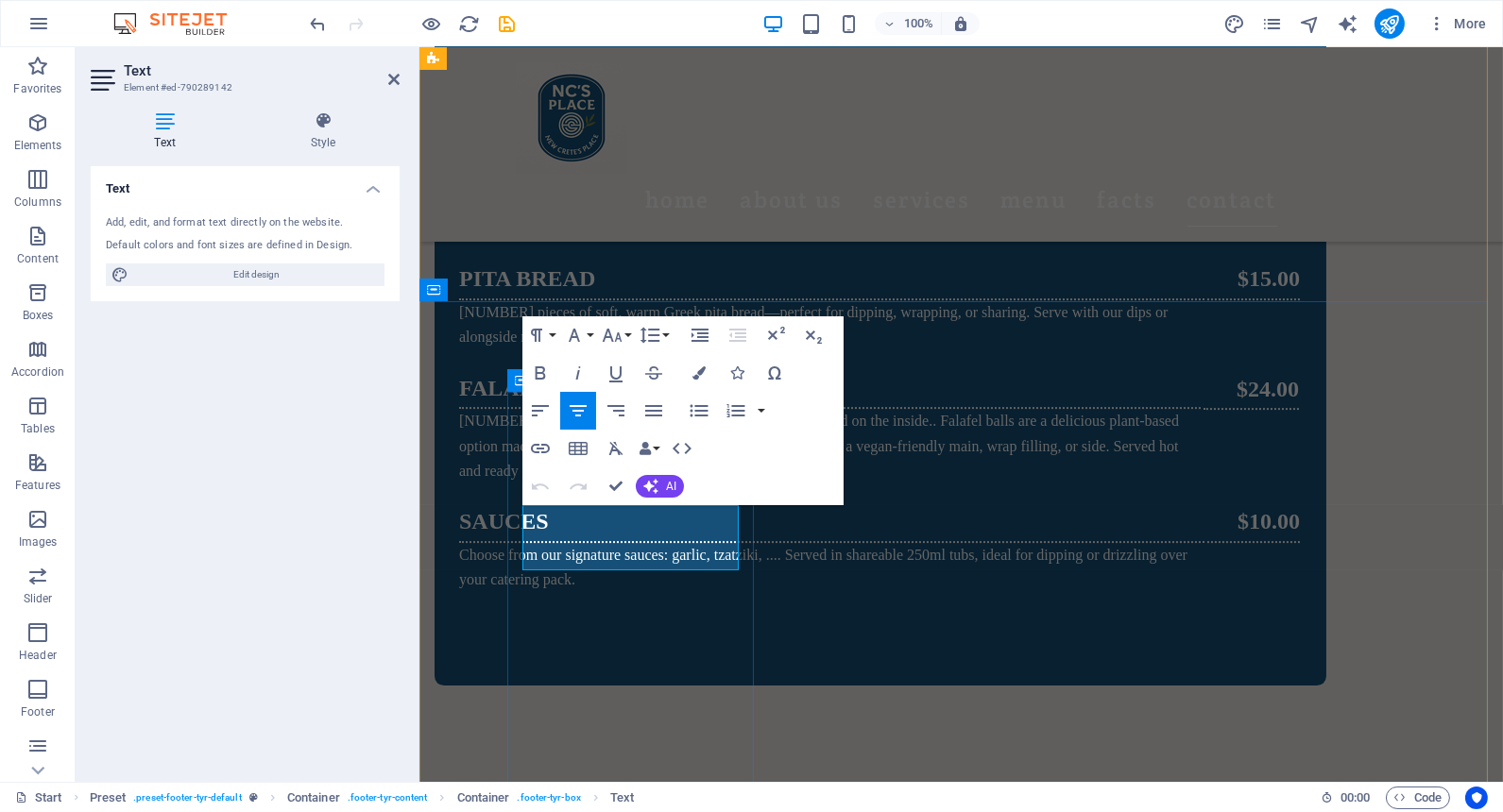 drag, startPoint x: 586, startPoint y: 518, endPoint x: 591, endPoint y: 539, distance: 21.587033 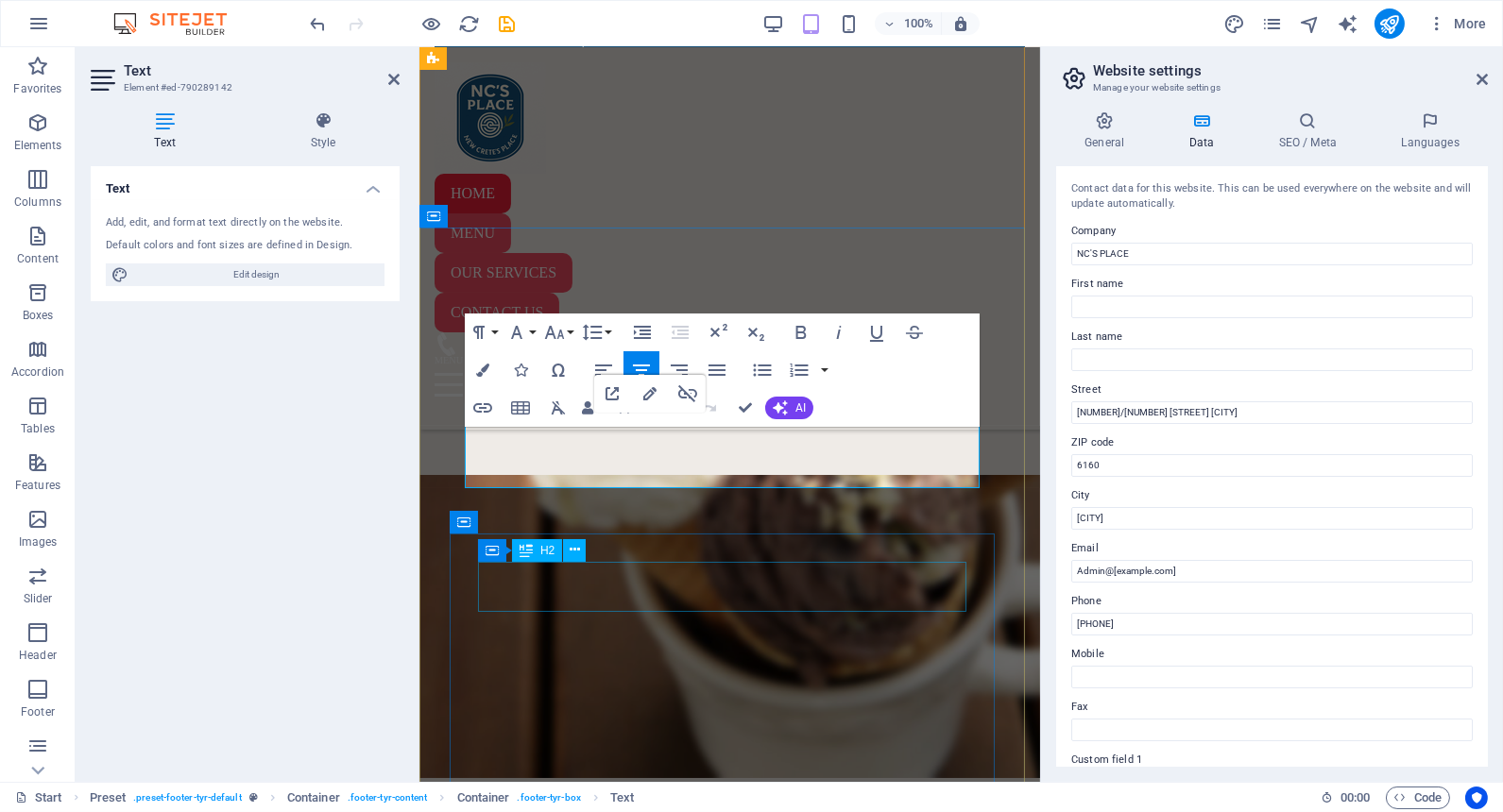 scroll, scrollTop: 11390, scrollLeft: 0, axis: vertical 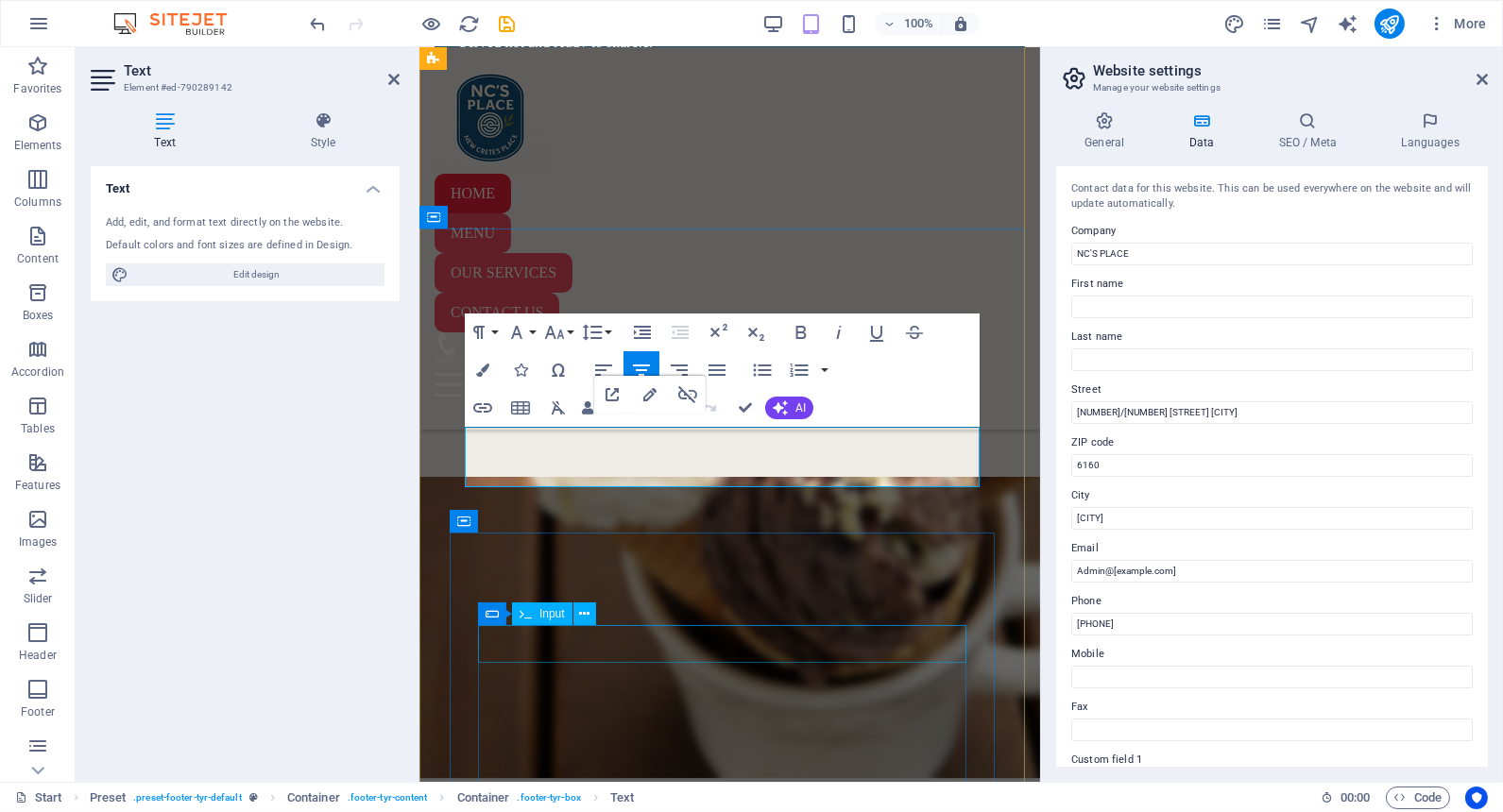type 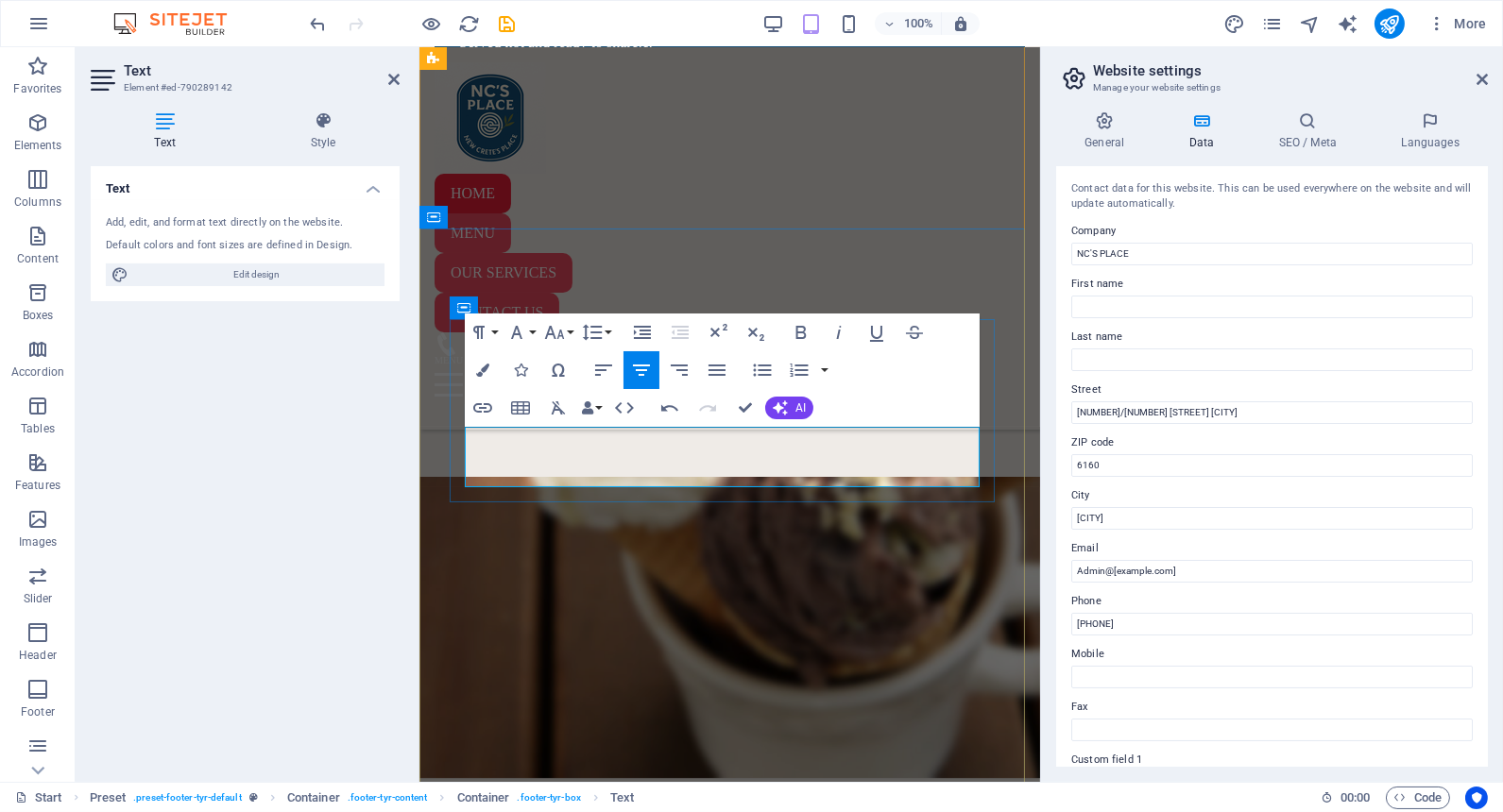 click at bounding box center [728, 3639] 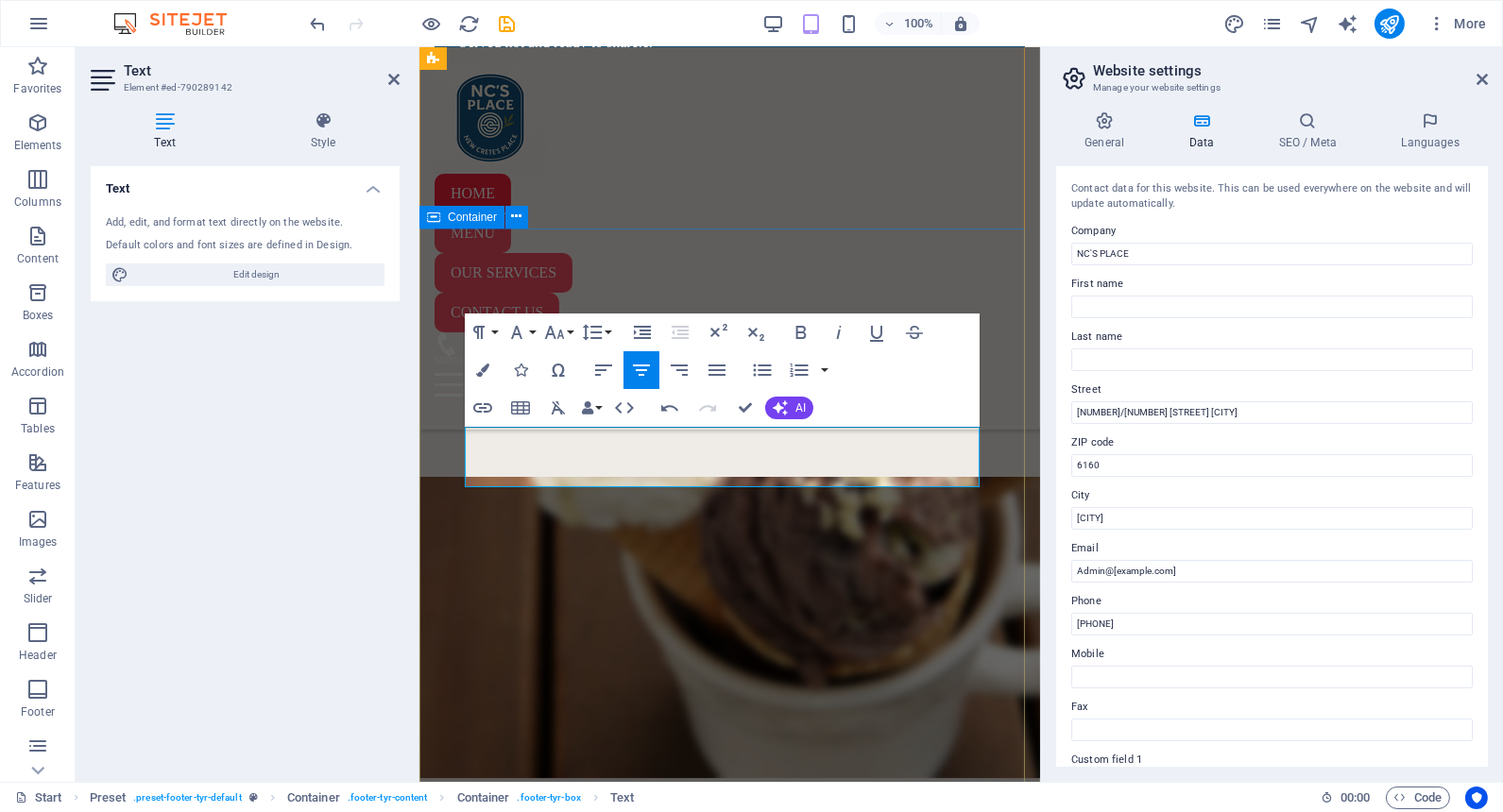 click on "Location [NUMBER]/[NUMBER] [STREET] [CITY] [POSTAL_CODE]   [TERRACE] [CITY] [POSTAL_CODE]
Contact us   I have read and understand the privacy policy. Unreadable? Load new Submit Get in touch NC'S PLACE  [PHONE] Admin@[example.com]" at bounding box center (728, 3984) 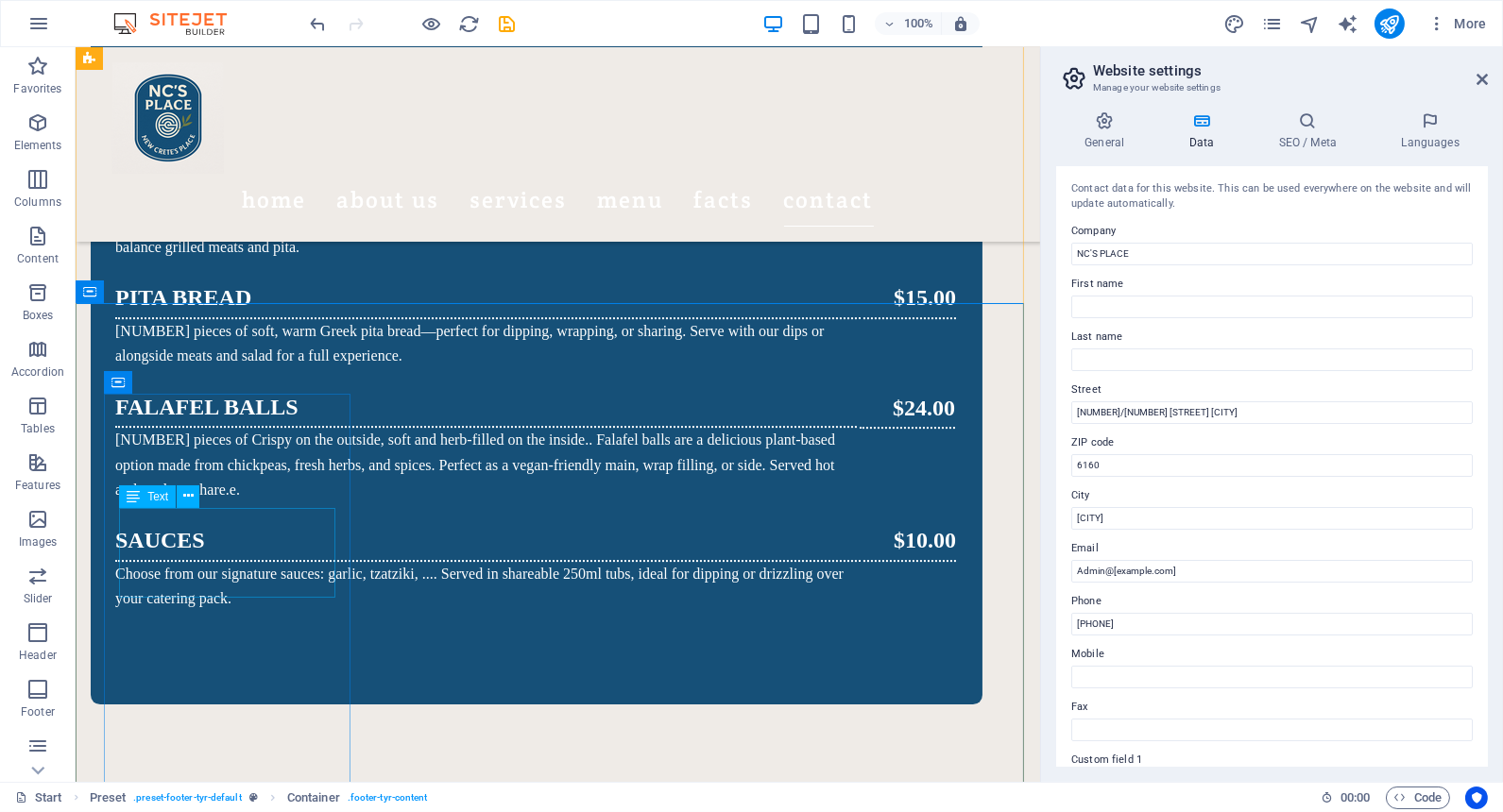click on "[NUMBER]/[NUMBER] [STREET] [CITY] [POSTAL_CODE] [STREET] [CITY] [POSTAL_CODE]" at bounding box center [558, 4189] 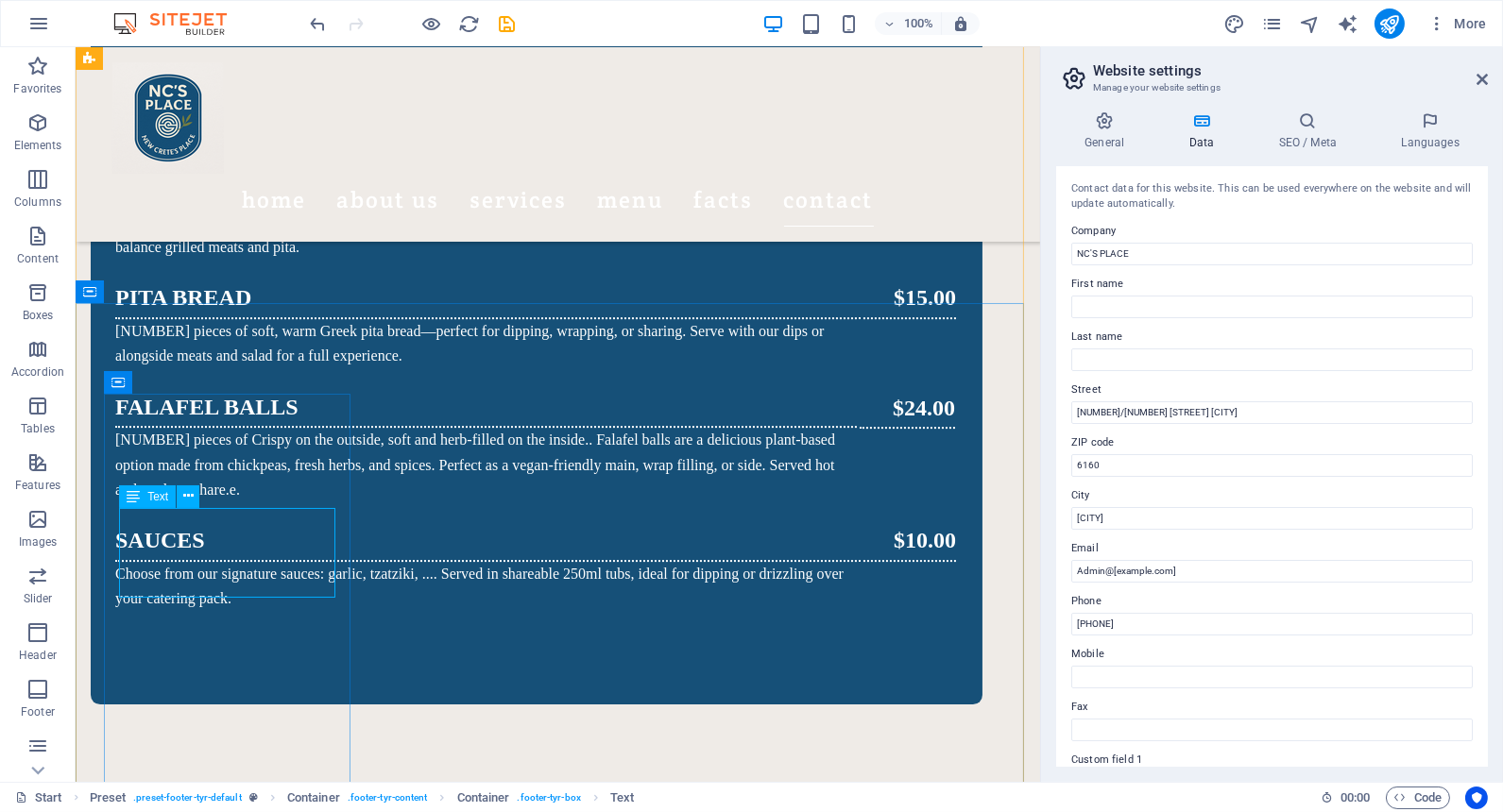 click on "[NUMBER]/[NUMBER] [STREET] [CITY] [POSTAL_CODE] [STREET] [CITY] [POSTAL_CODE]" at bounding box center [558, 4189] 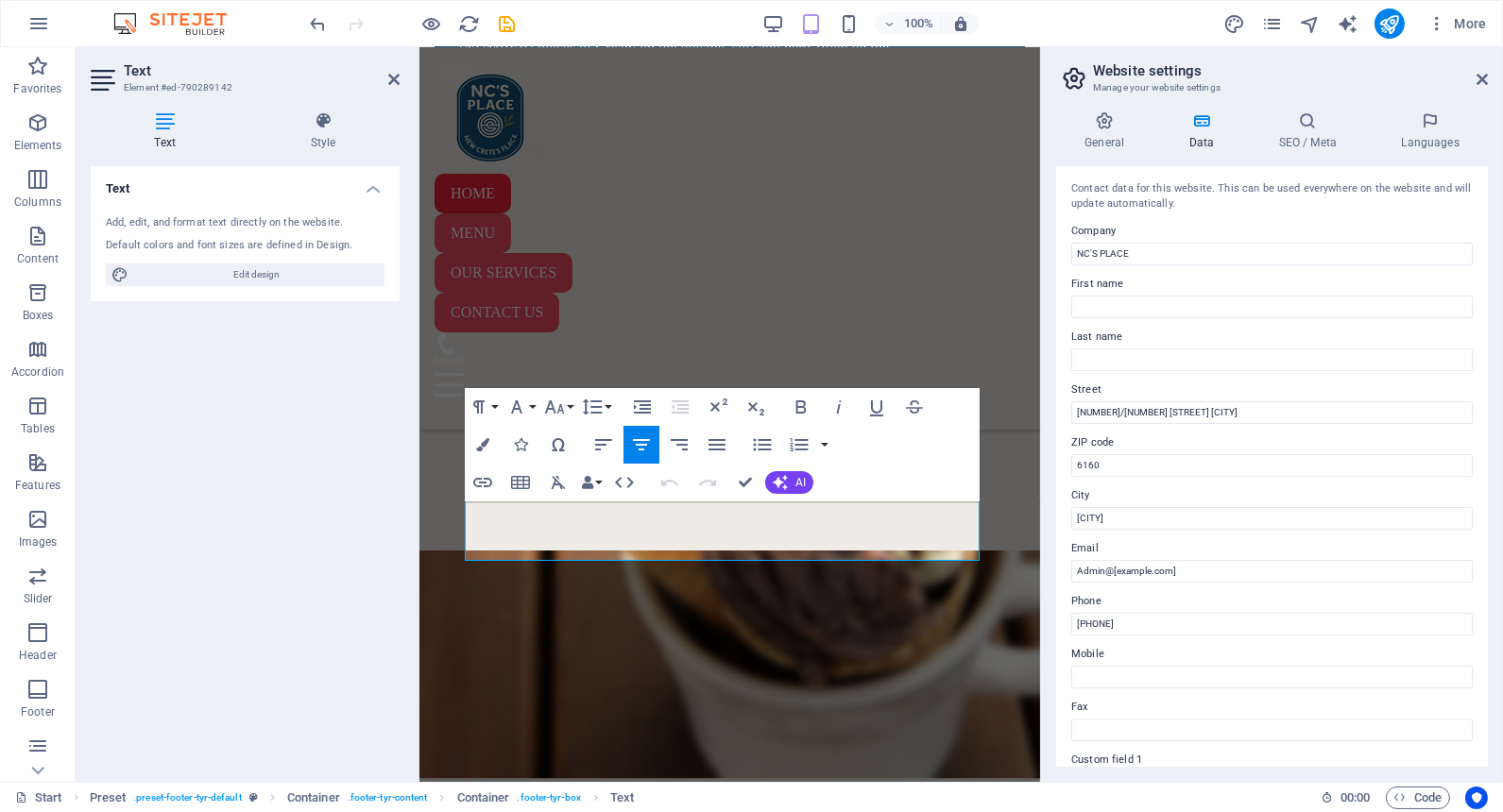 scroll, scrollTop: 11315, scrollLeft: 0, axis: vertical 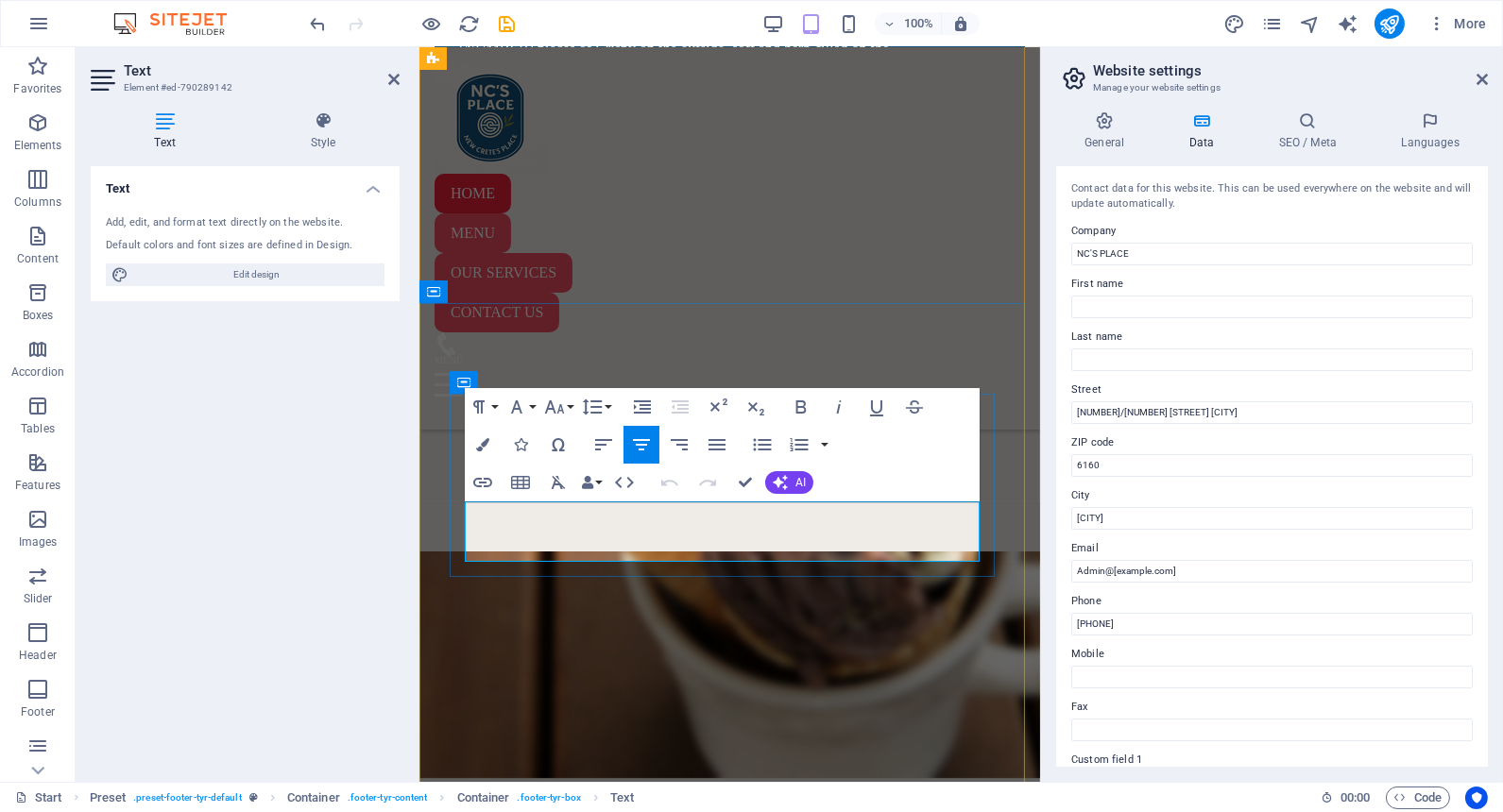 click on "[NUMBER]/[NUMBER] [STREET] [CITY] [POSTAL_CODE] [STREET] [CITY] [POSTAL_CODE]" at bounding box center [728, 3672] 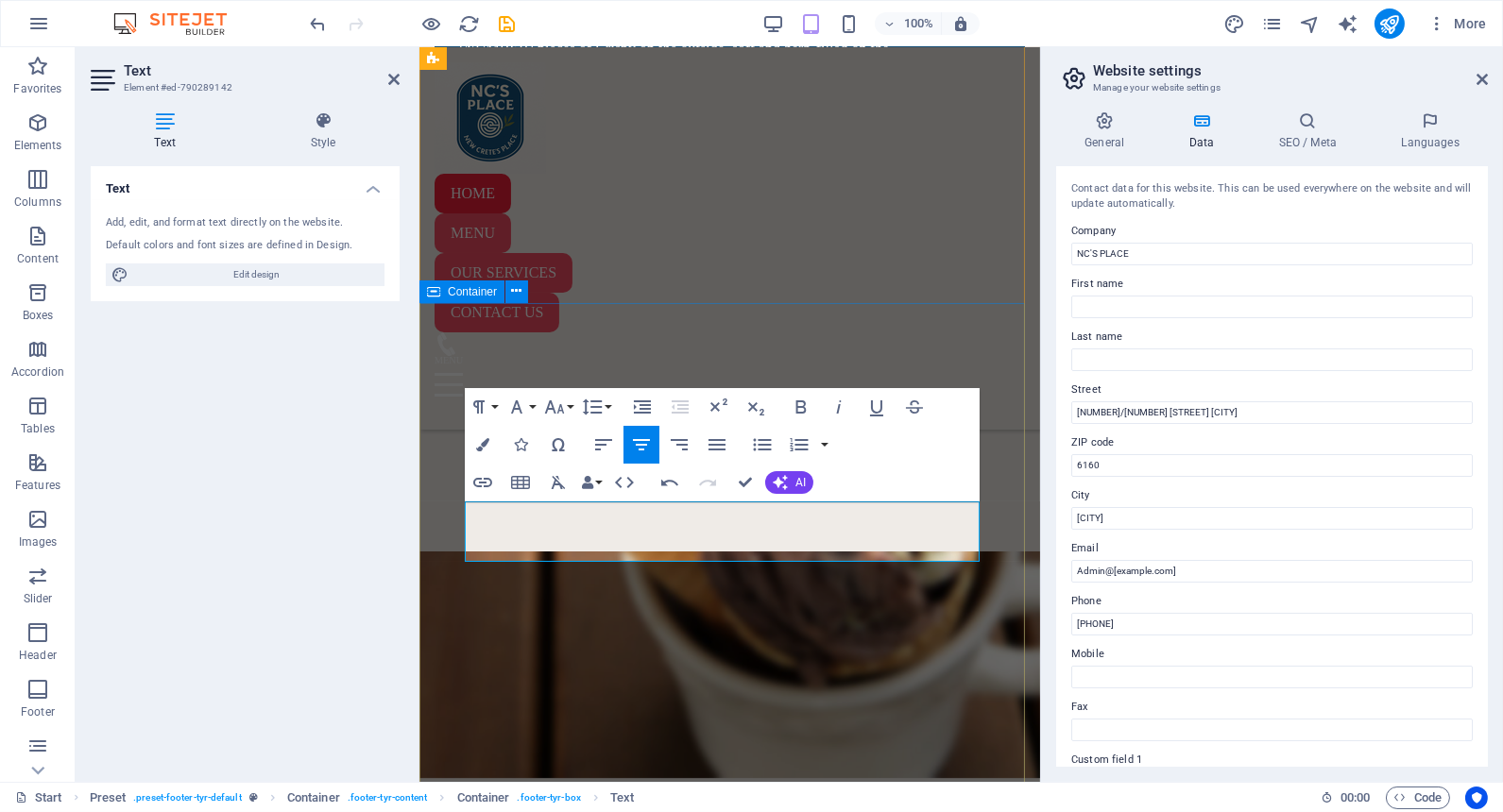 click on "Location [NUMBER]/[NUMBER] [STREET] [CITY] [POSTAL_CODE]
Contact us   I have read and understand the privacy policy. Unreadable? Load new Submit Get in touch [COMPANY_NAME]  [PHONE] [EMAIL]" at bounding box center [728, 4048] 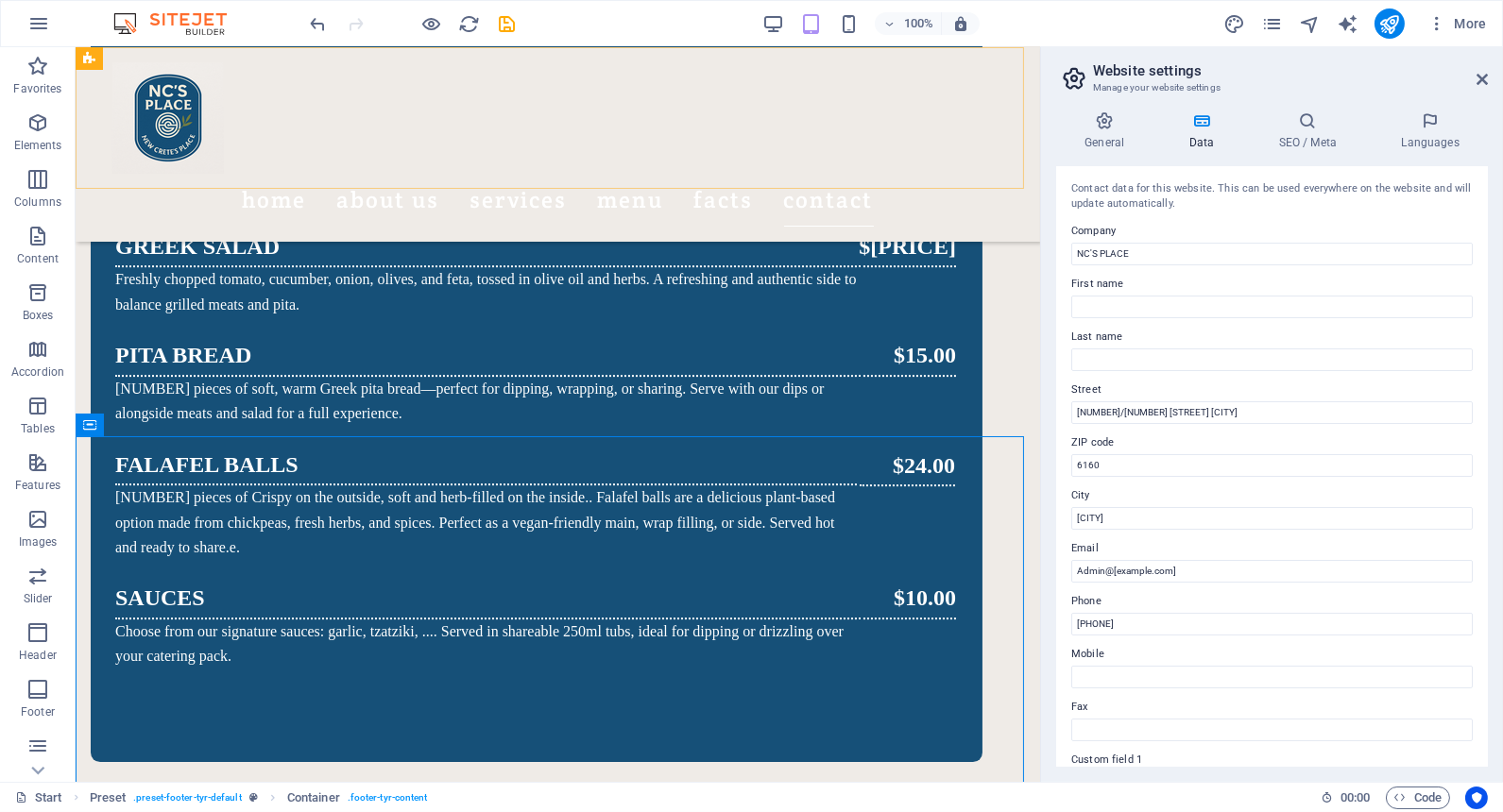 scroll, scrollTop: 11257, scrollLeft: 0, axis: vertical 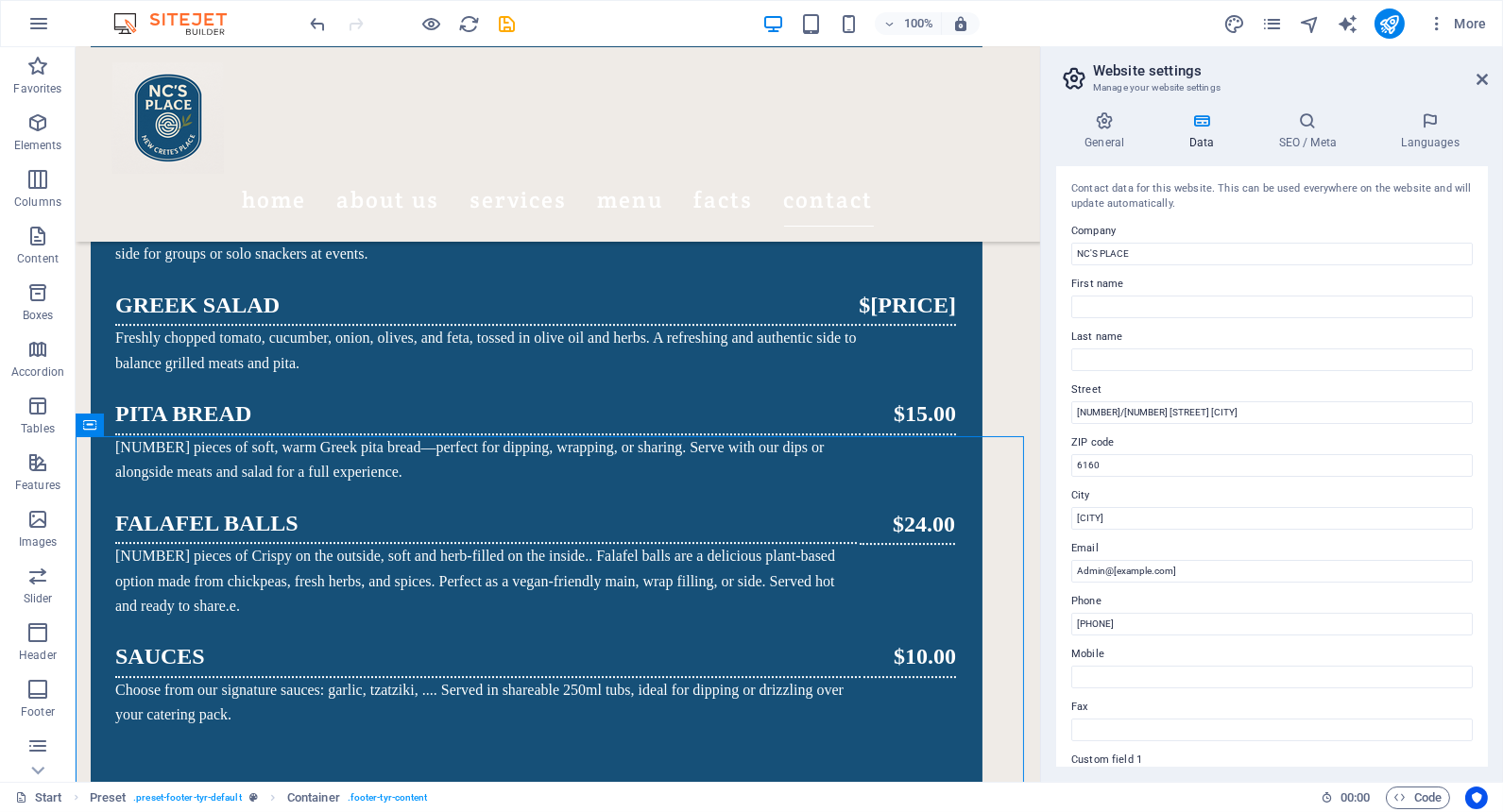 click at bounding box center [413, 24] 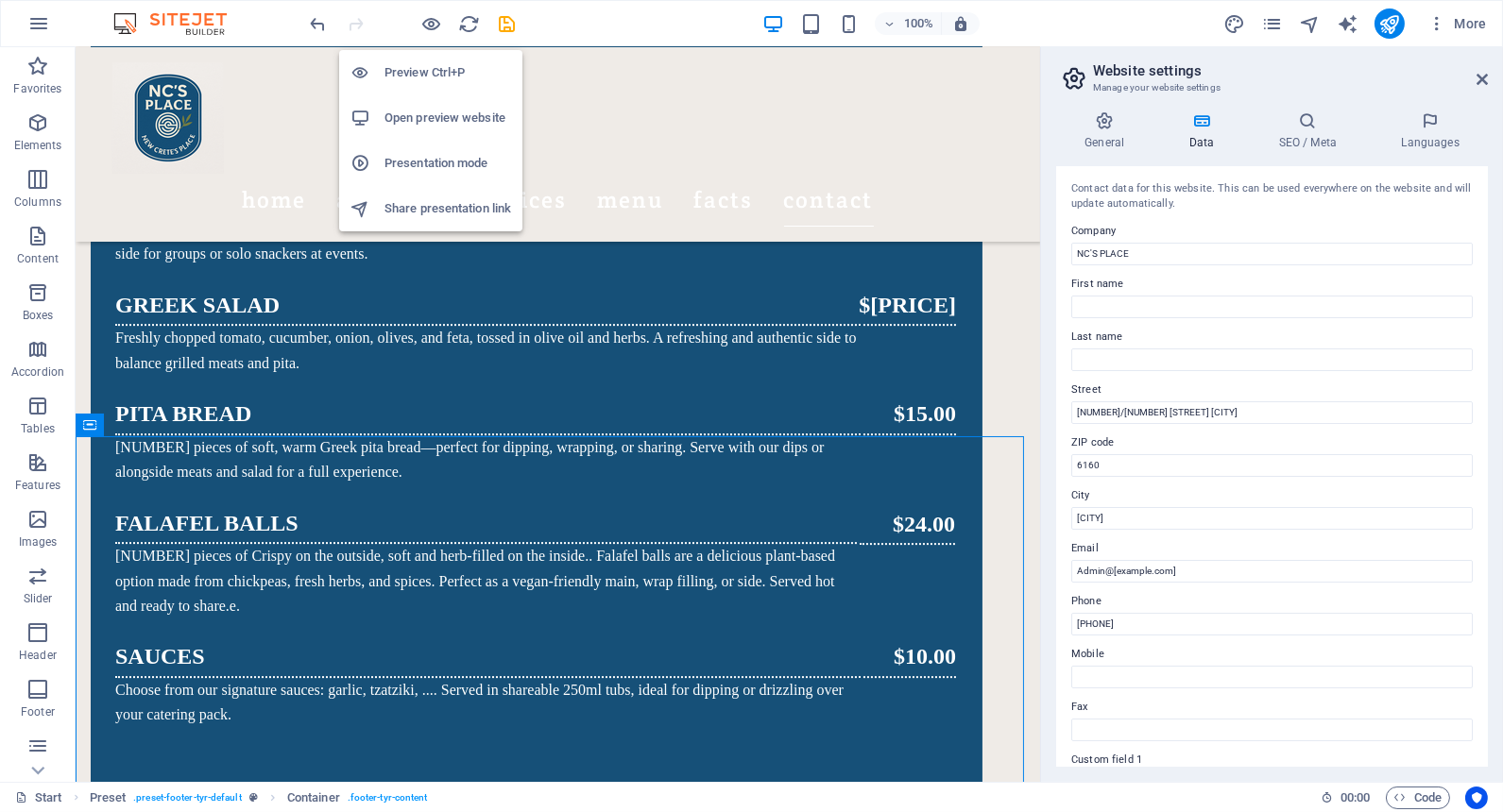click on "Preview Ctrl+P" at bounding box center (448, 73) 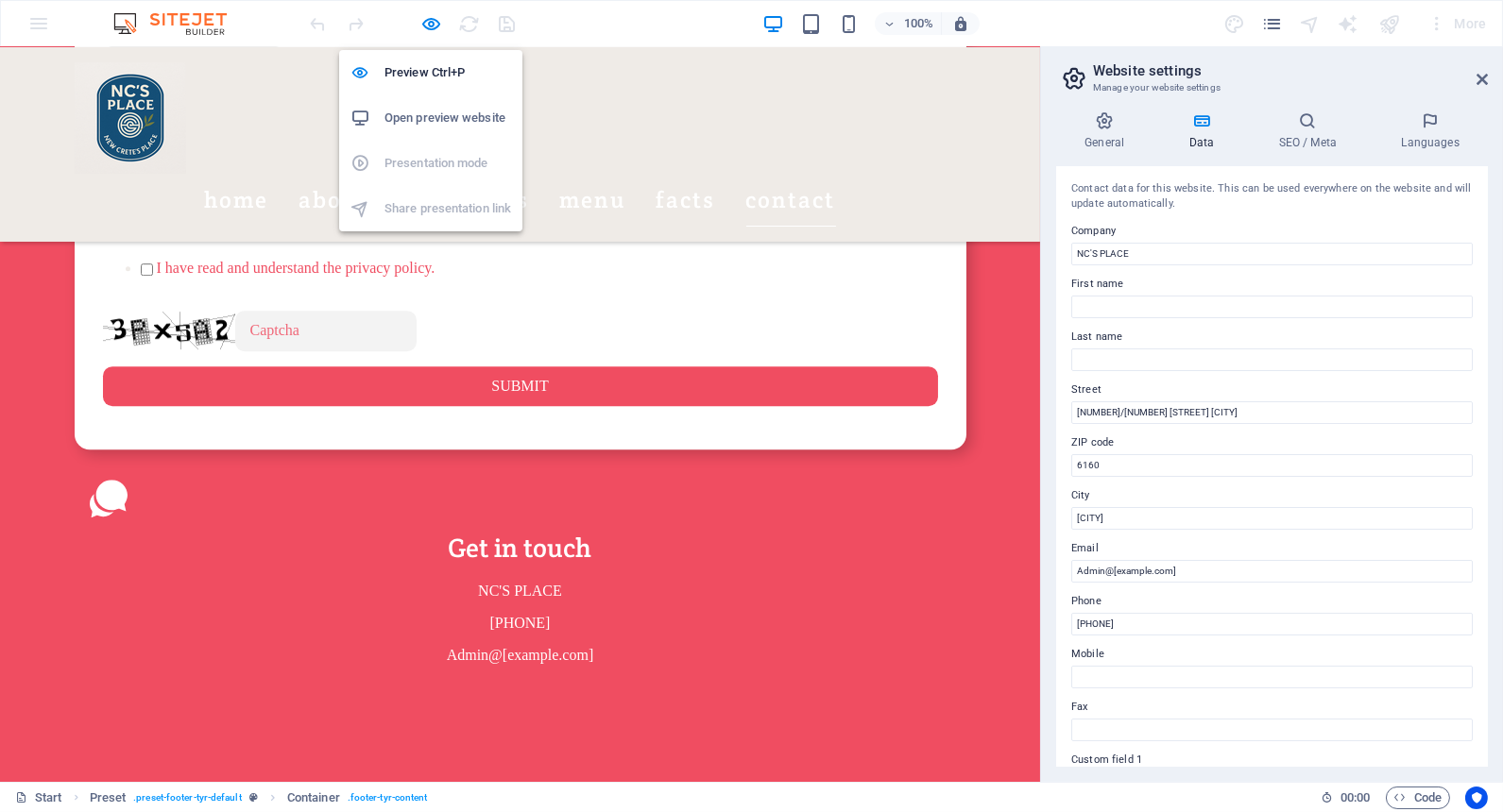scroll, scrollTop: 5250, scrollLeft: 0, axis: vertical 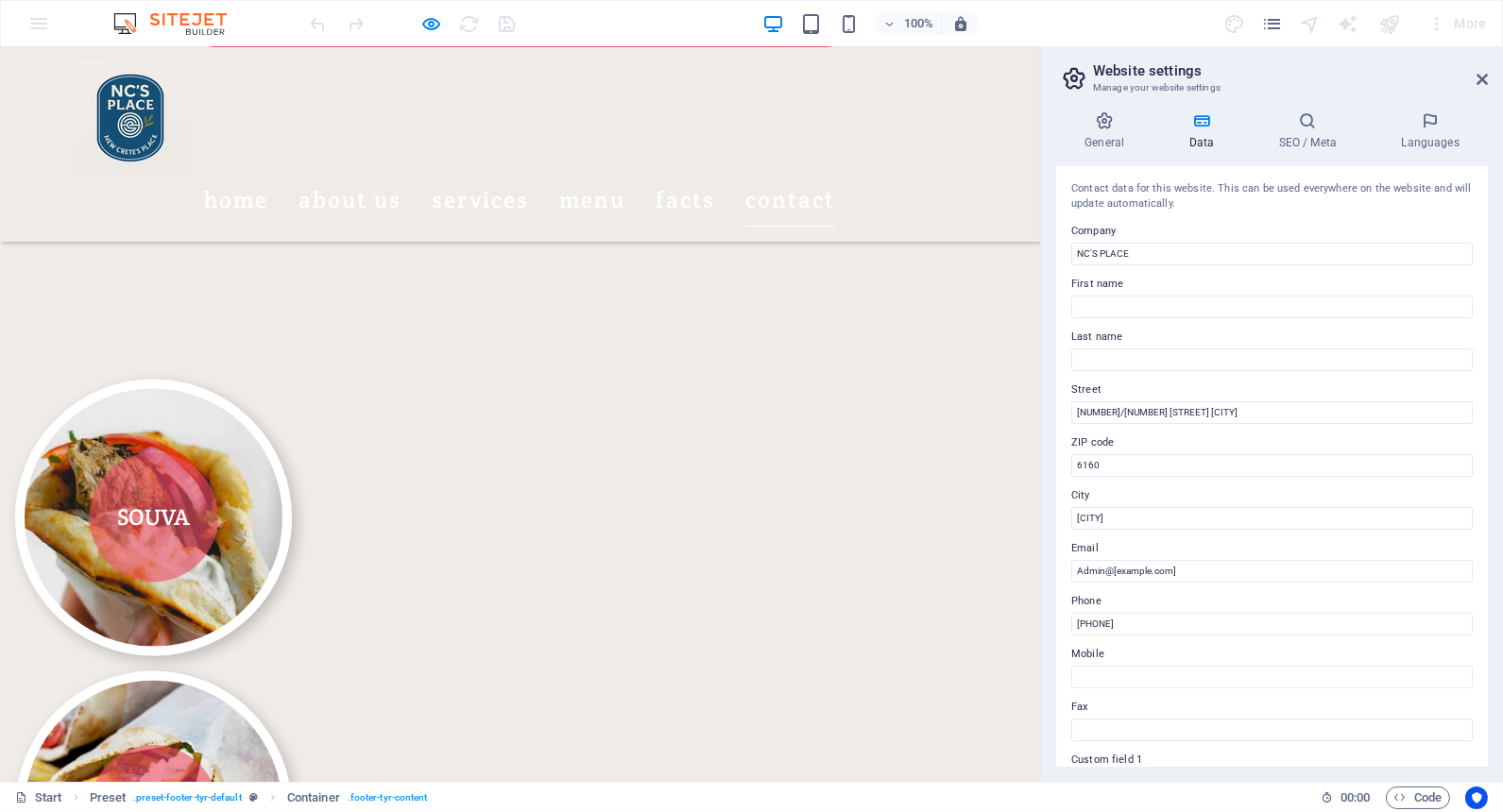 click on "[NUMBER]/[NUMBER] [STREET] [CITY] [POSTAL_CODE]" at bounding box center (520, 5578) 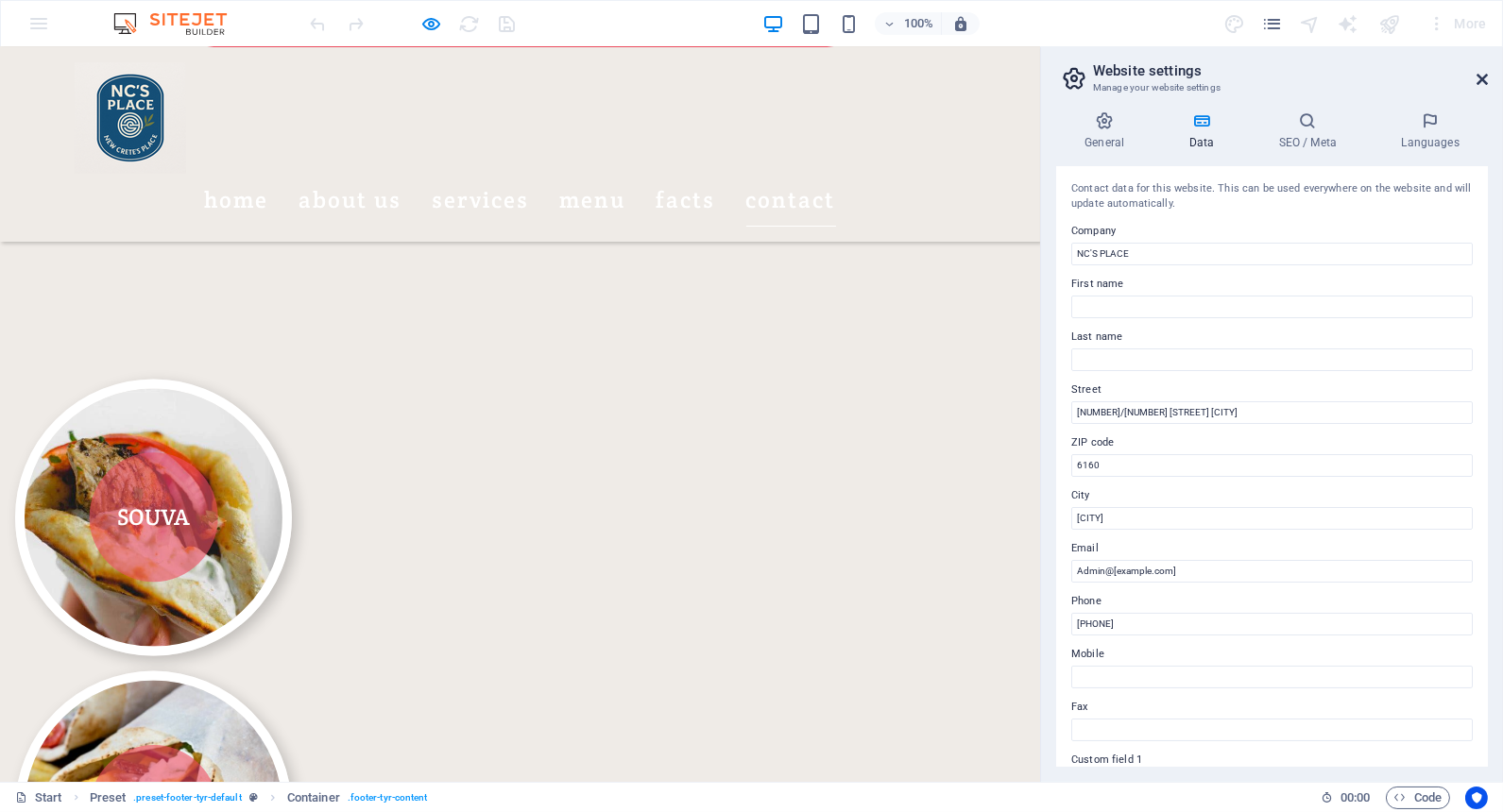click at bounding box center (1482, 79) 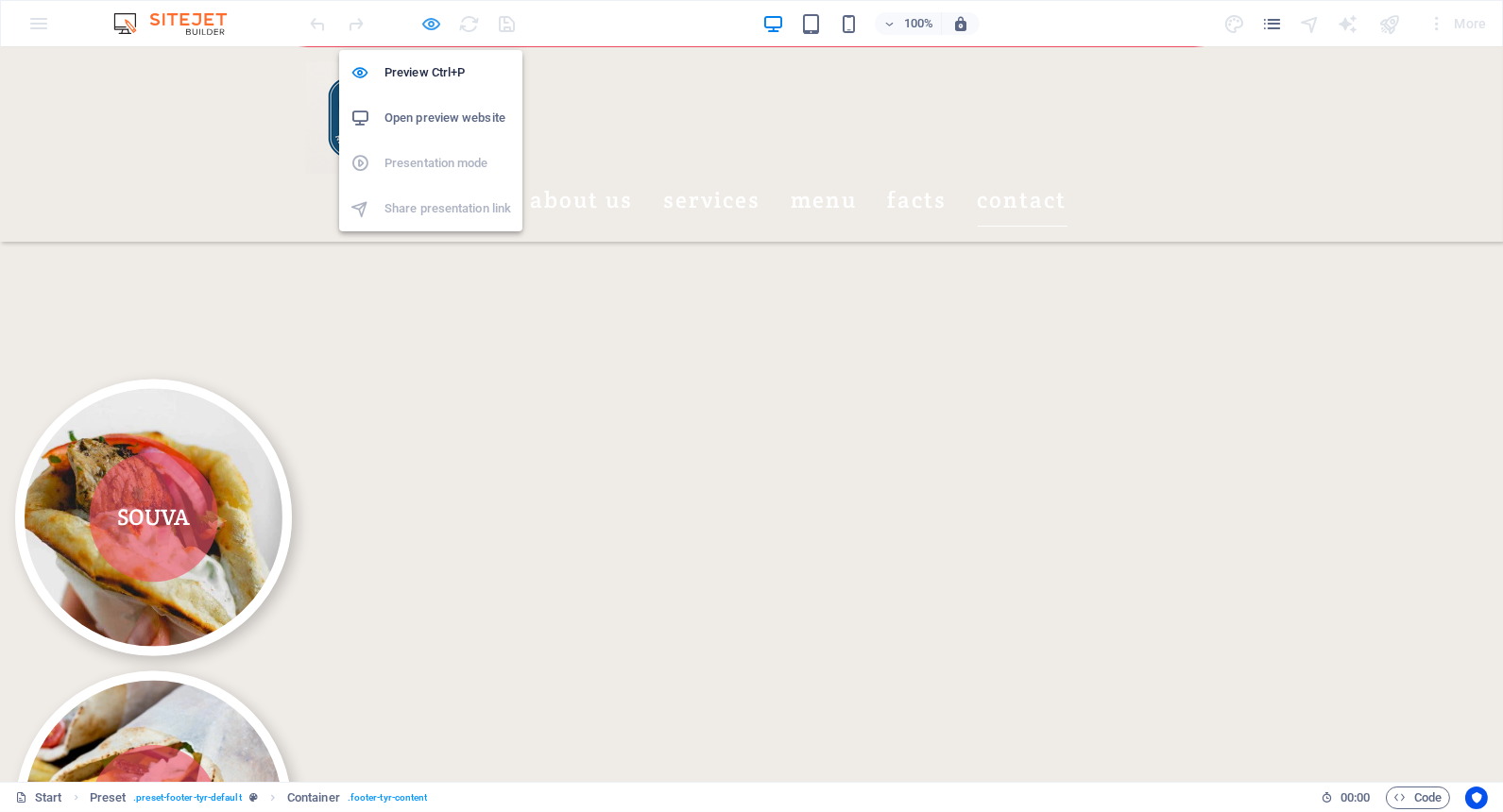 click at bounding box center [432, 24] 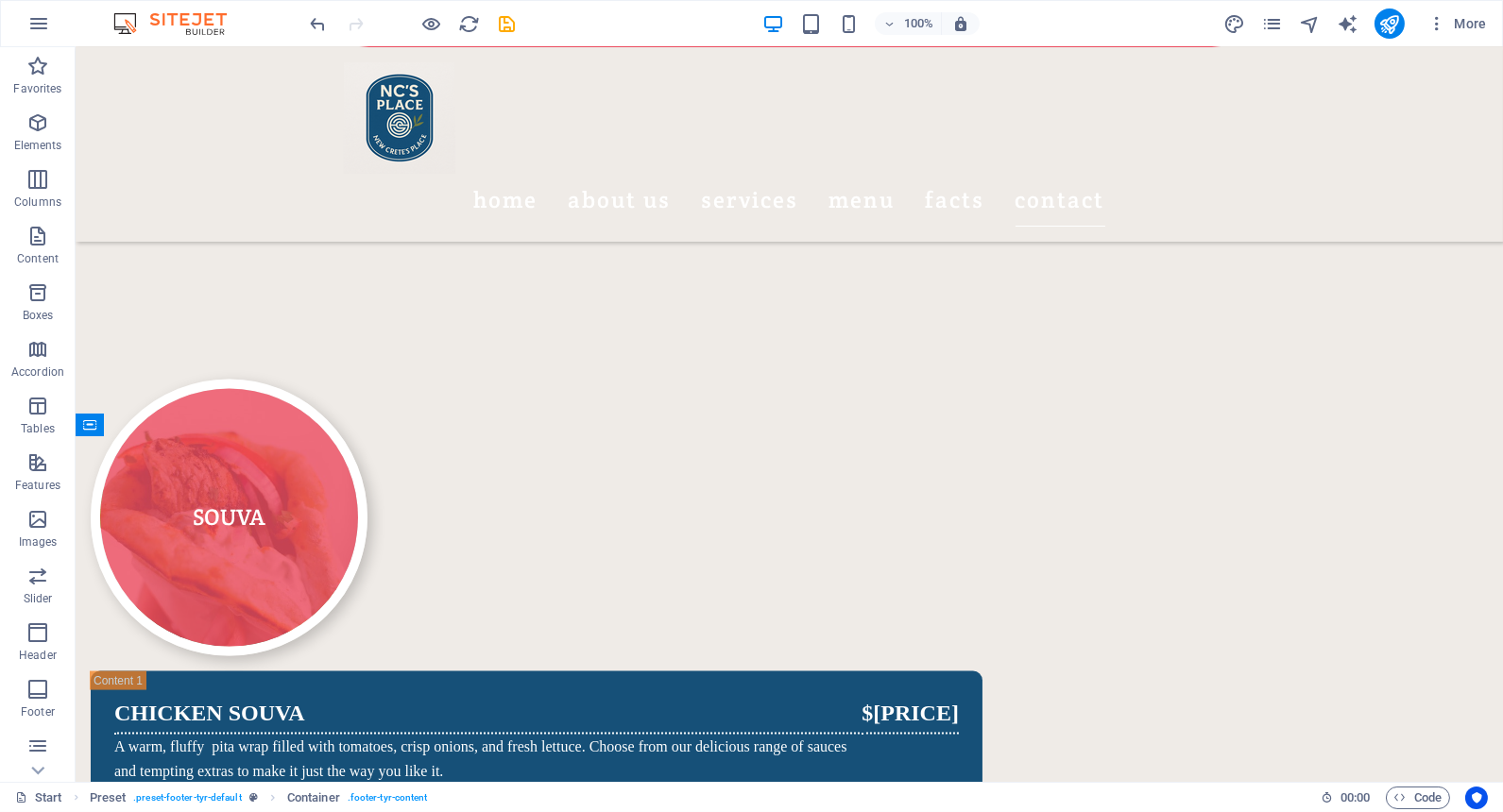 scroll, scrollTop: 11257, scrollLeft: 0, axis: vertical 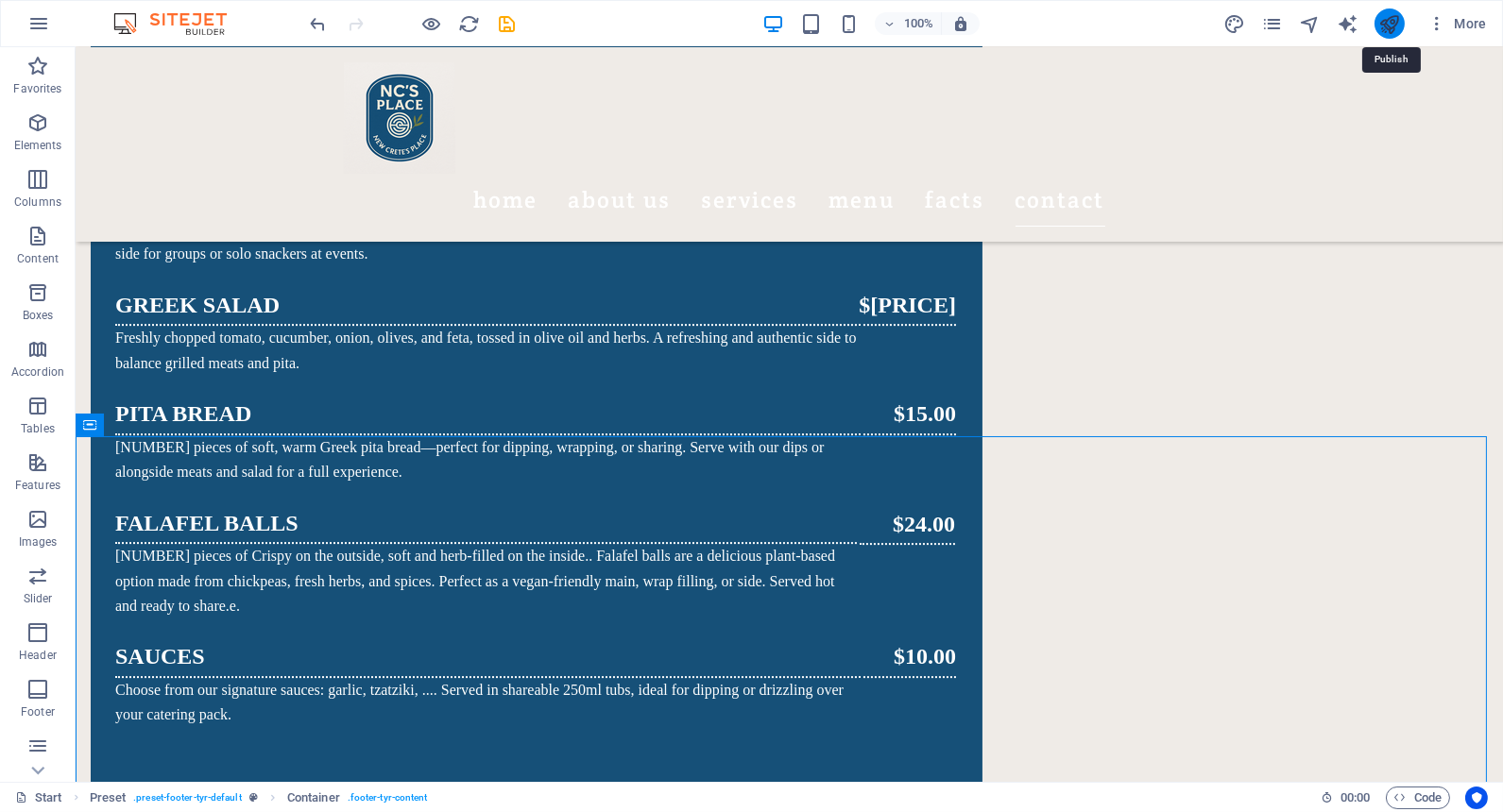 click at bounding box center (1389, 24) 